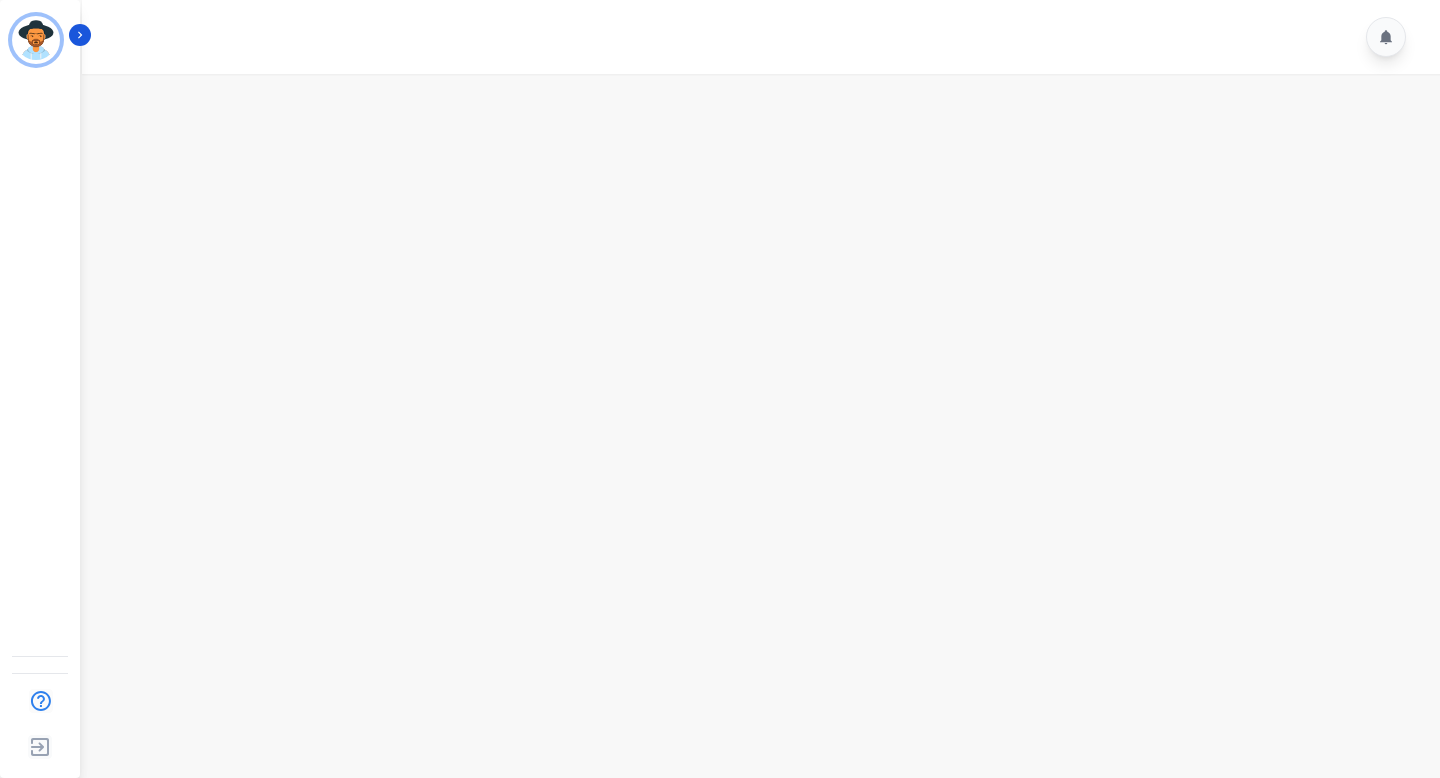 scroll, scrollTop: 0, scrollLeft: 0, axis: both 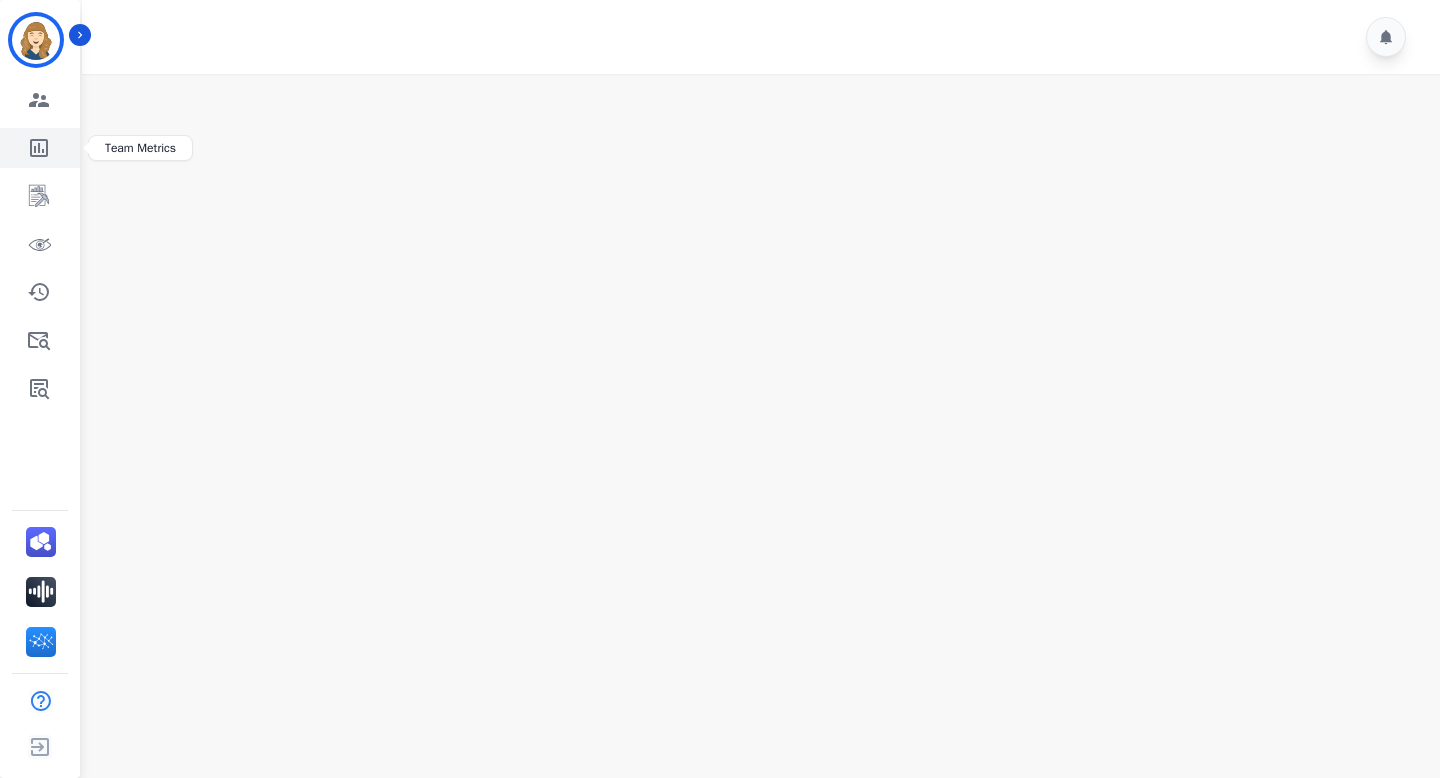 click 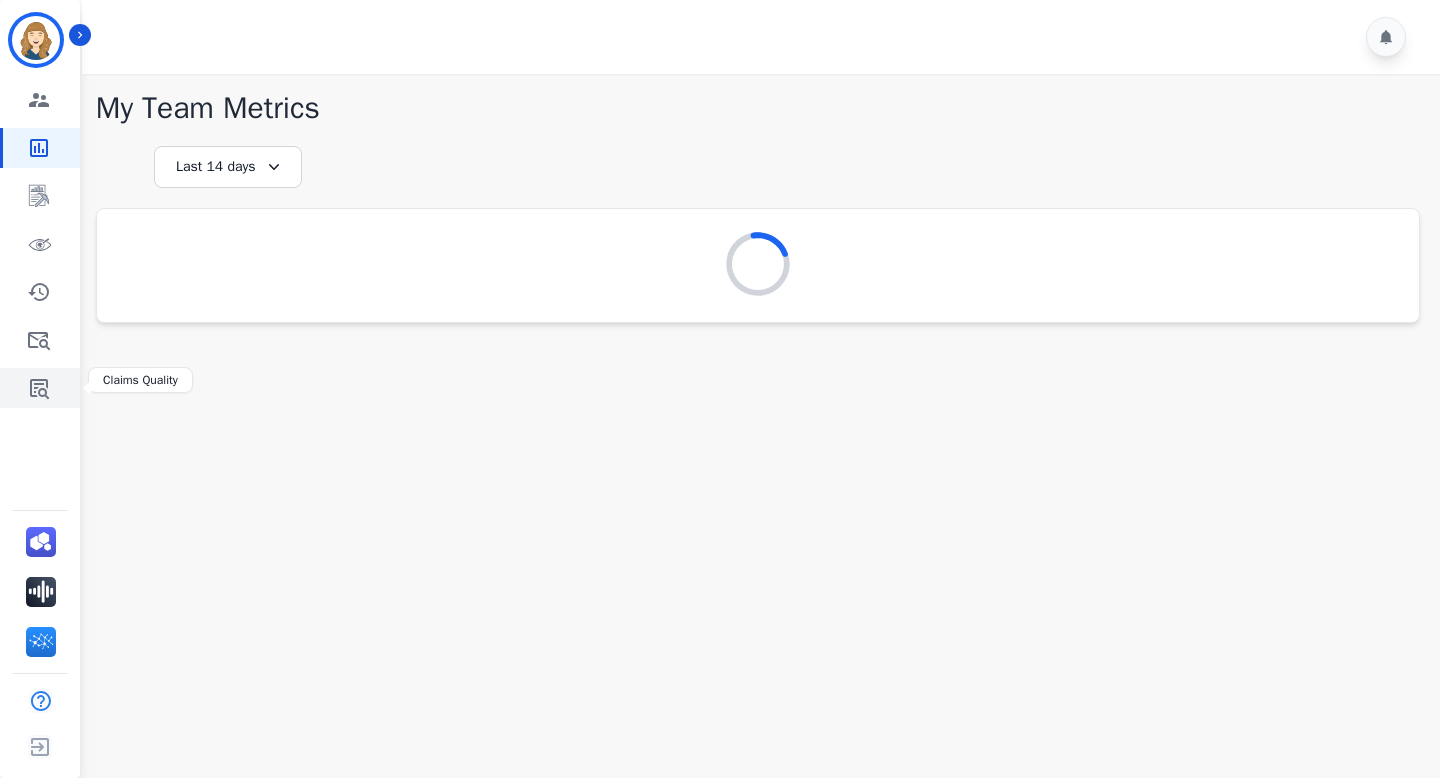 click 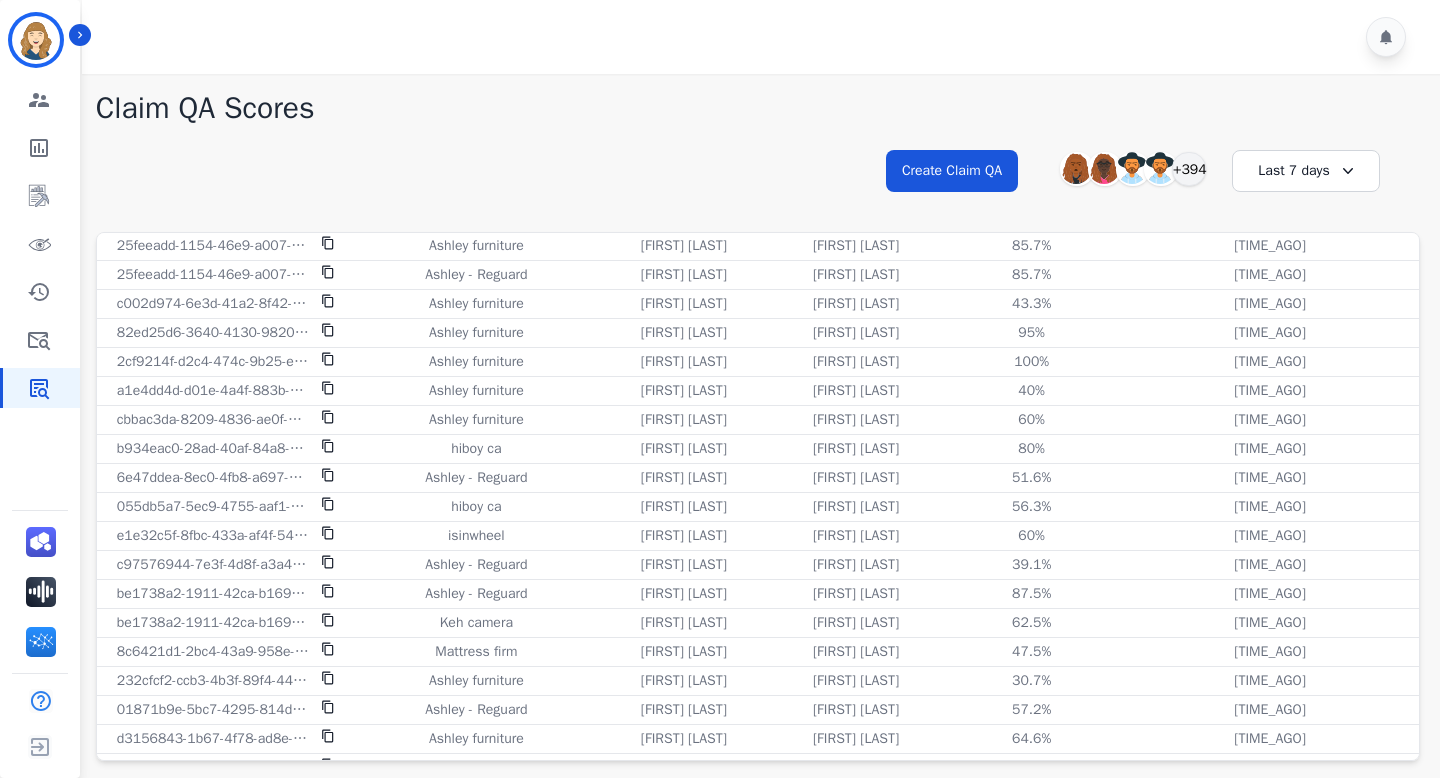 scroll, scrollTop: 1361, scrollLeft: 0, axis: vertical 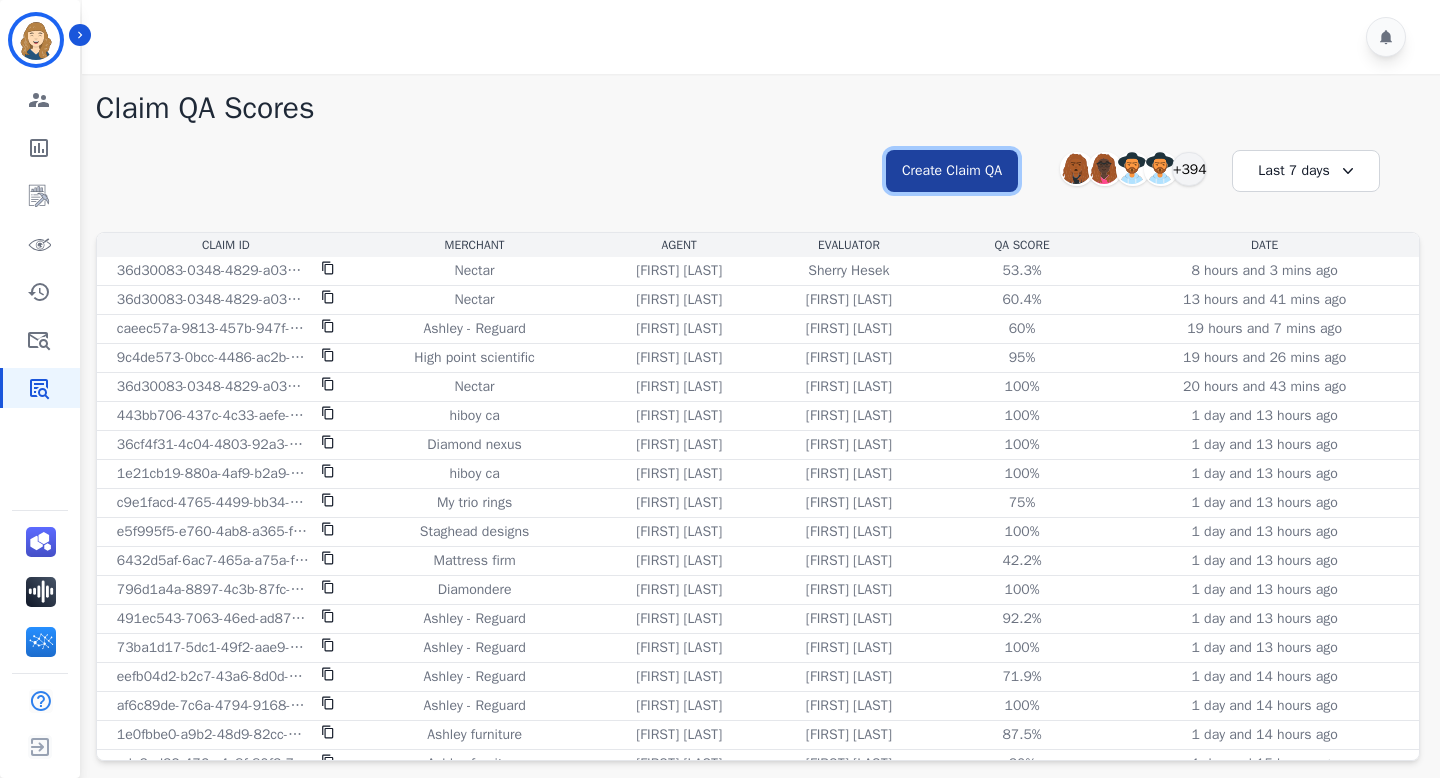 click on "Create Claim QA" at bounding box center [952, 171] 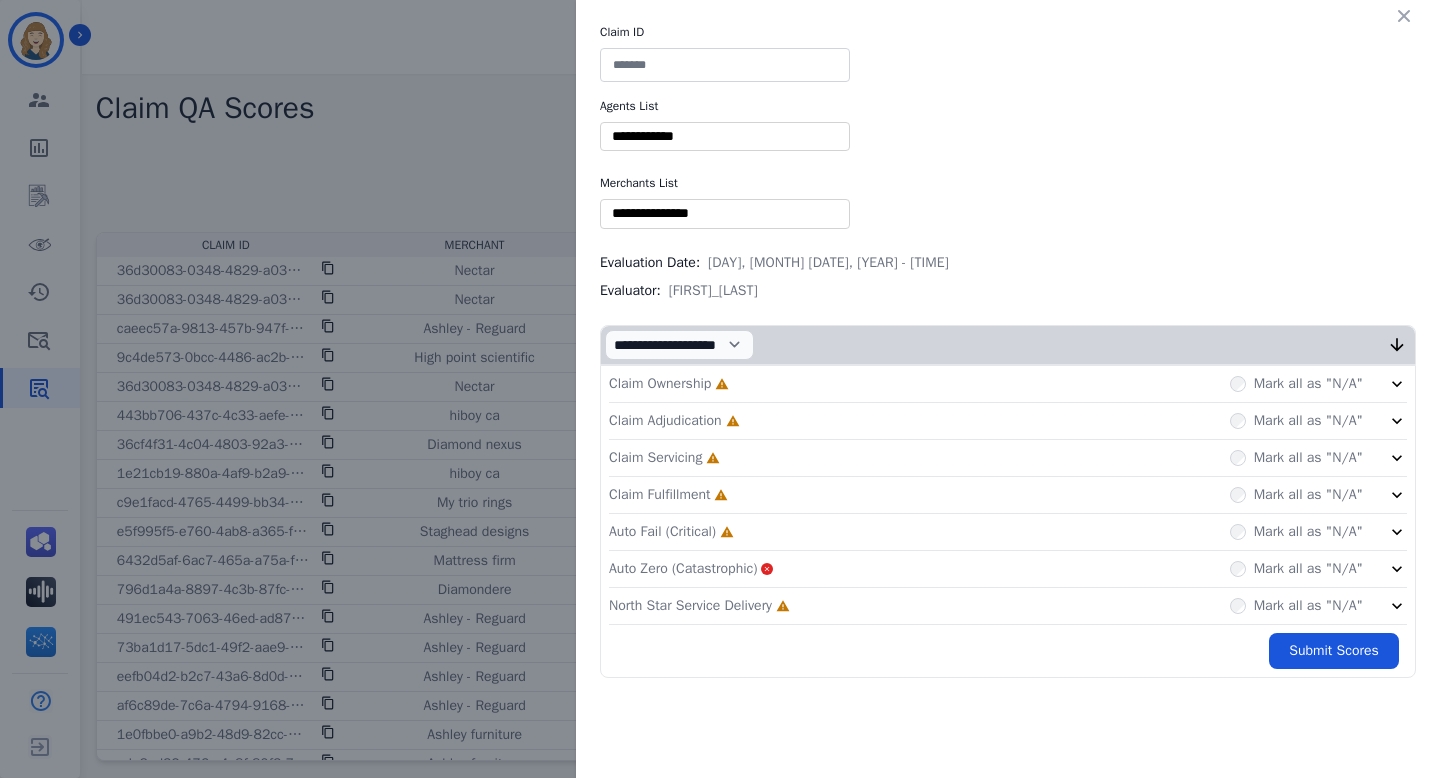 click at bounding box center [725, 65] 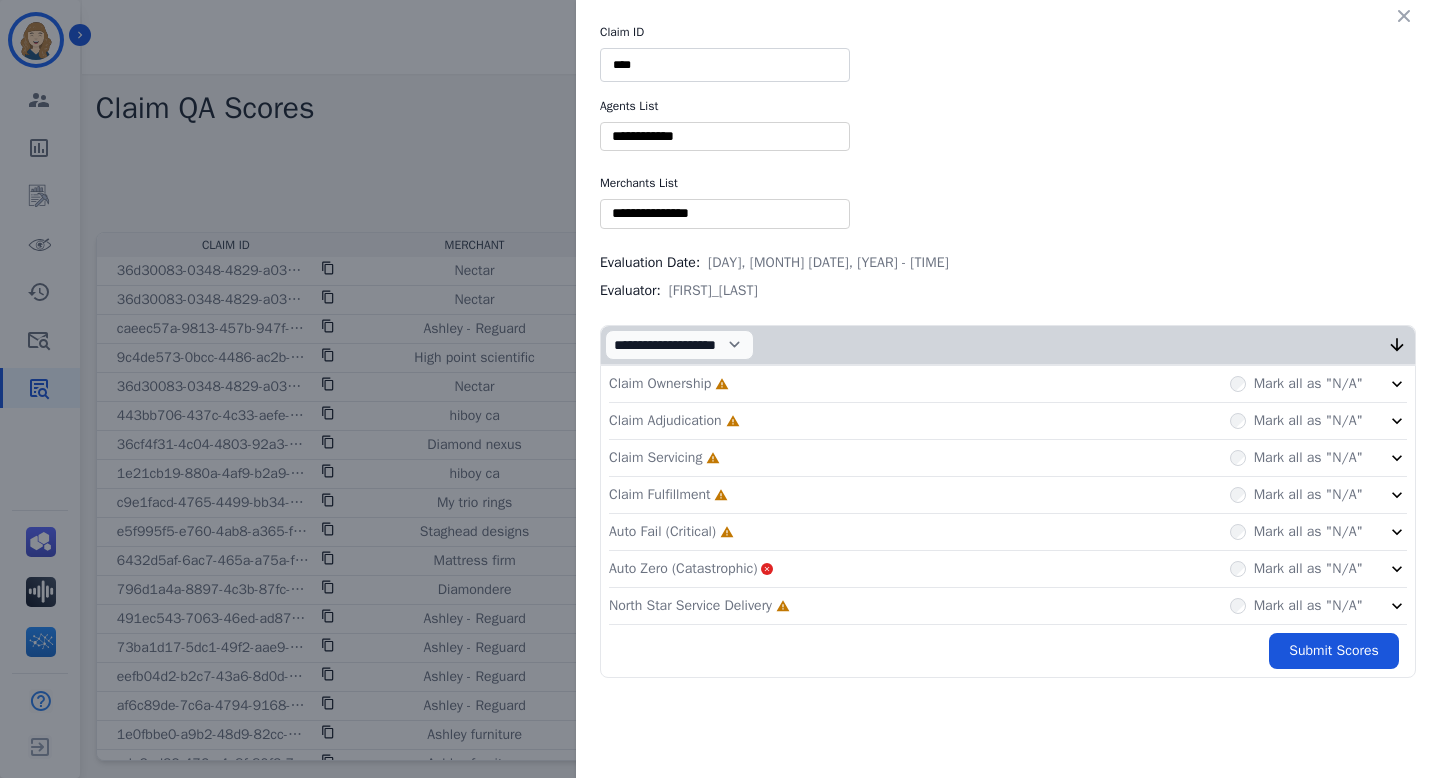type on "****" 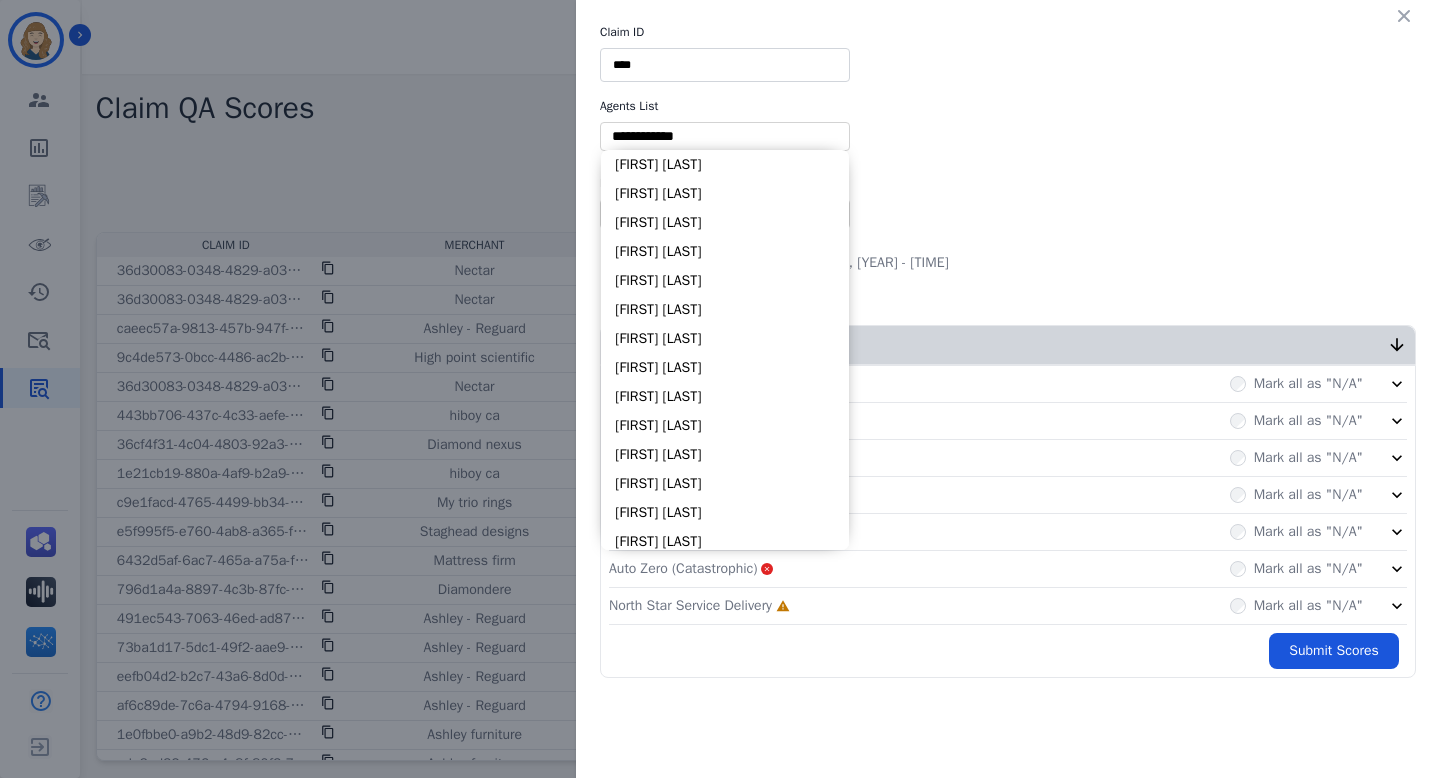 click at bounding box center [725, 136] 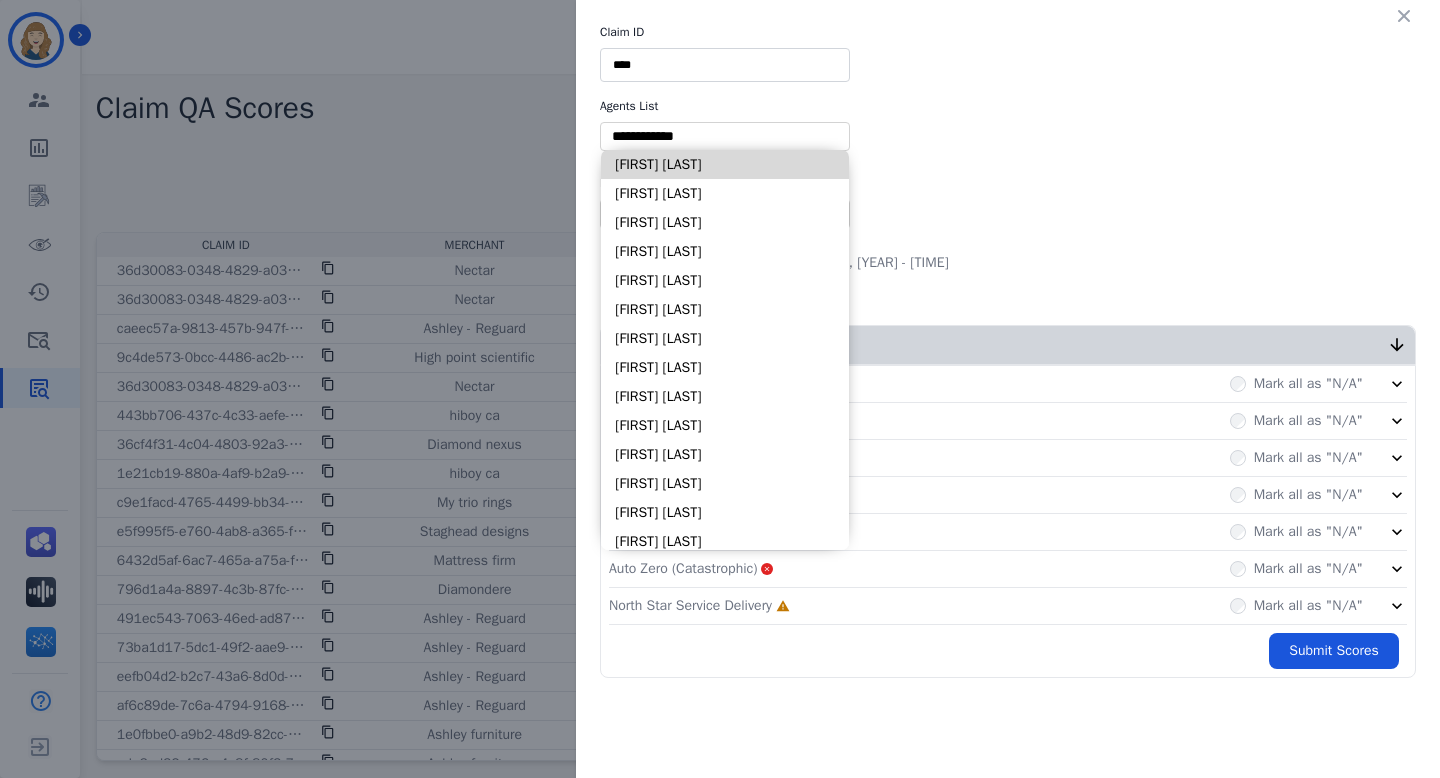 click on "[FIRST] [LAST]" at bounding box center (725, 164) 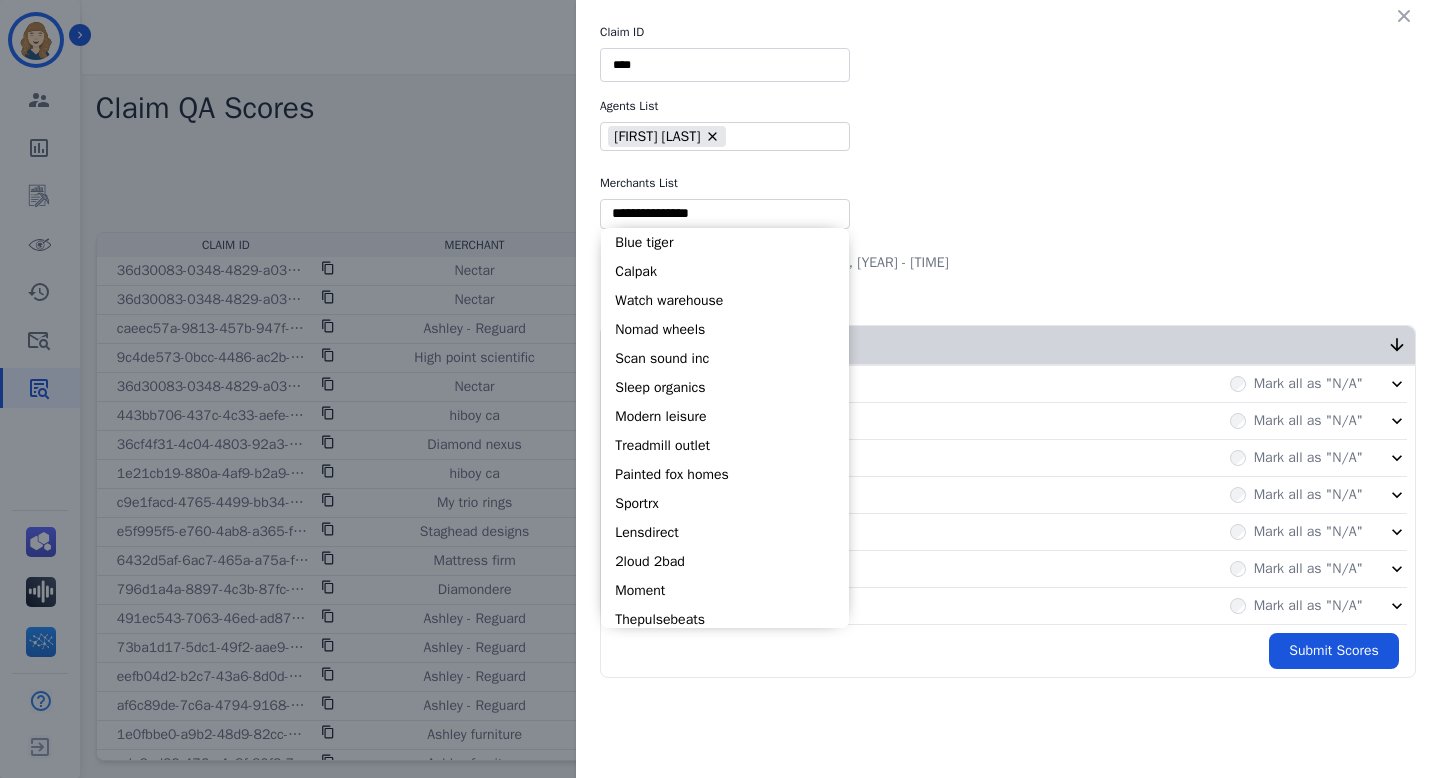 click at bounding box center [725, 213] 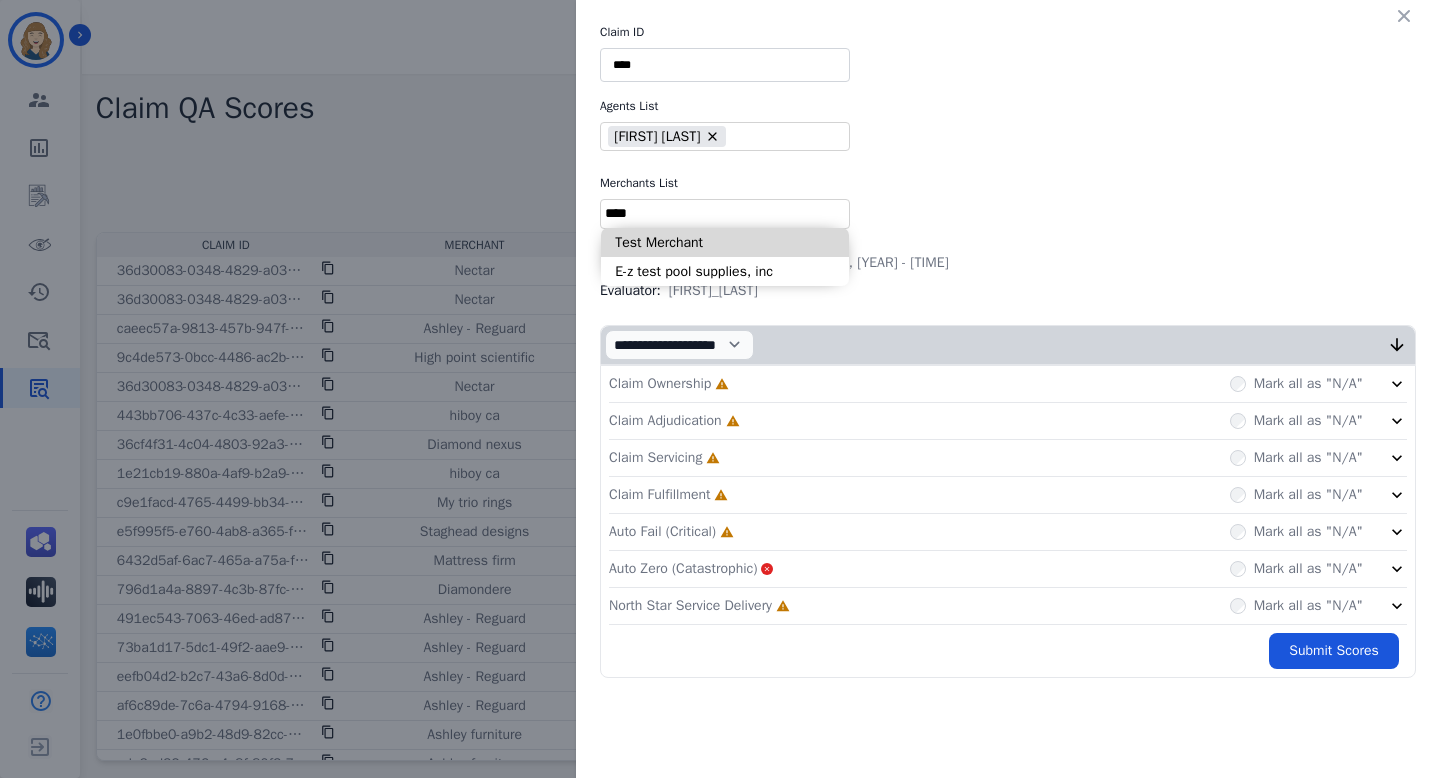 type on "****" 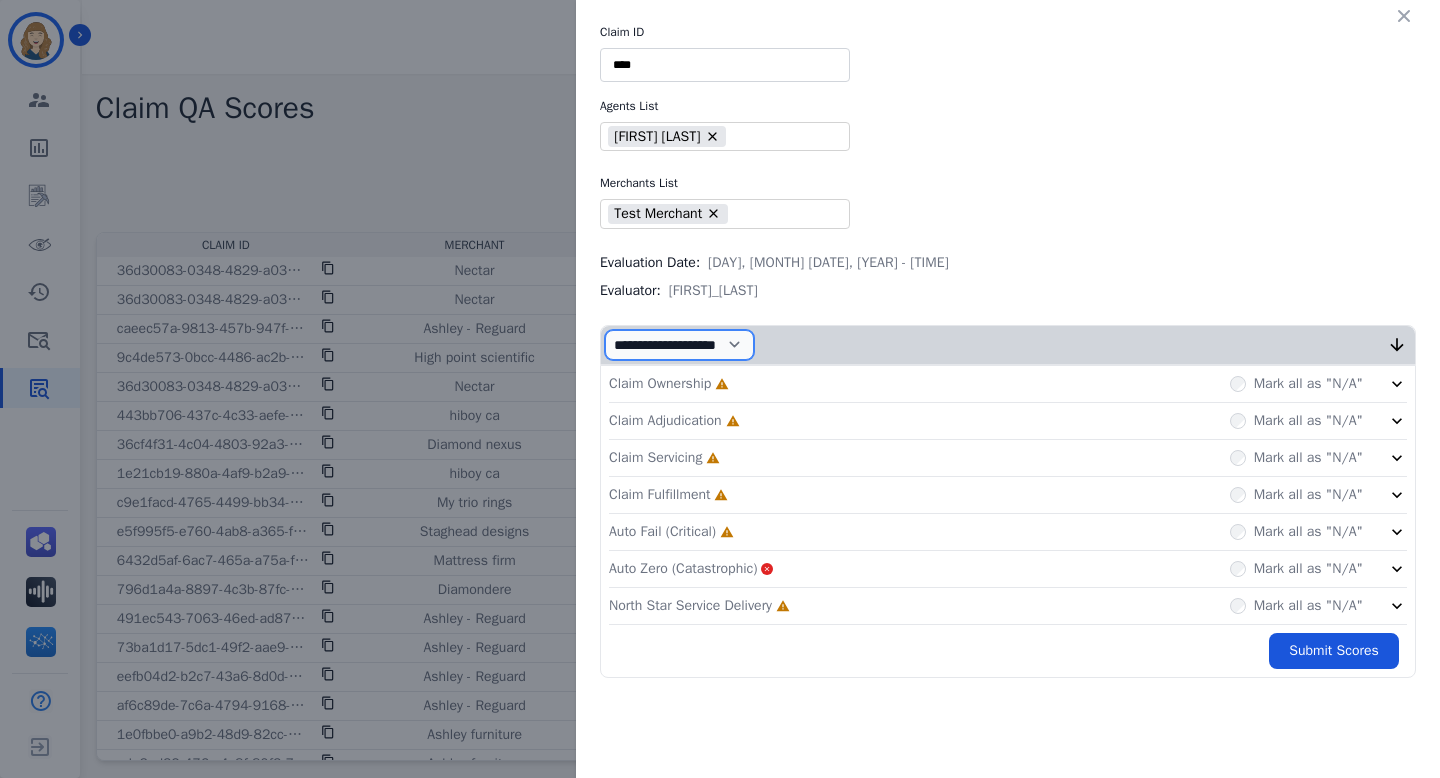 click on "**********" at bounding box center (679, 345) 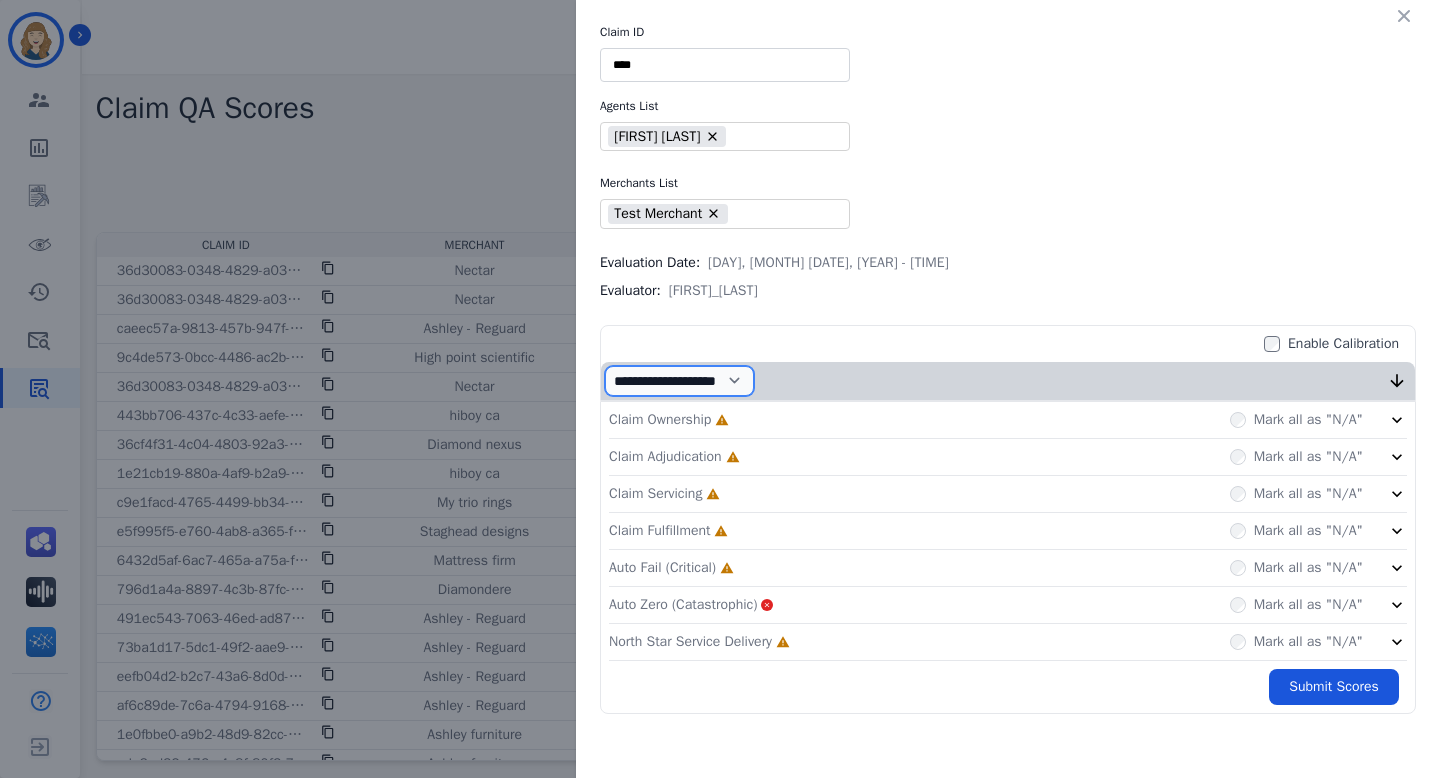 click on "**********" at bounding box center (679, 381) 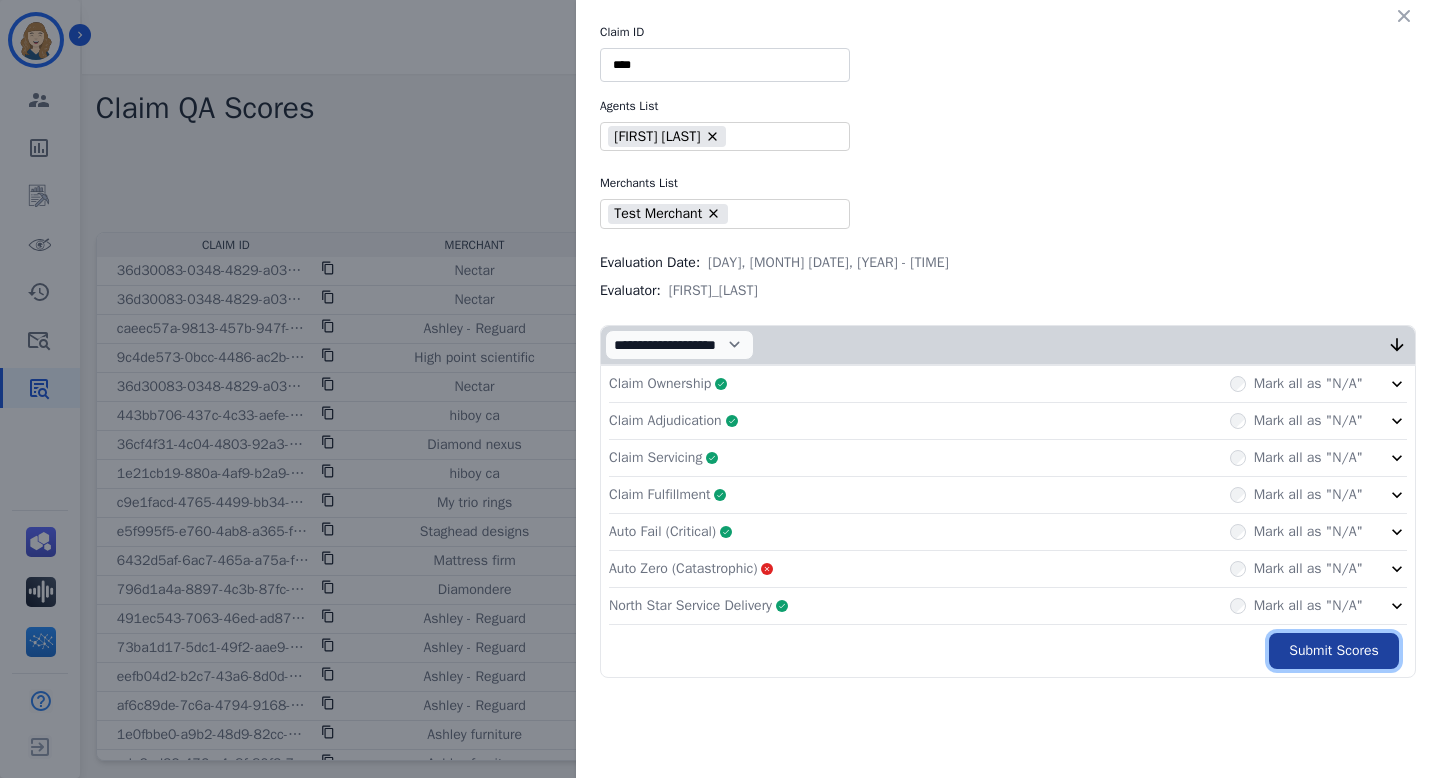 click on "Submit Scores" at bounding box center [1334, 651] 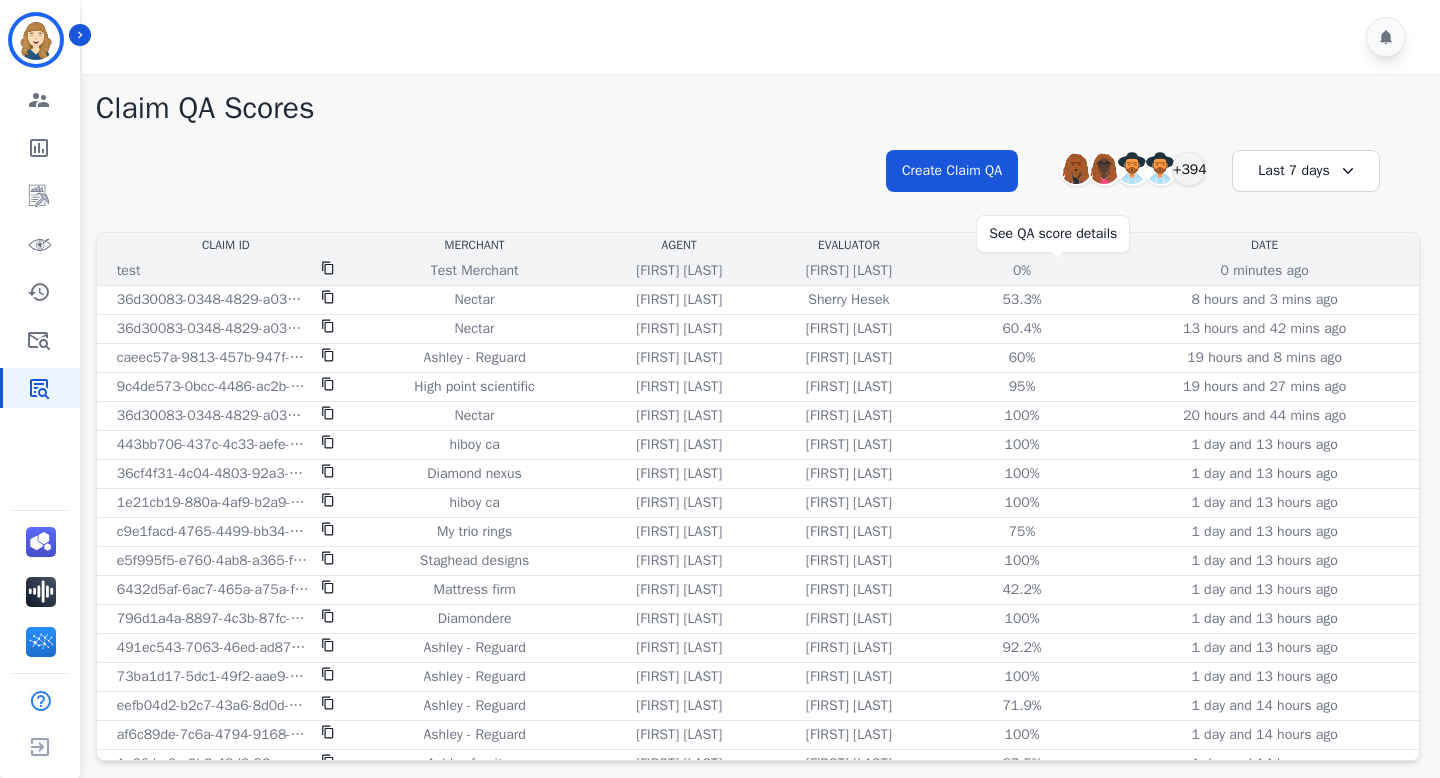 click on "0%" at bounding box center [1022, 271] 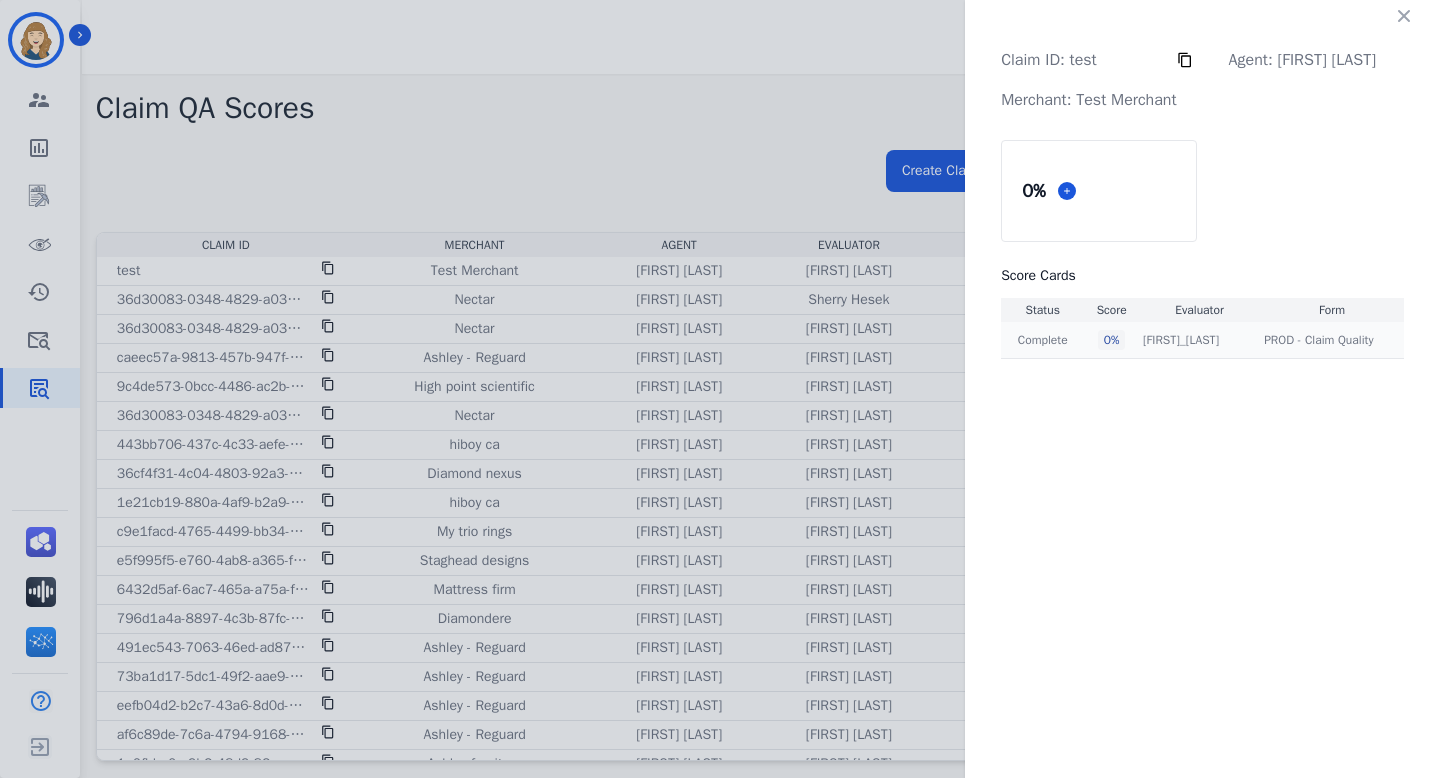 click on "Complete" at bounding box center (1042, 340) 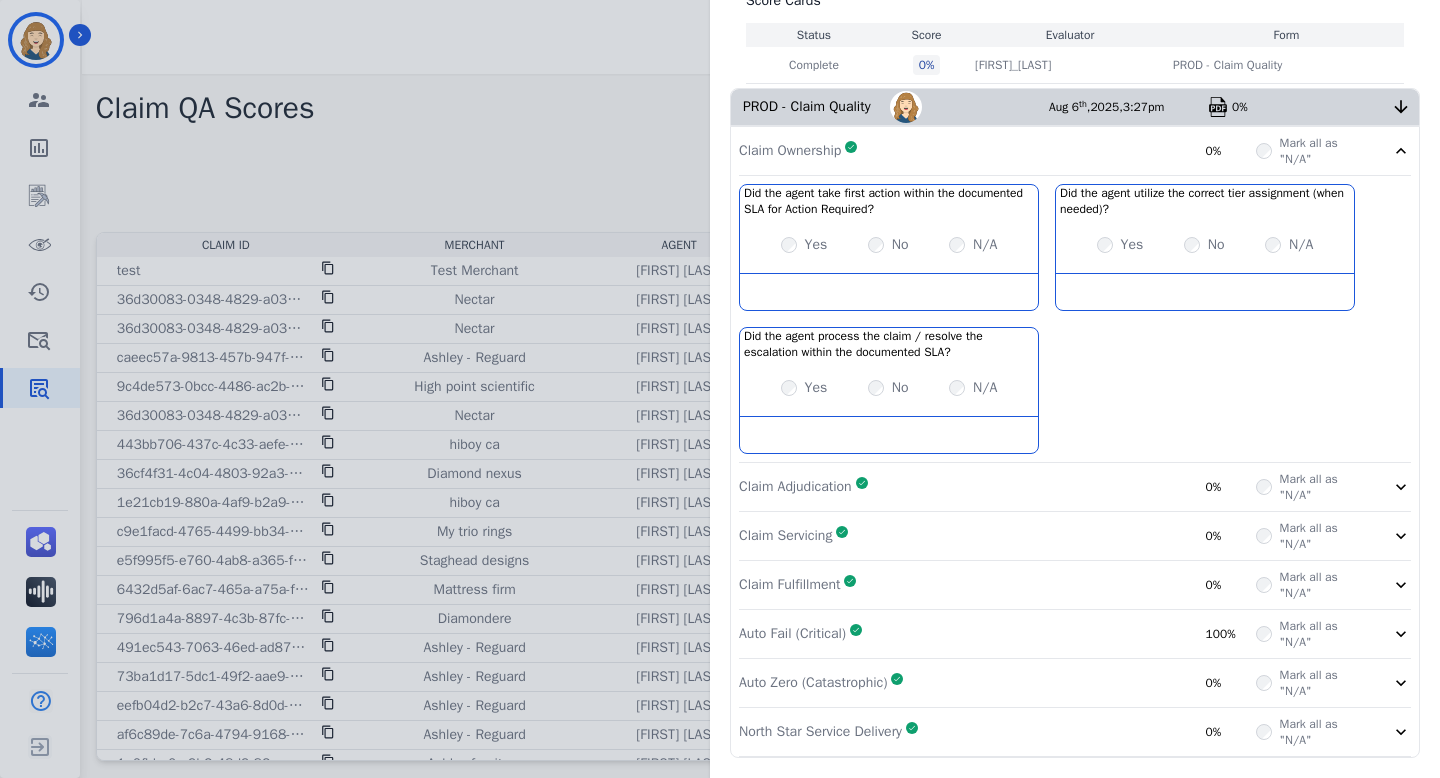 scroll, scrollTop: 0, scrollLeft: 0, axis: both 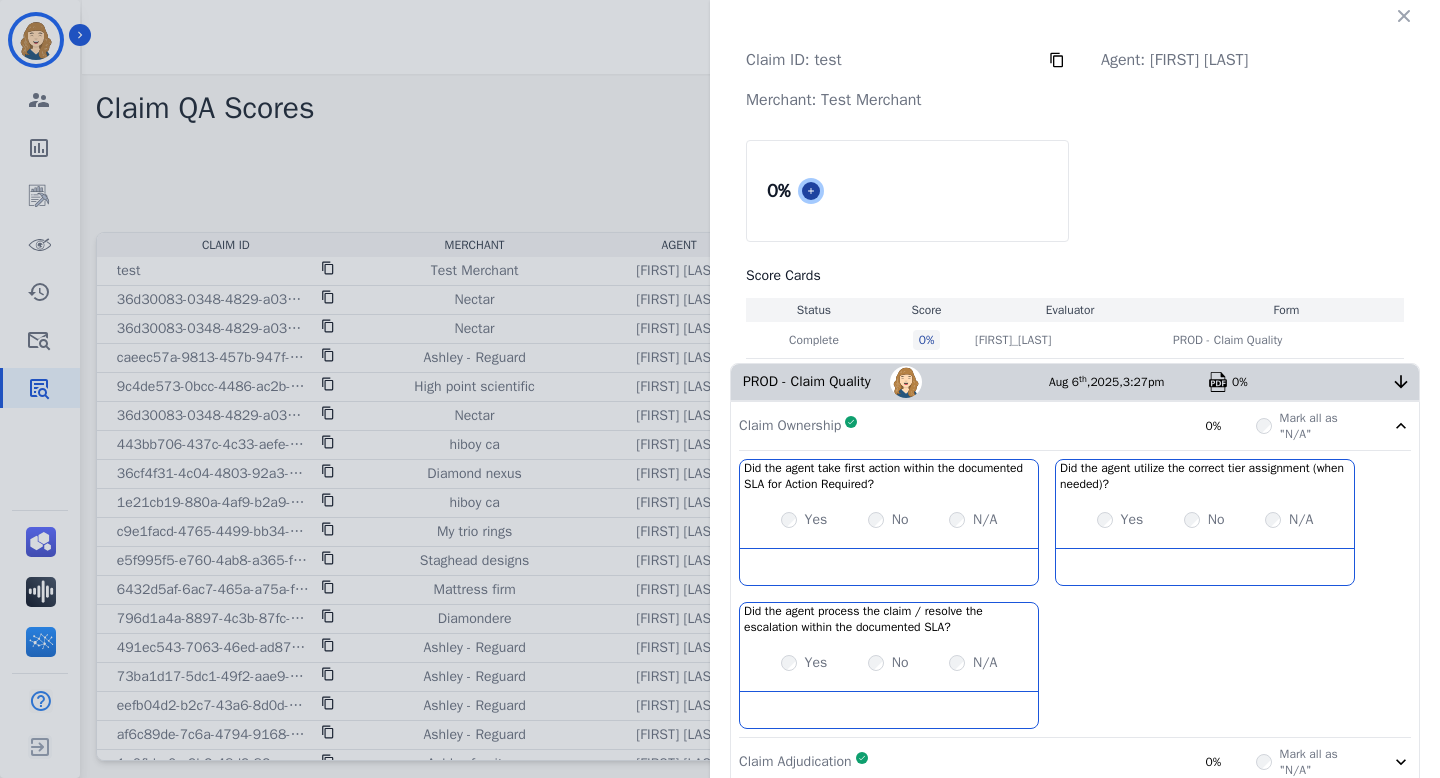 click 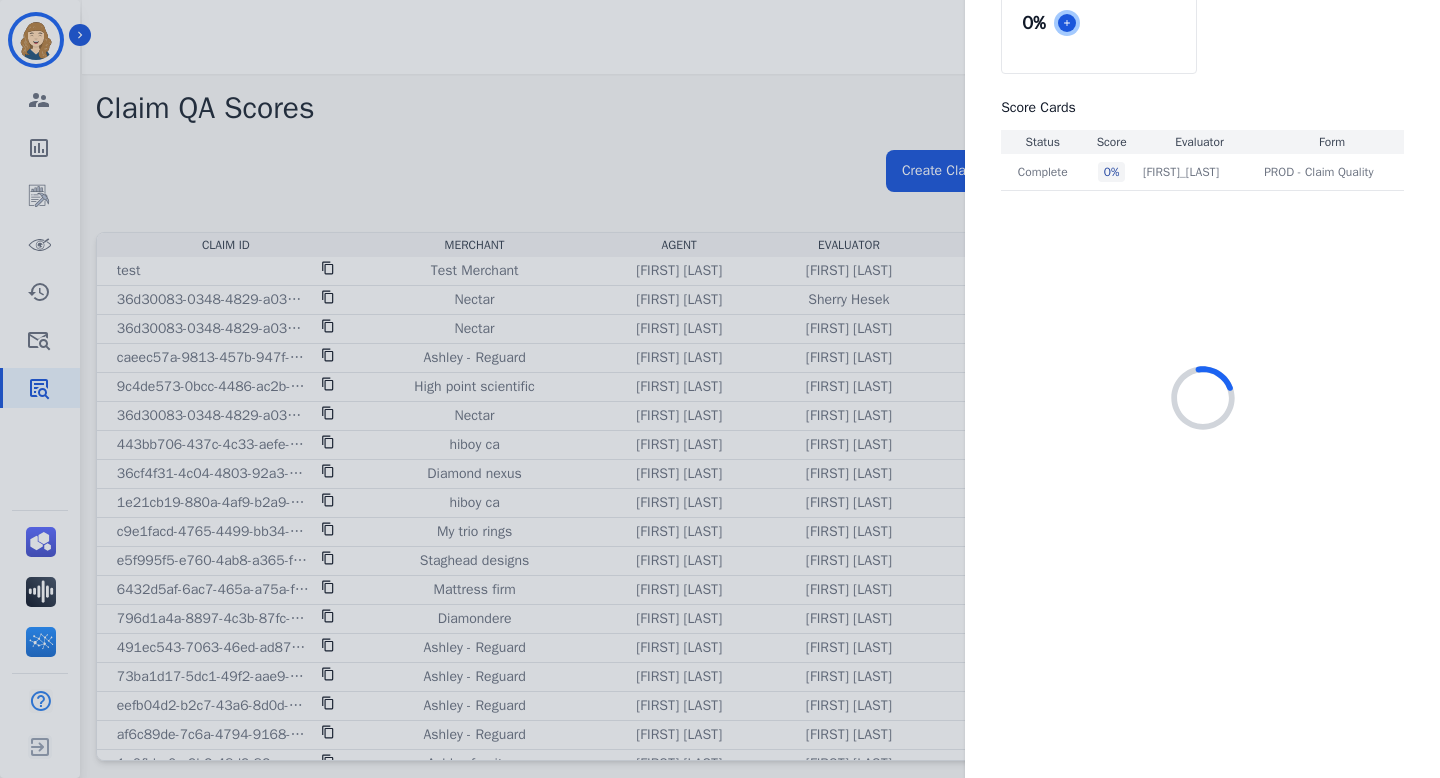 select on "*" 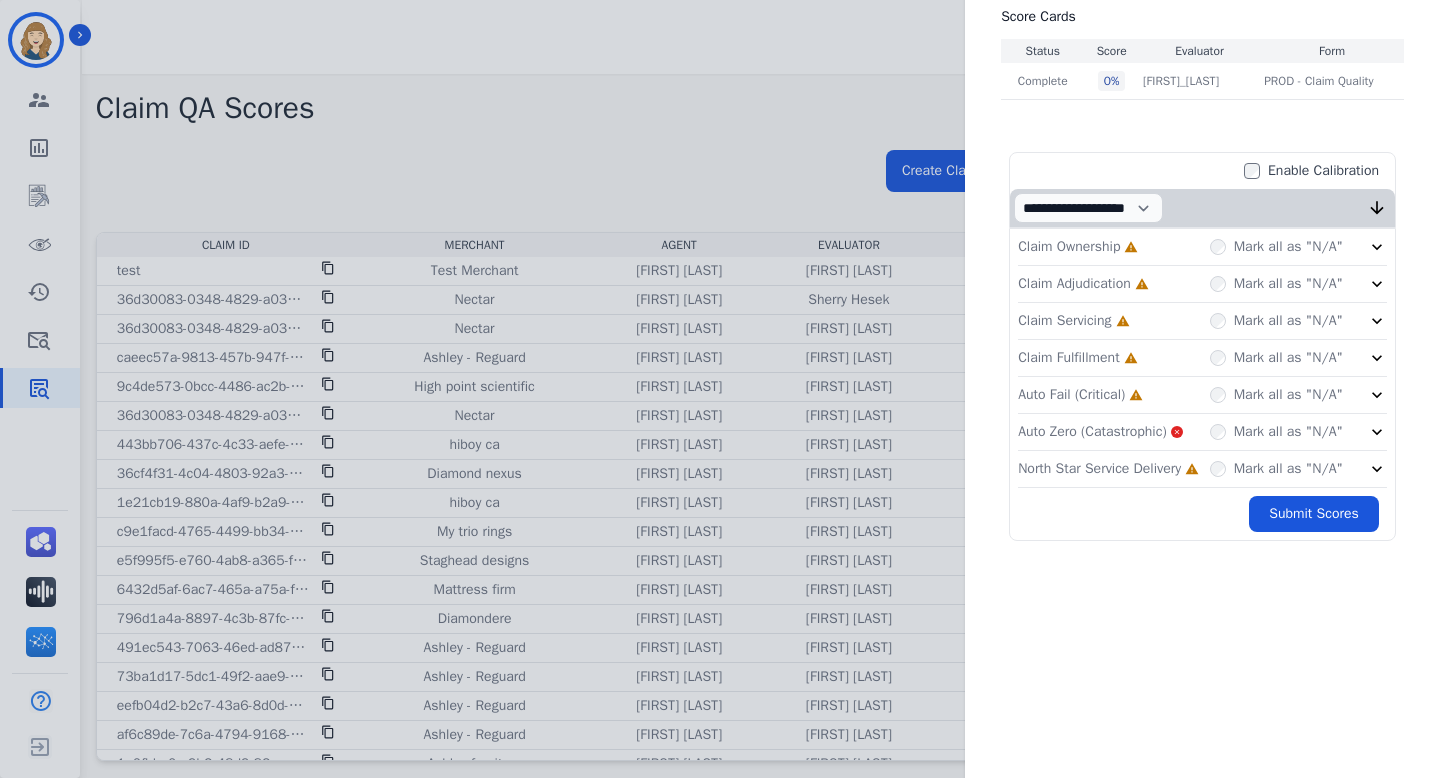 scroll, scrollTop: 309, scrollLeft: 0, axis: vertical 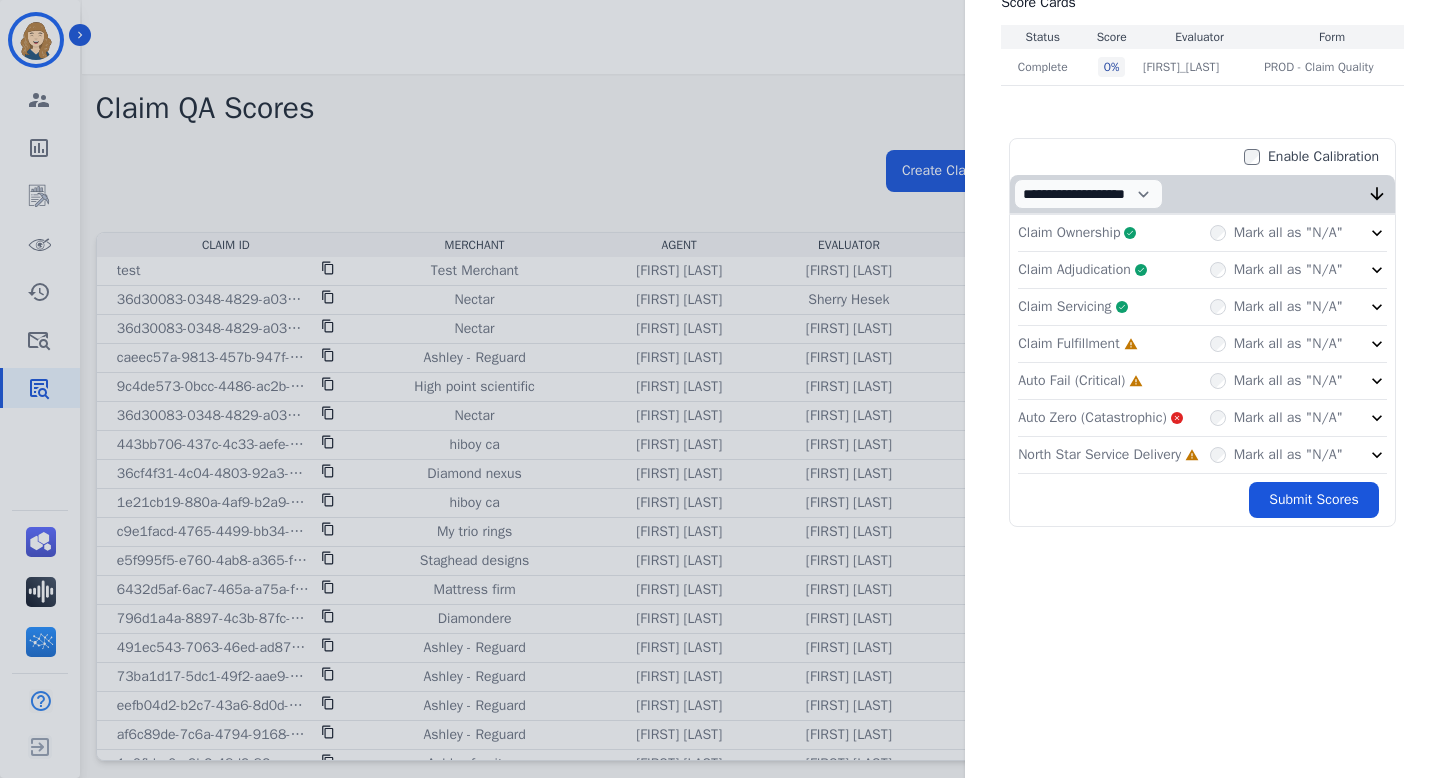 click on "Mark all as "N/A"" at bounding box center (1276, 344) 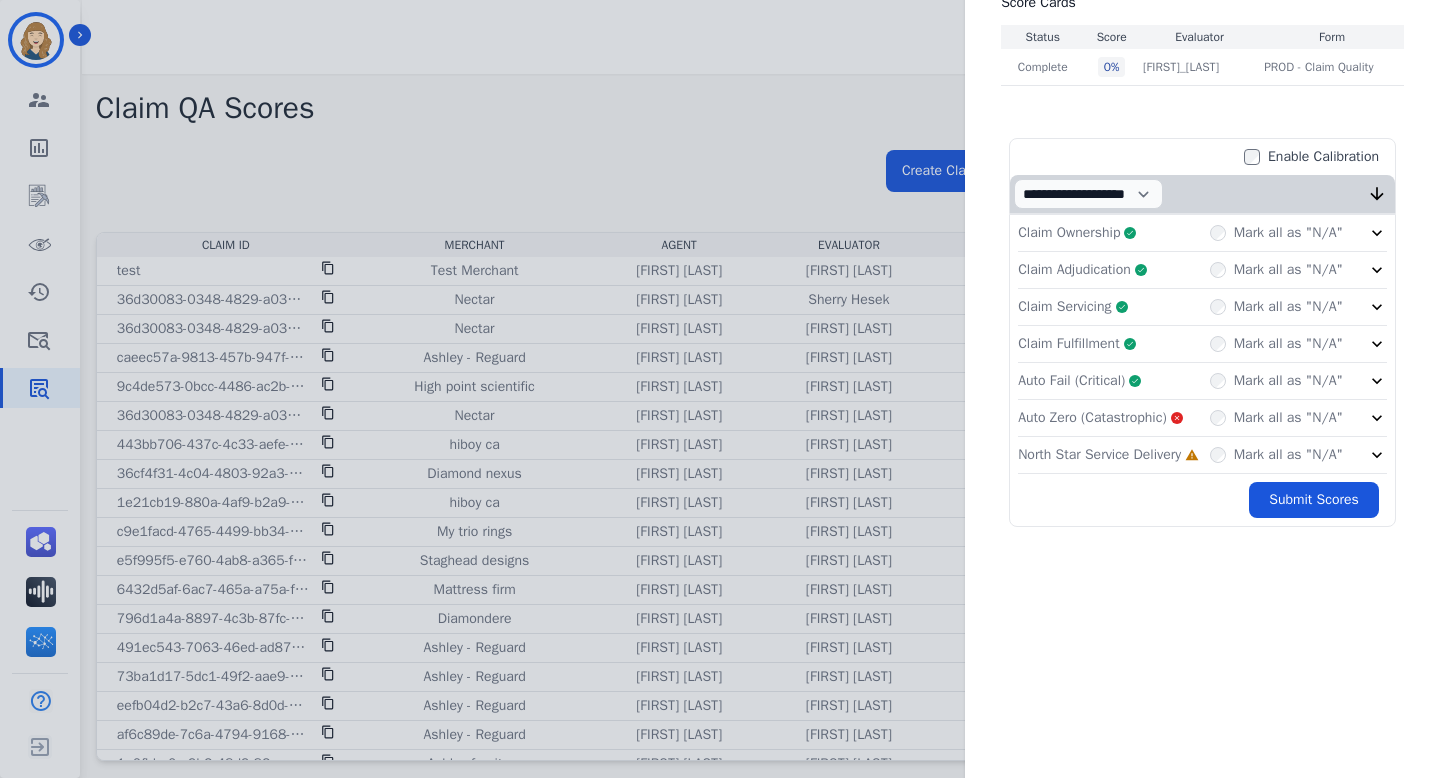 click on "Auto Fail (Critical)     Complete         Mark all as "N/A"" 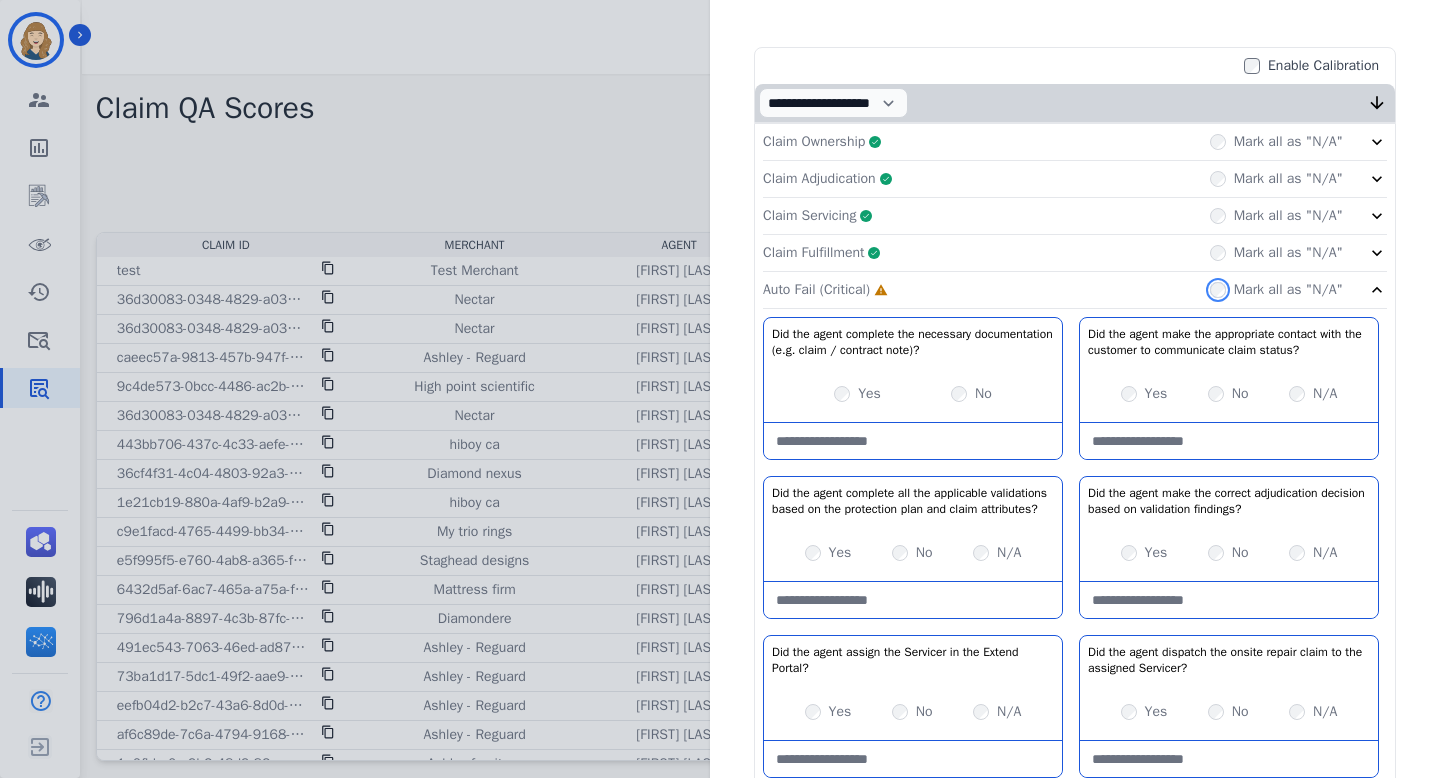 scroll, scrollTop: 407, scrollLeft: 0, axis: vertical 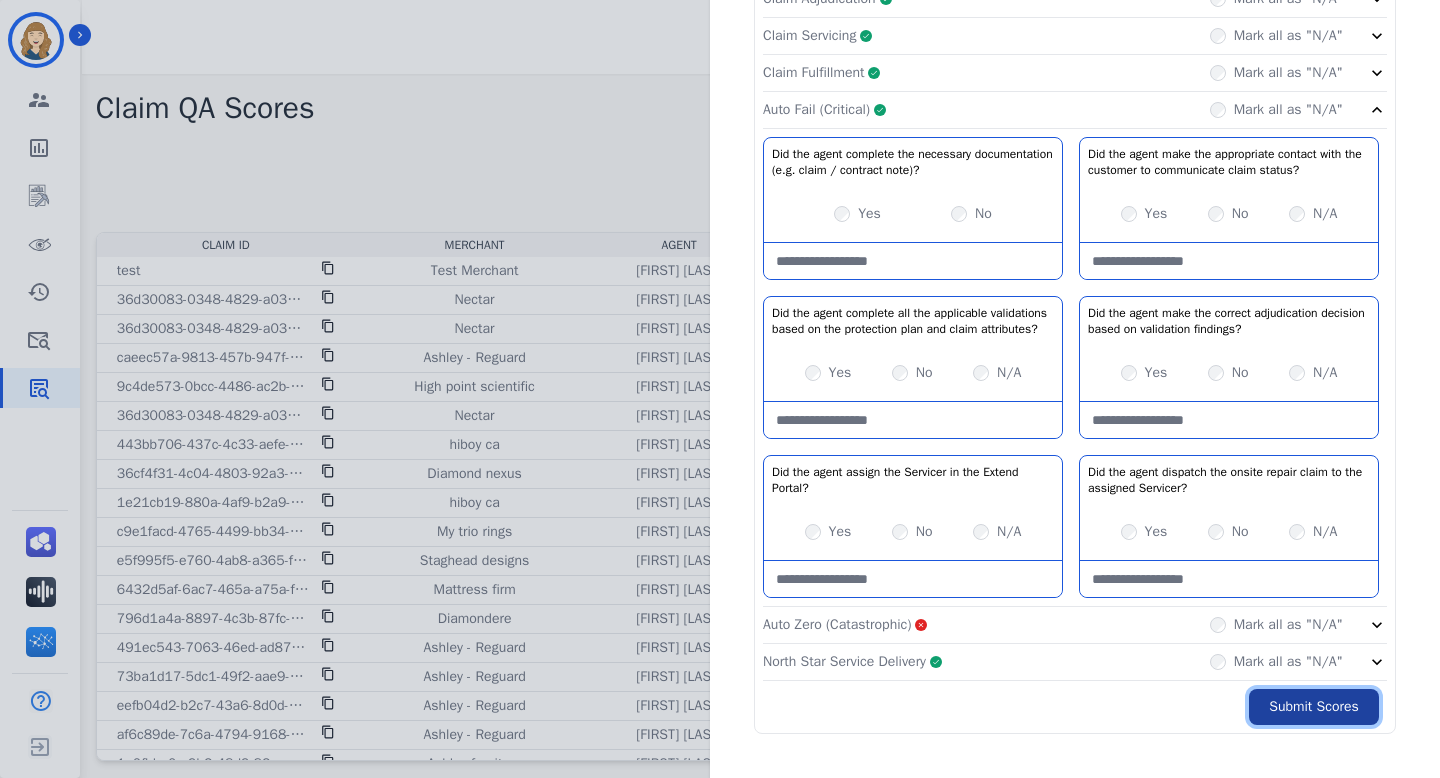 click on "Submit Scores" at bounding box center [1314, 707] 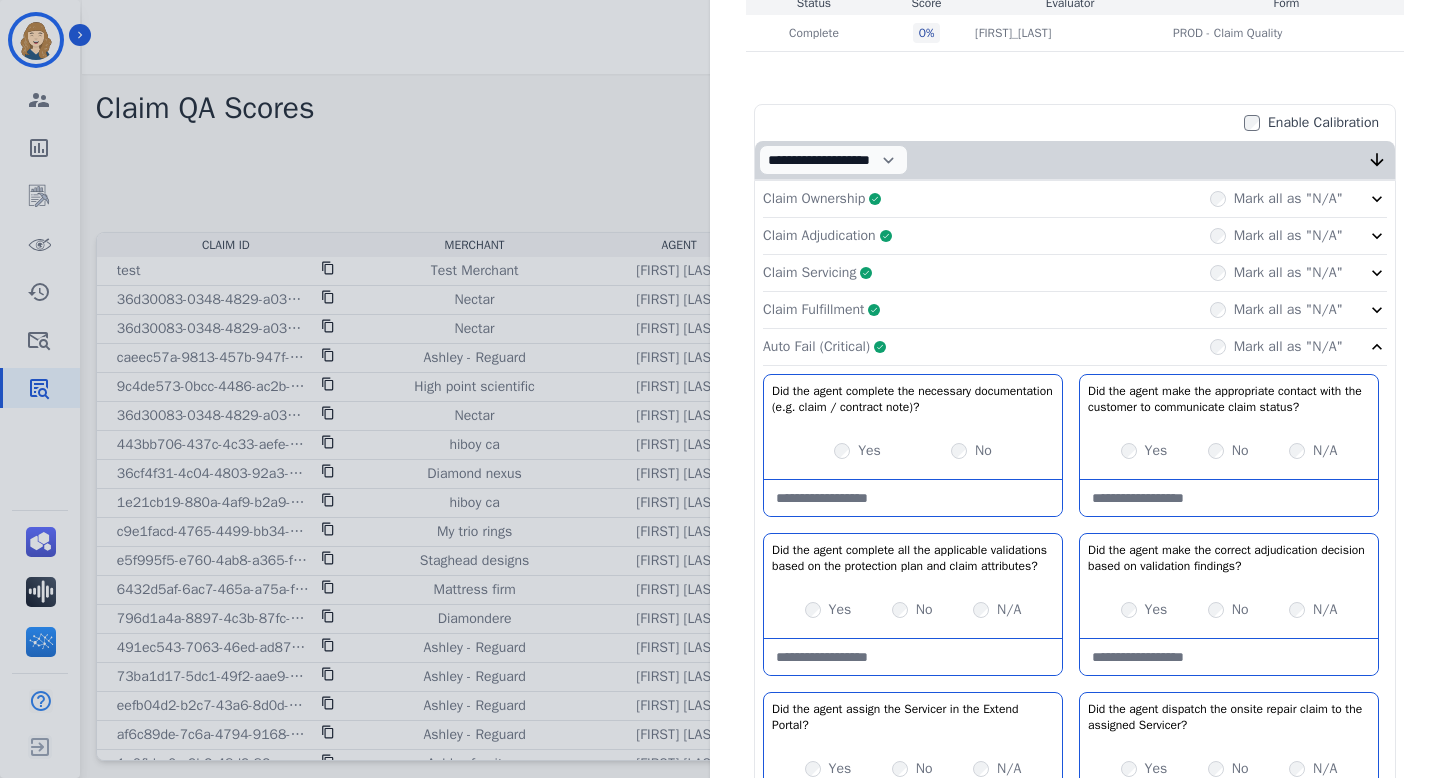 scroll, scrollTop: 0, scrollLeft: 0, axis: both 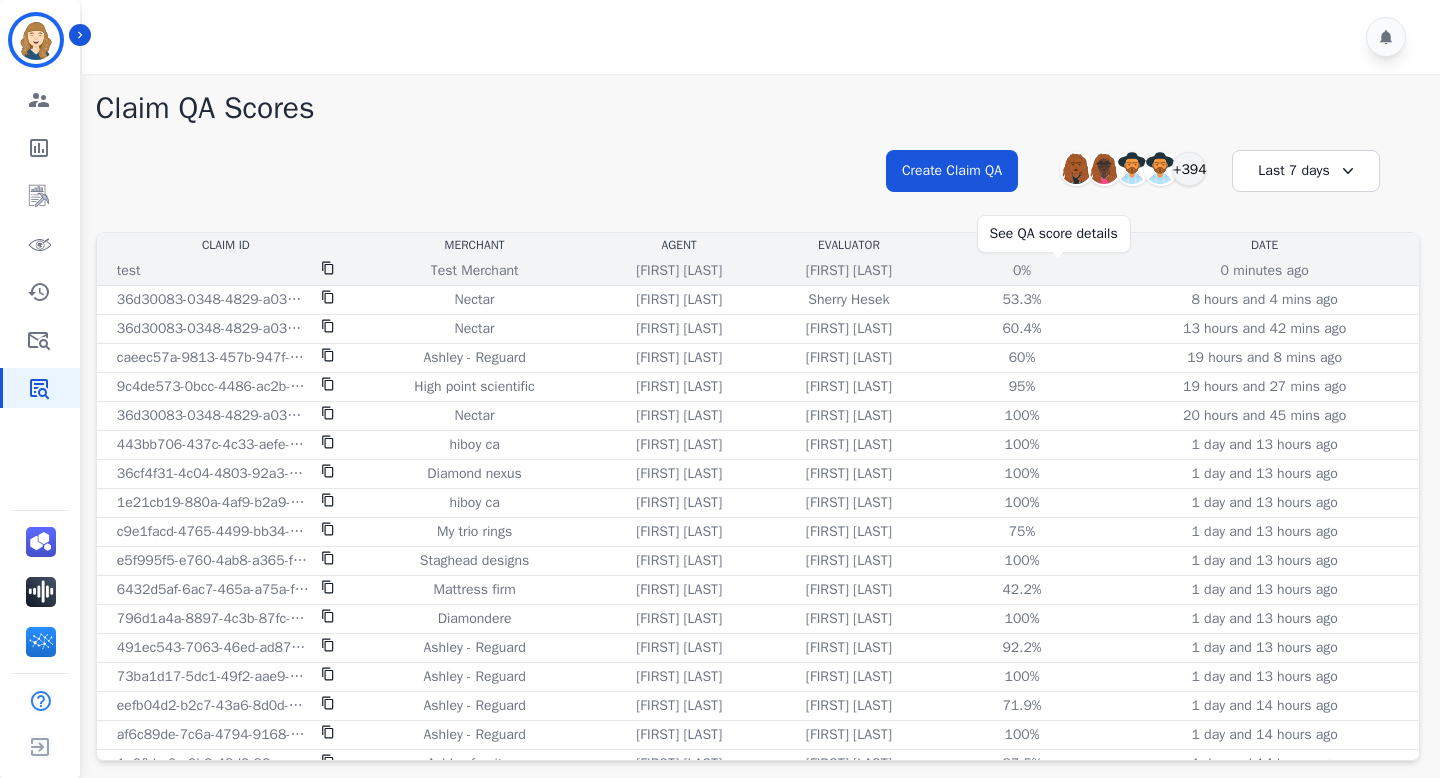 click on "0%" at bounding box center (1022, 271) 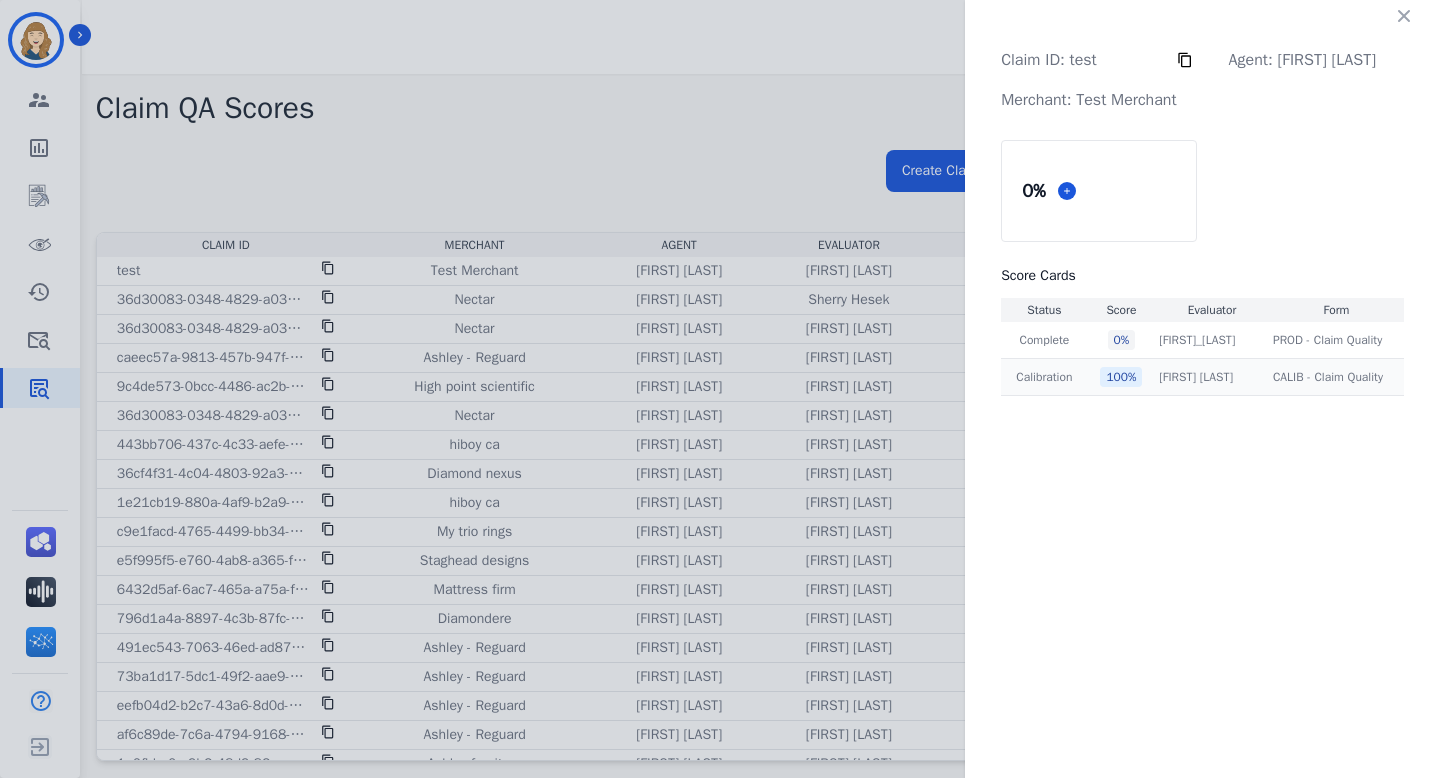 click on "Calibration" at bounding box center [1044, 377] 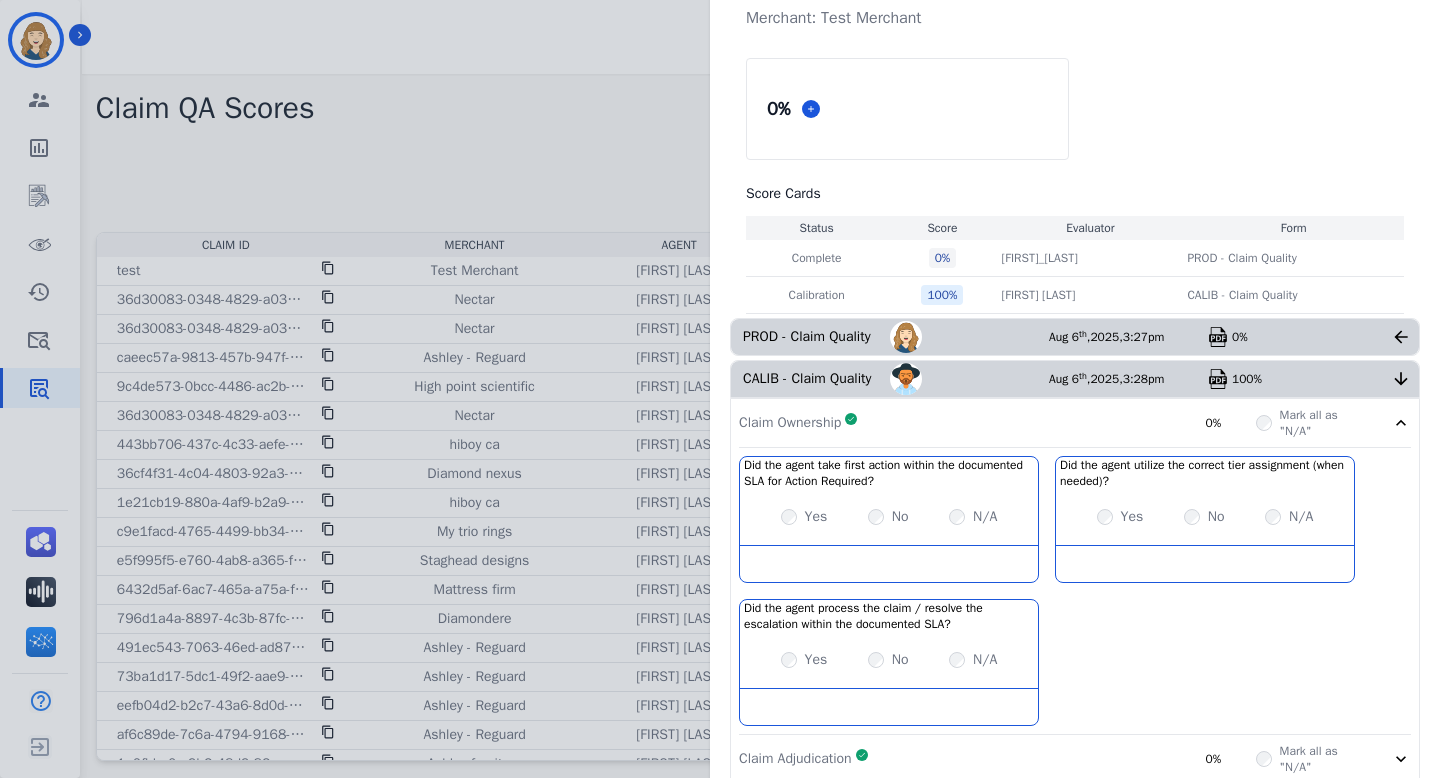 scroll, scrollTop: 70, scrollLeft: 0, axis: vertical 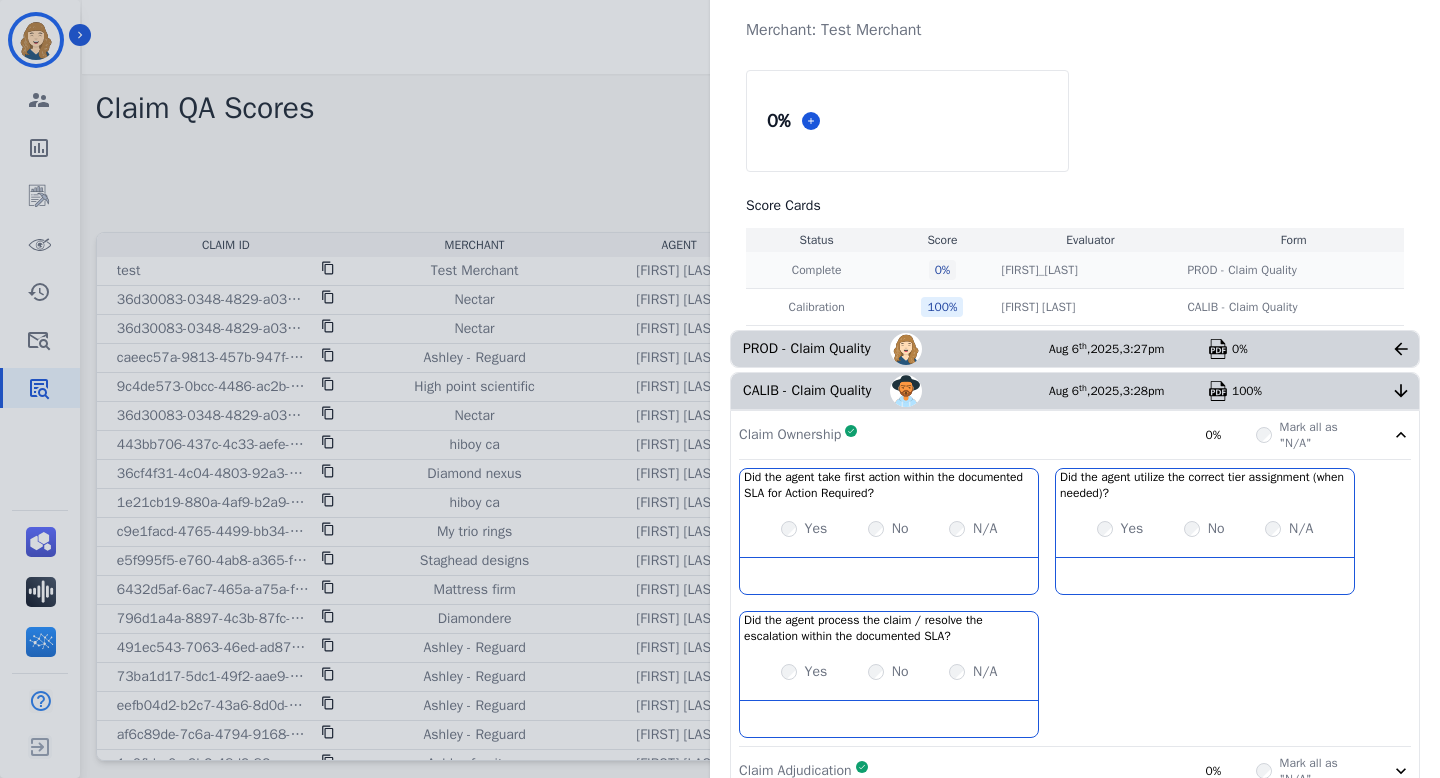 click on "0 %" at bounding box center (943, 270) 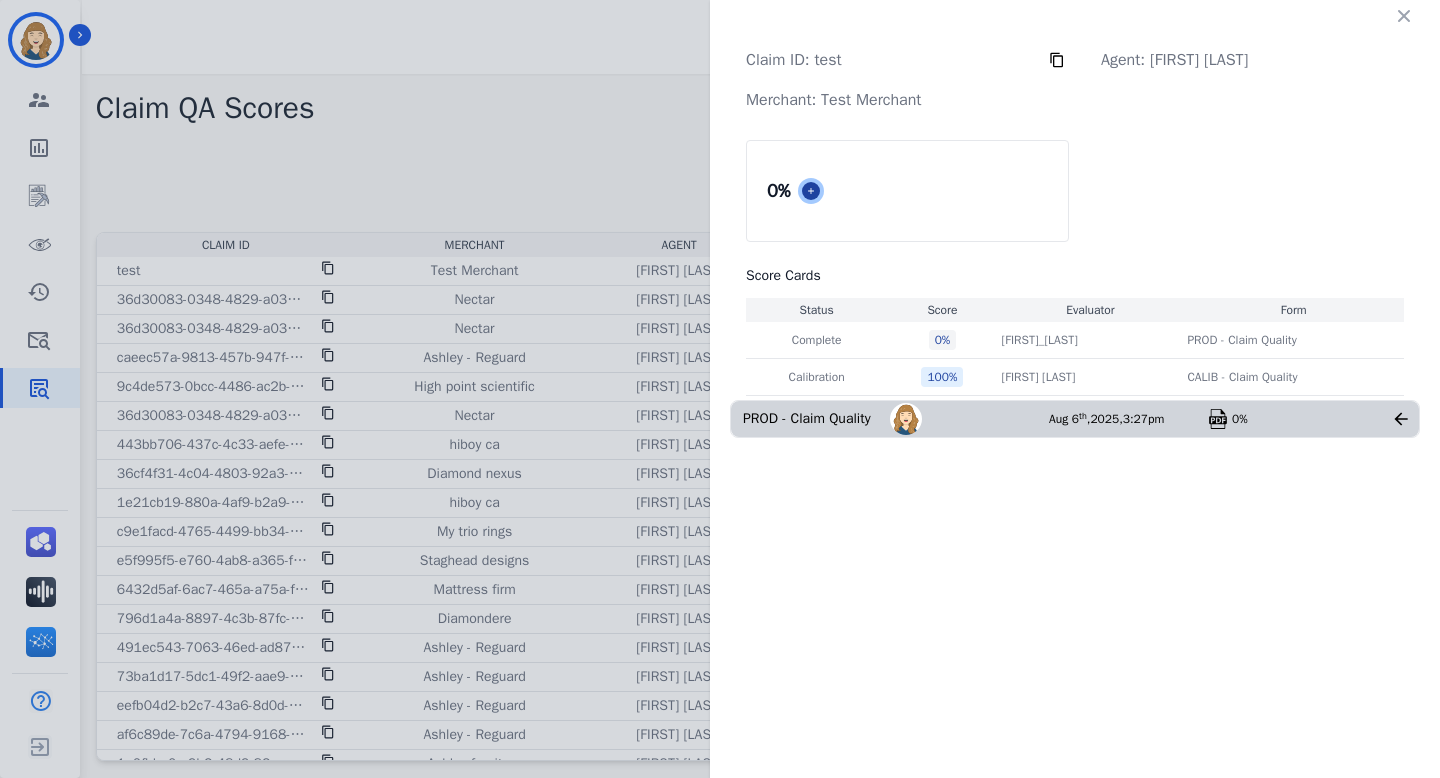 click 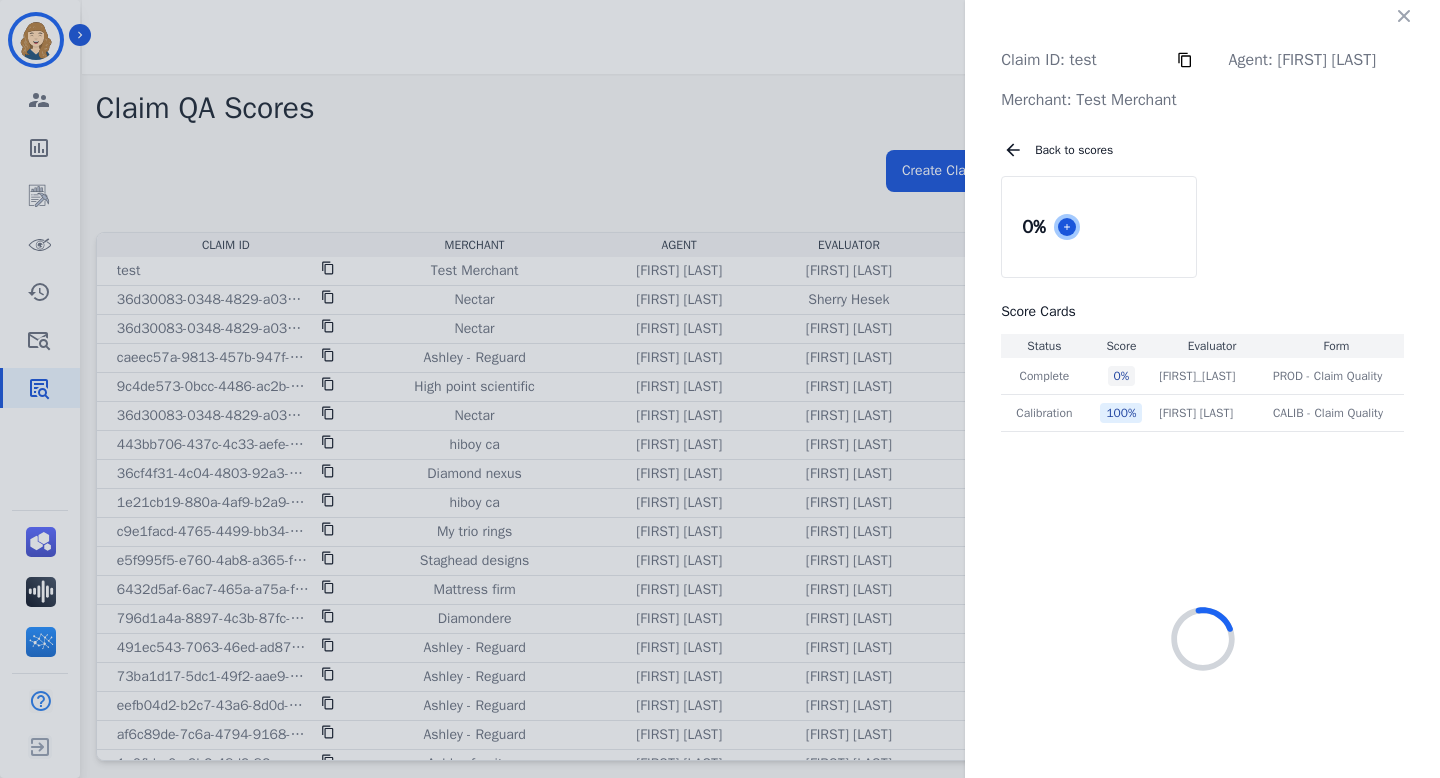 select on "*" 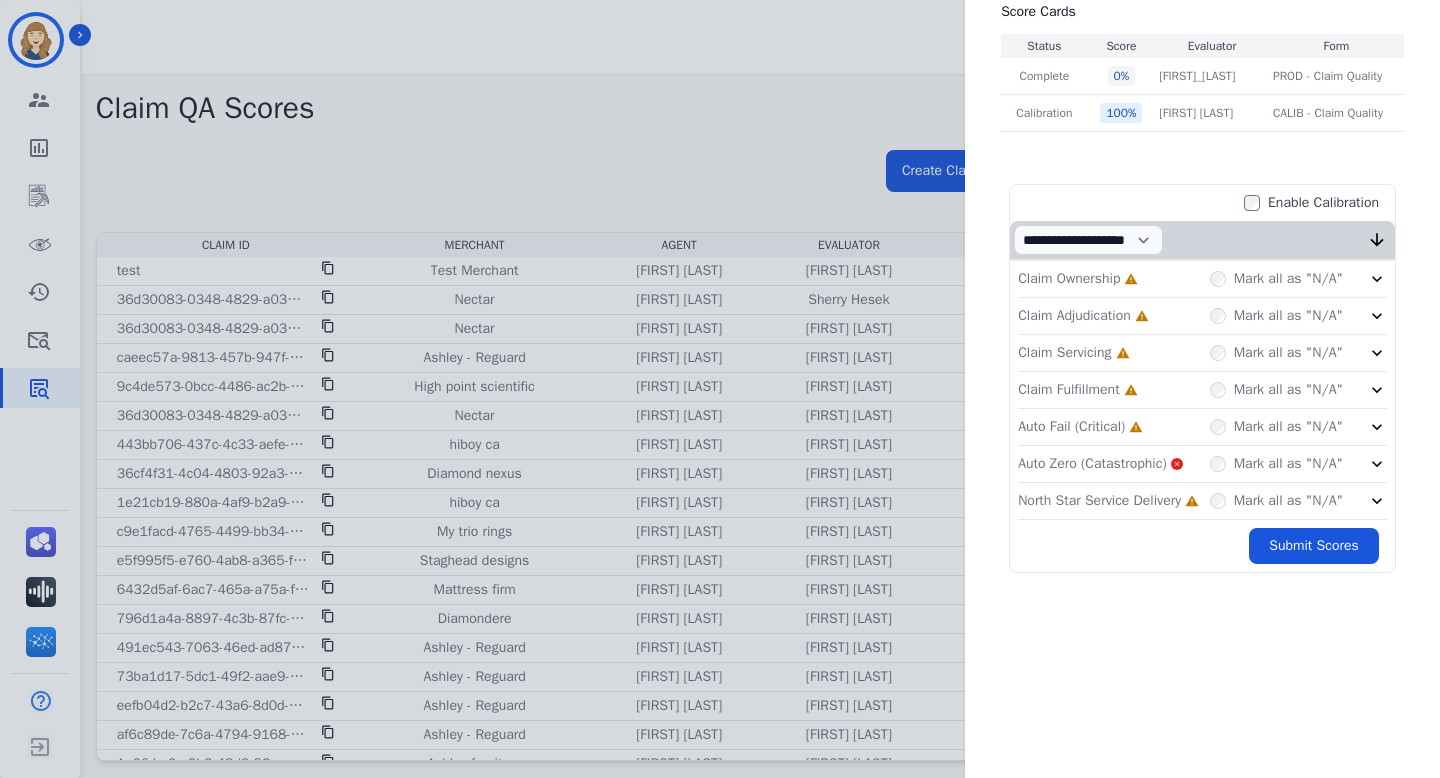 scroll, scrollTop: 332, scrollLeft: 0, axis: vertical 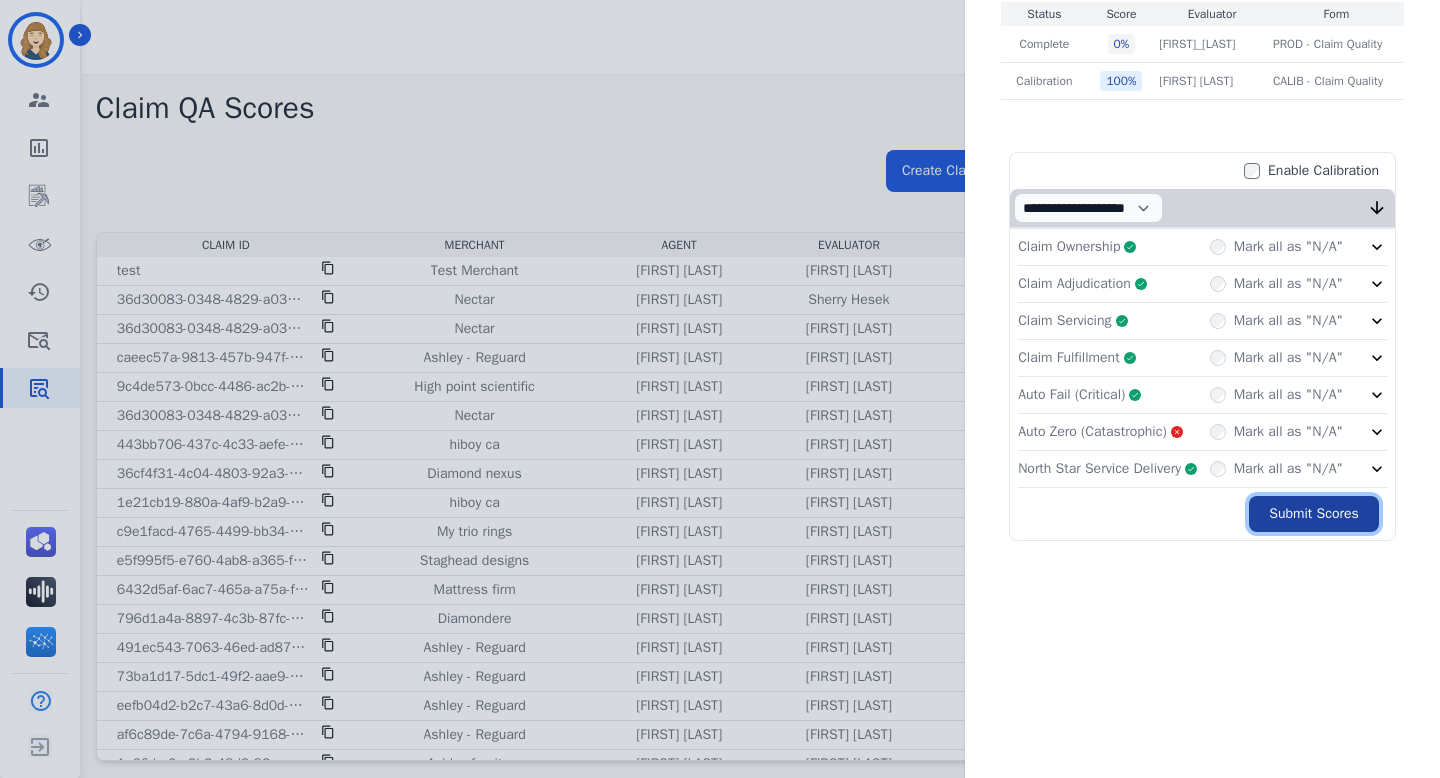 click on "Submit Scores" at bounding box center (1314, 514) 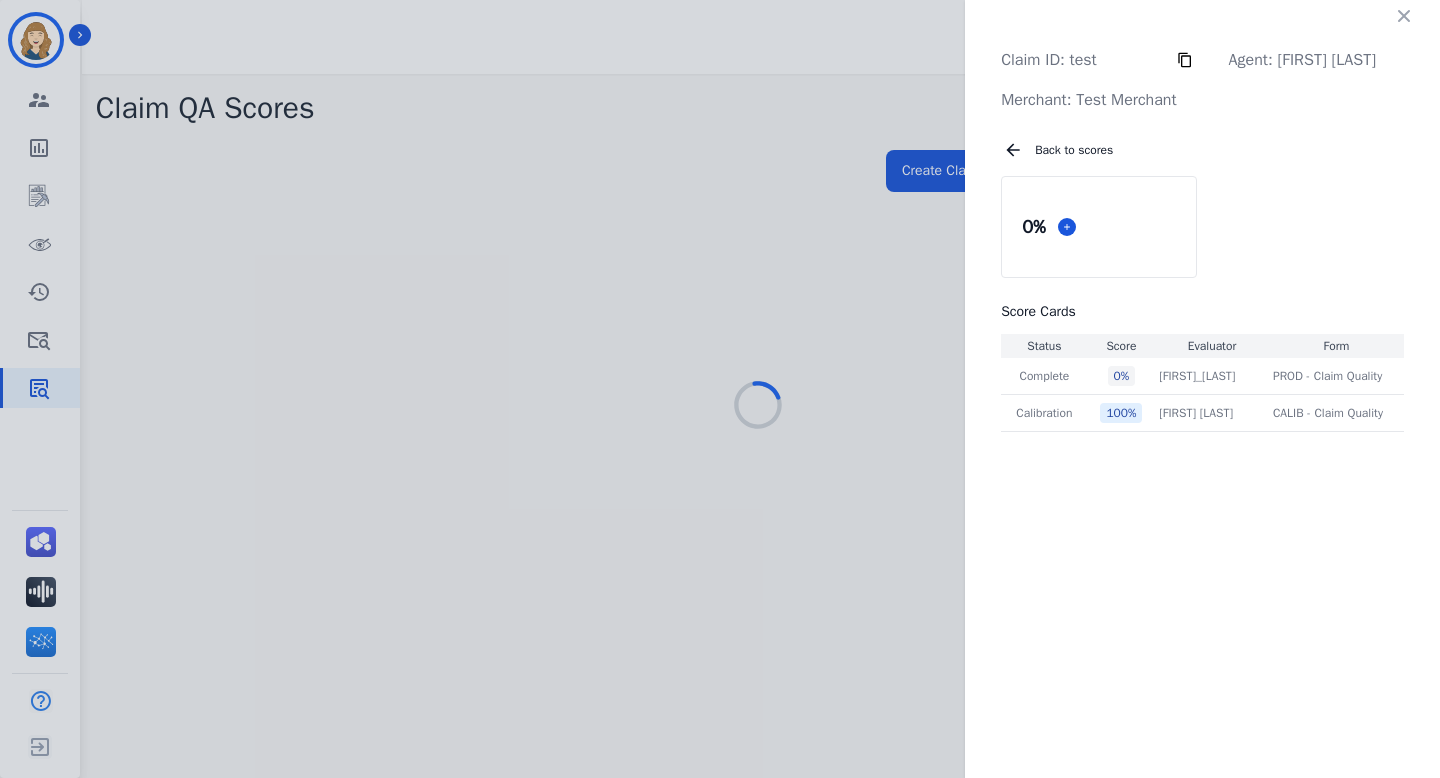 scroll, scrollTop: 0, scrollLeft: 0, axis: both 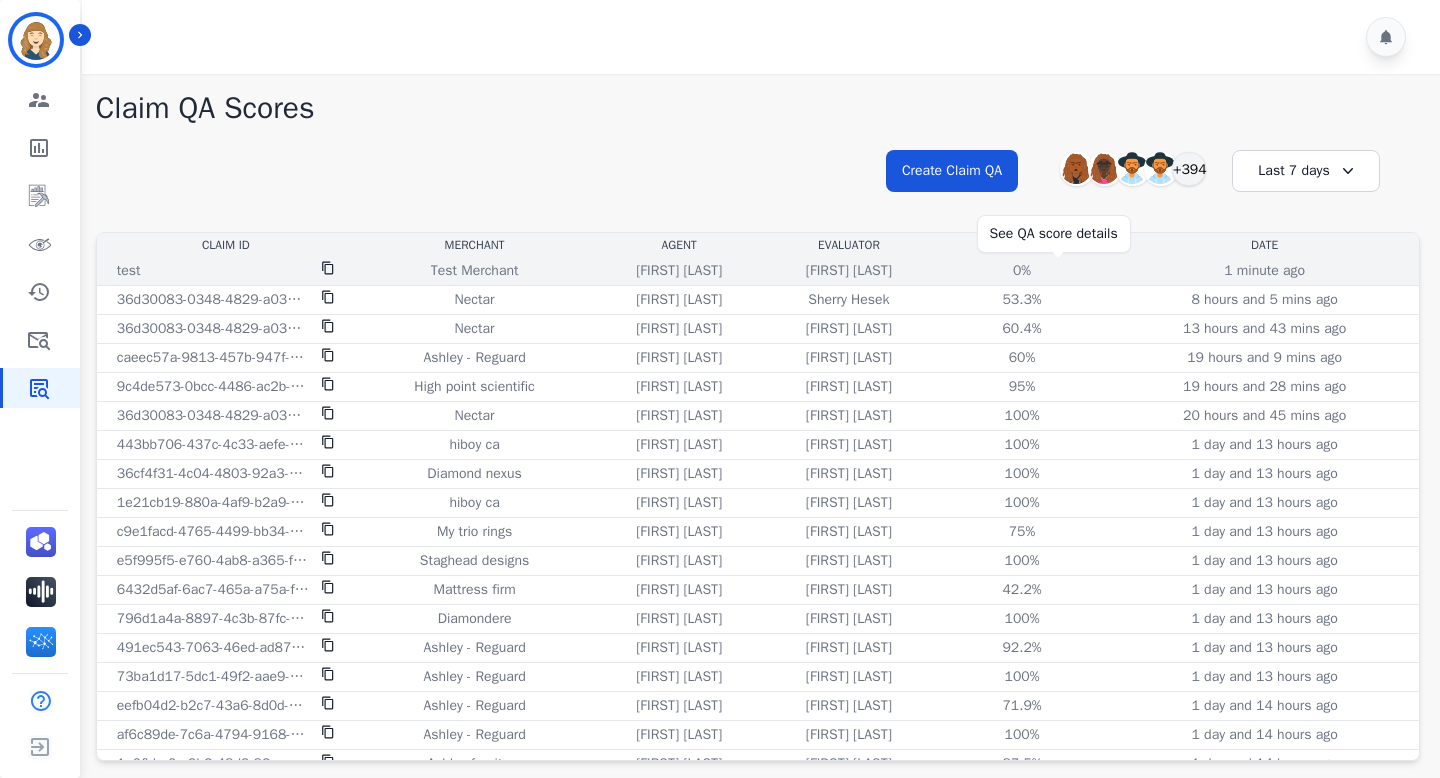 click on "0%" at bounding box center [1022, 271] 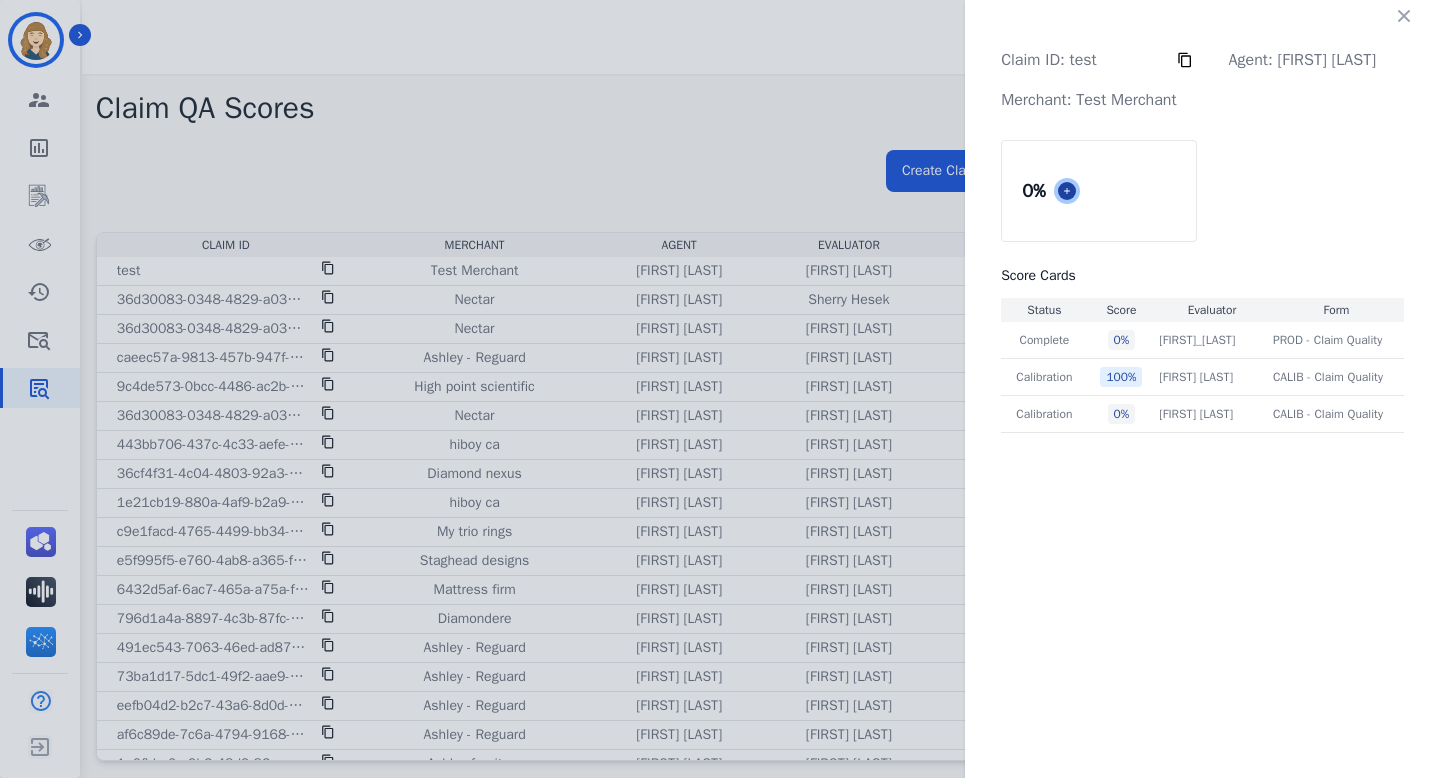 click 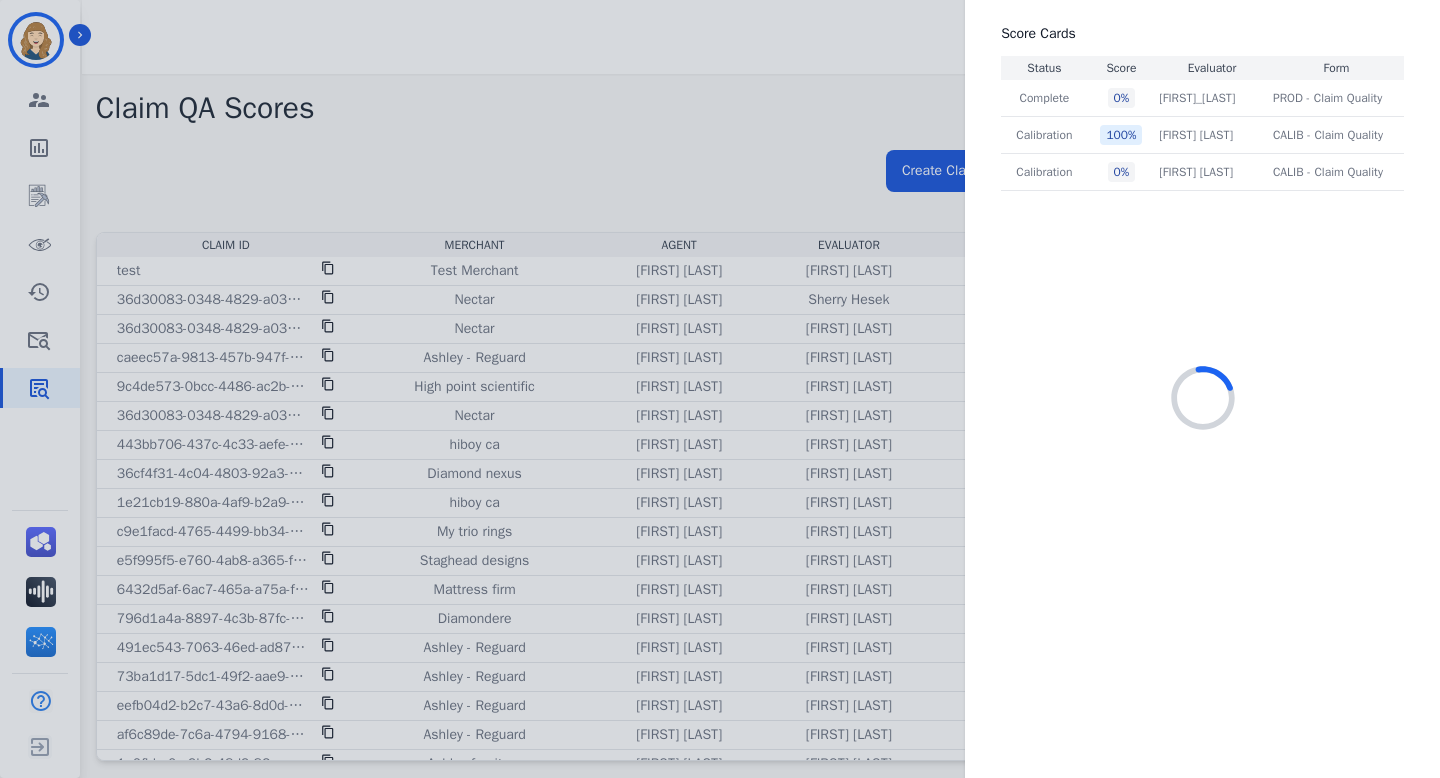 select on "*" 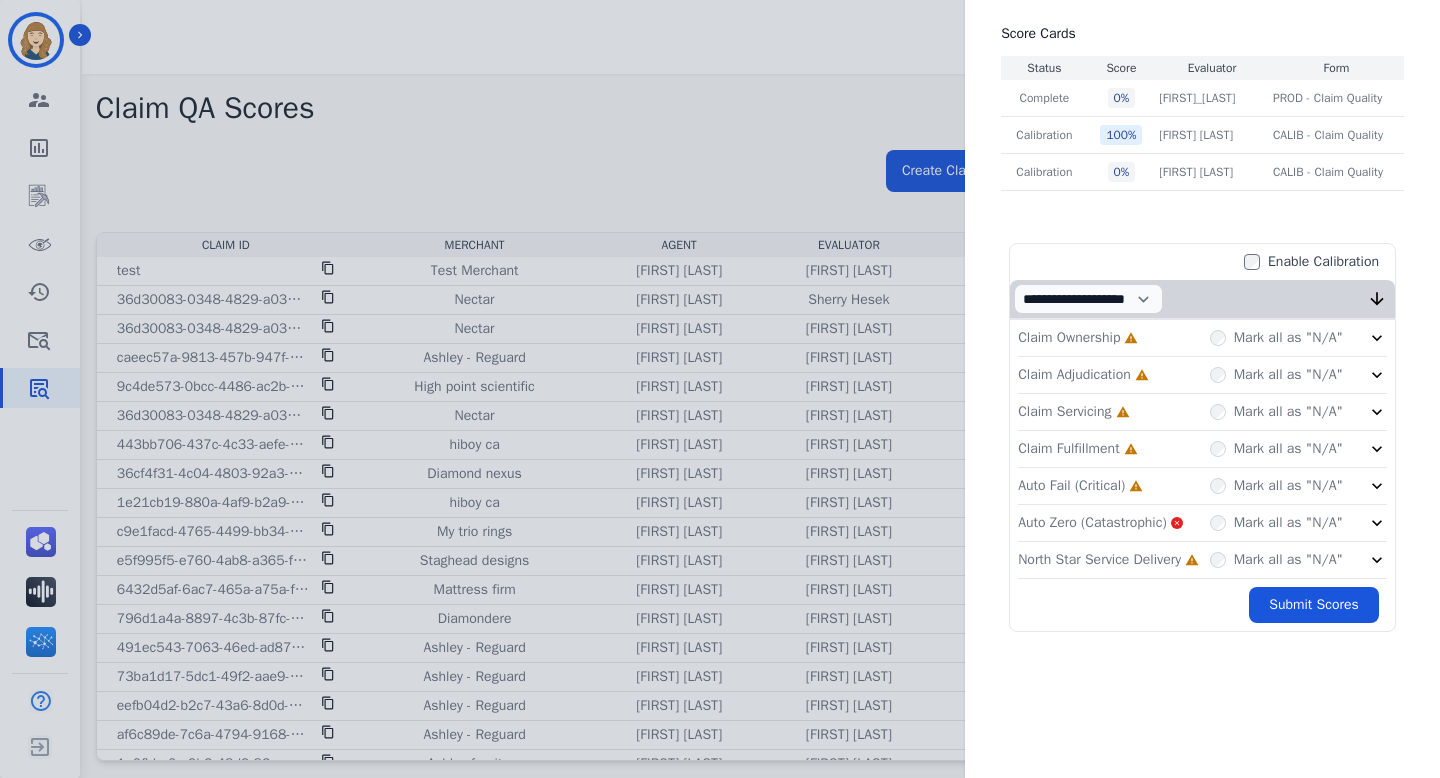 scroll, scrollTop: 251, scrollLeft: 0, axis: vertical 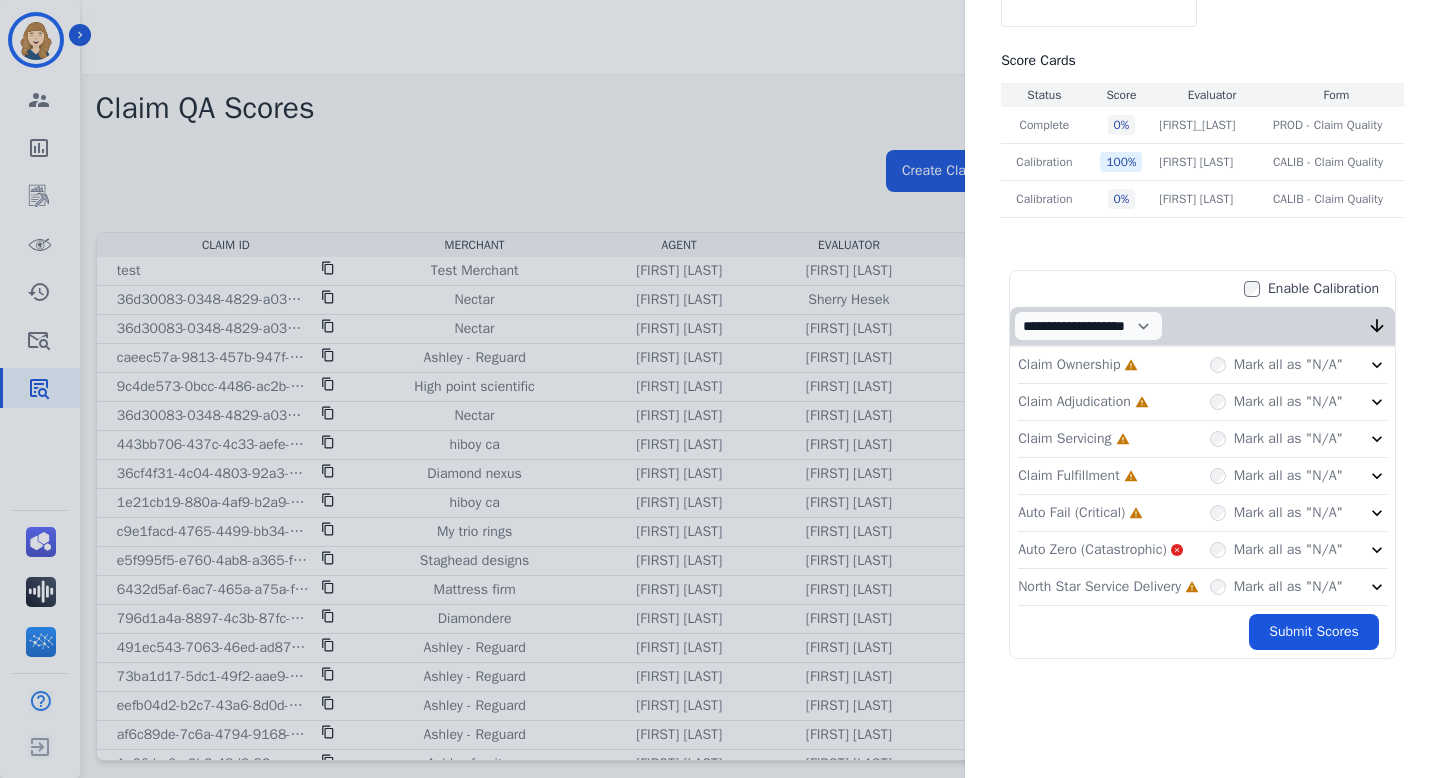 click on "Mark all as "N/A"" at bounding box center (1276, 365) 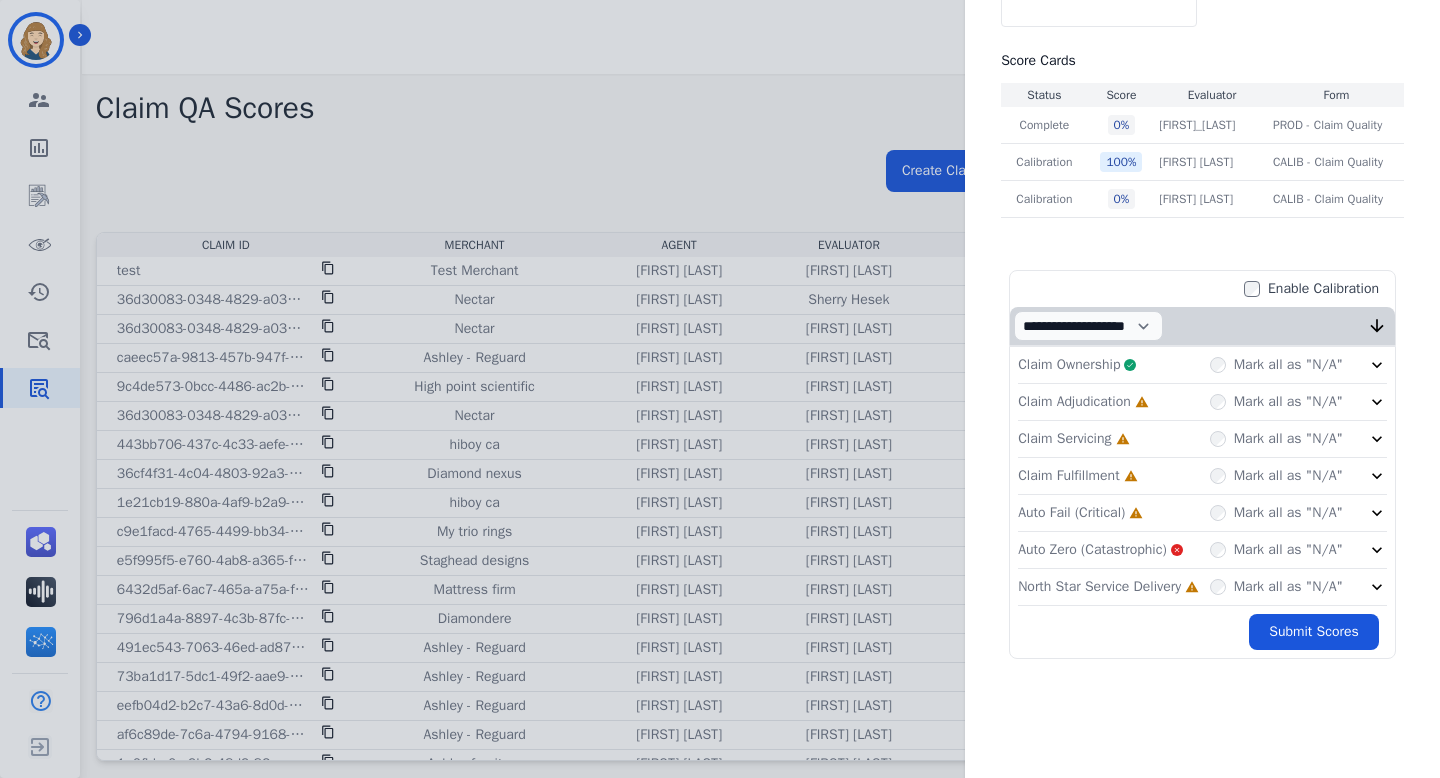 click on "Mark all as "N/A"" at bounding box center [1298, 402] 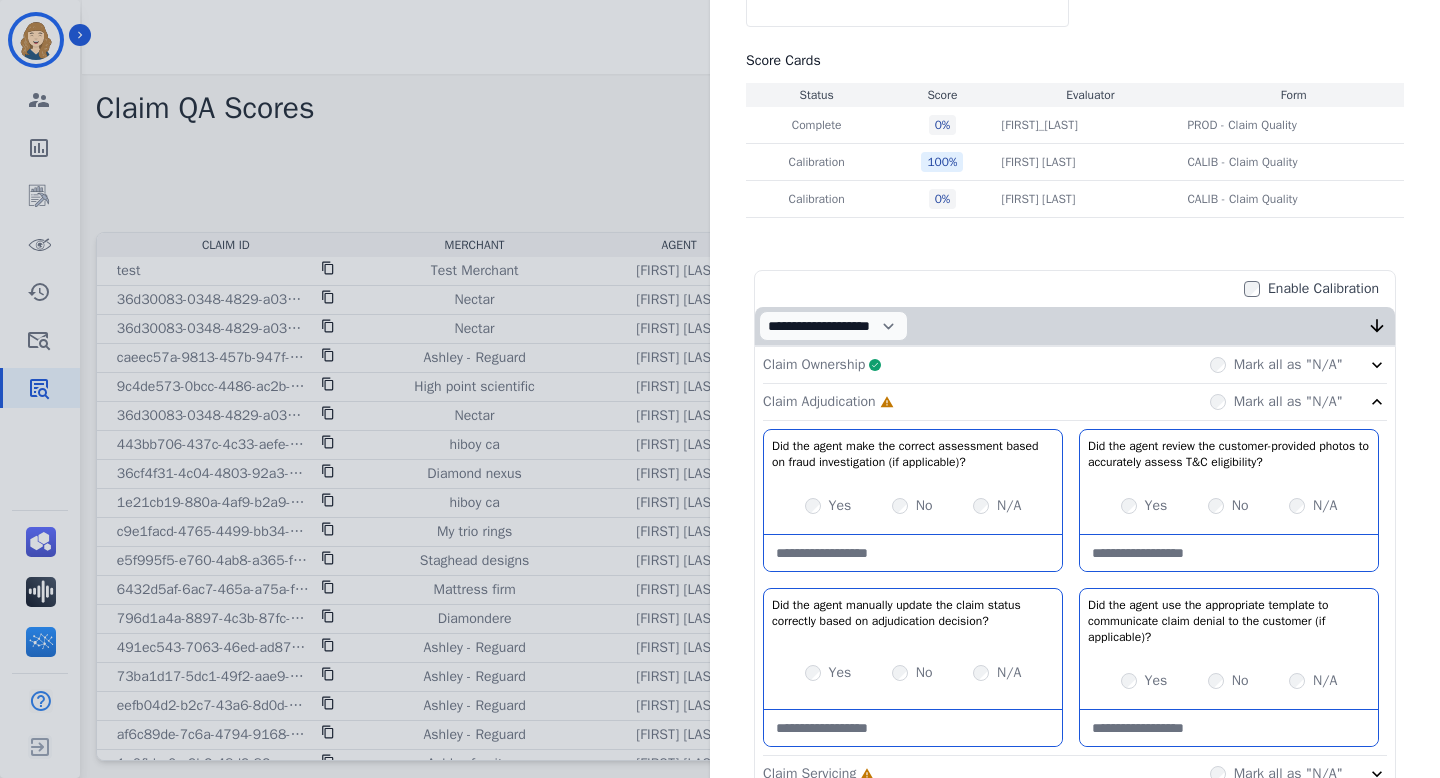 click on "Yes" at bounding box center [1144, 506] 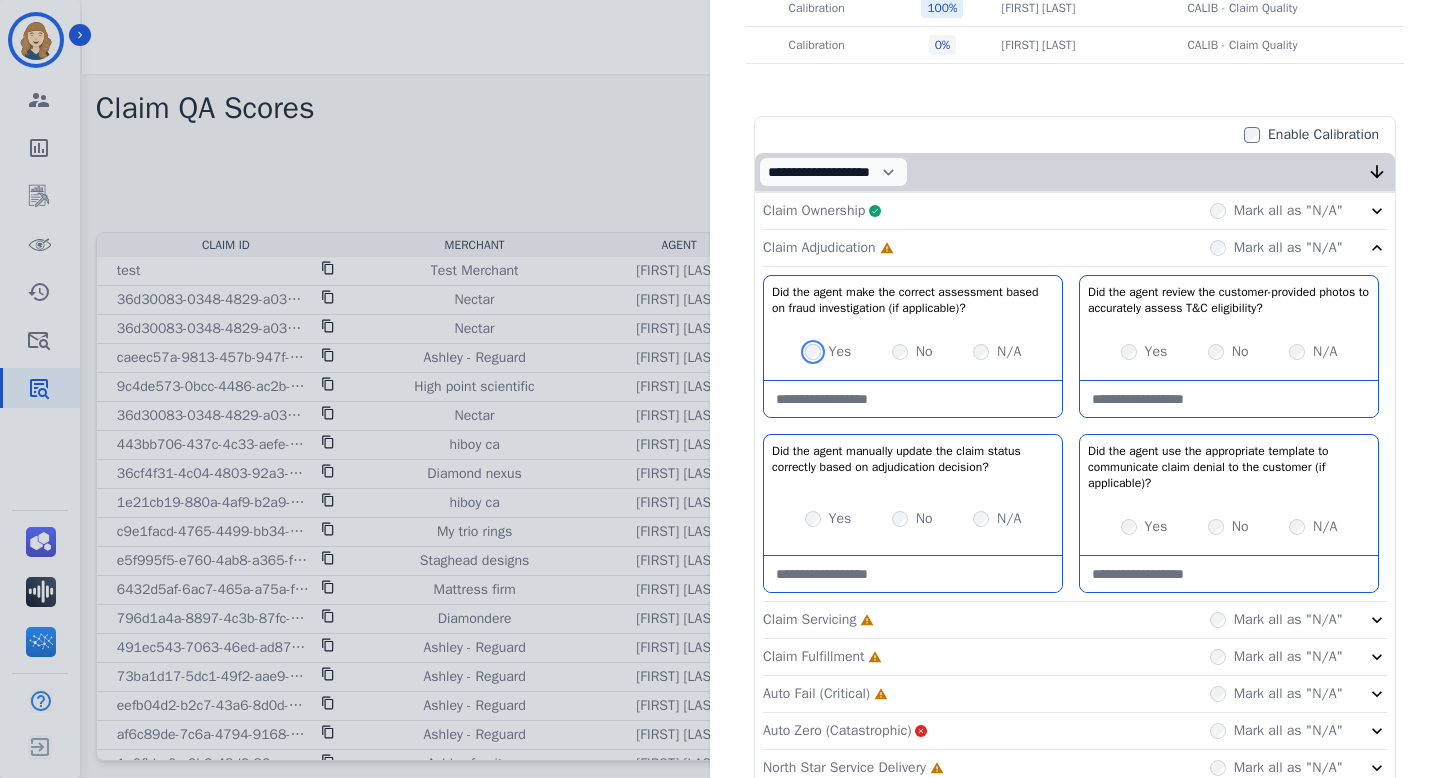 scroll, scrollTop: 511, scrollLeft: 0, axis: vertical 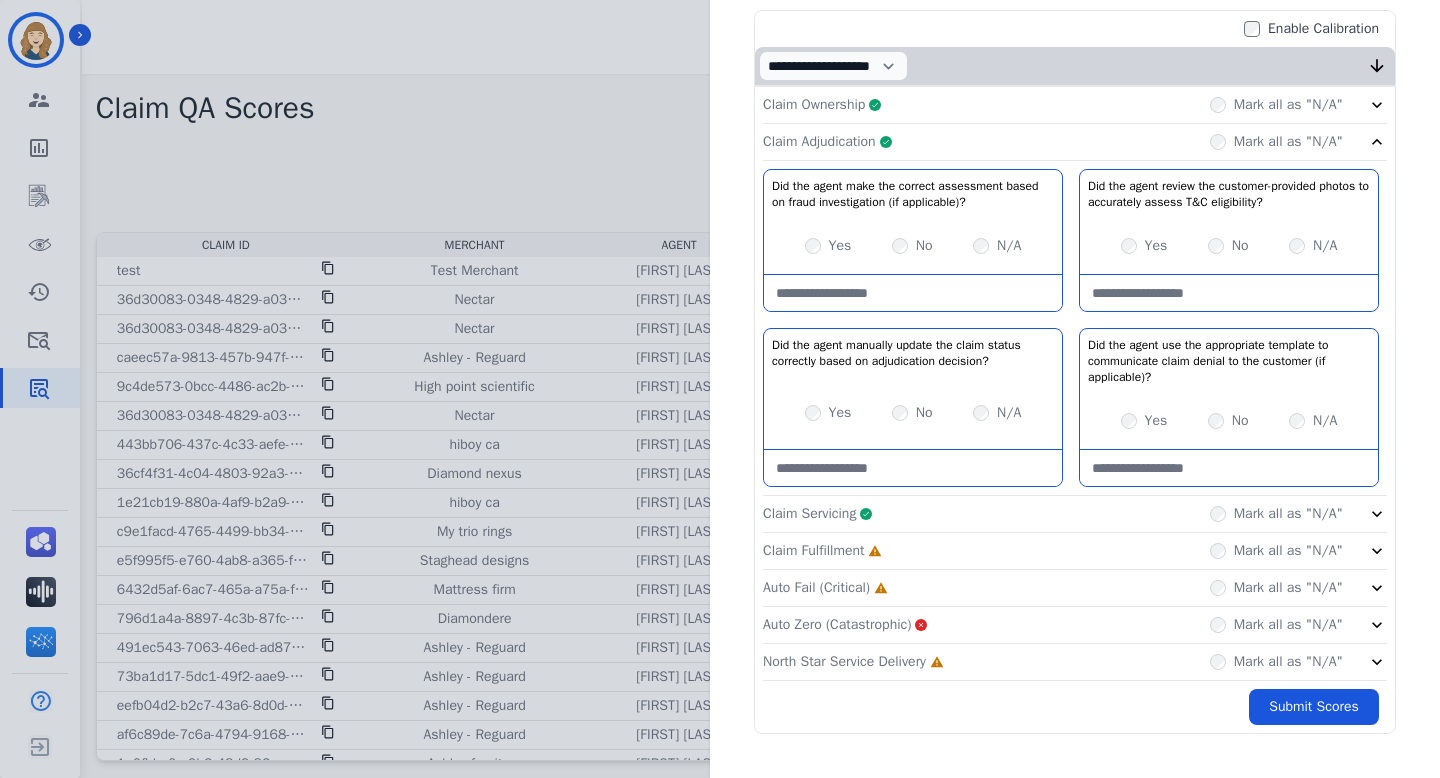 click on "Claim Fulfillment     Incomplete         Mark all as "N/A"" 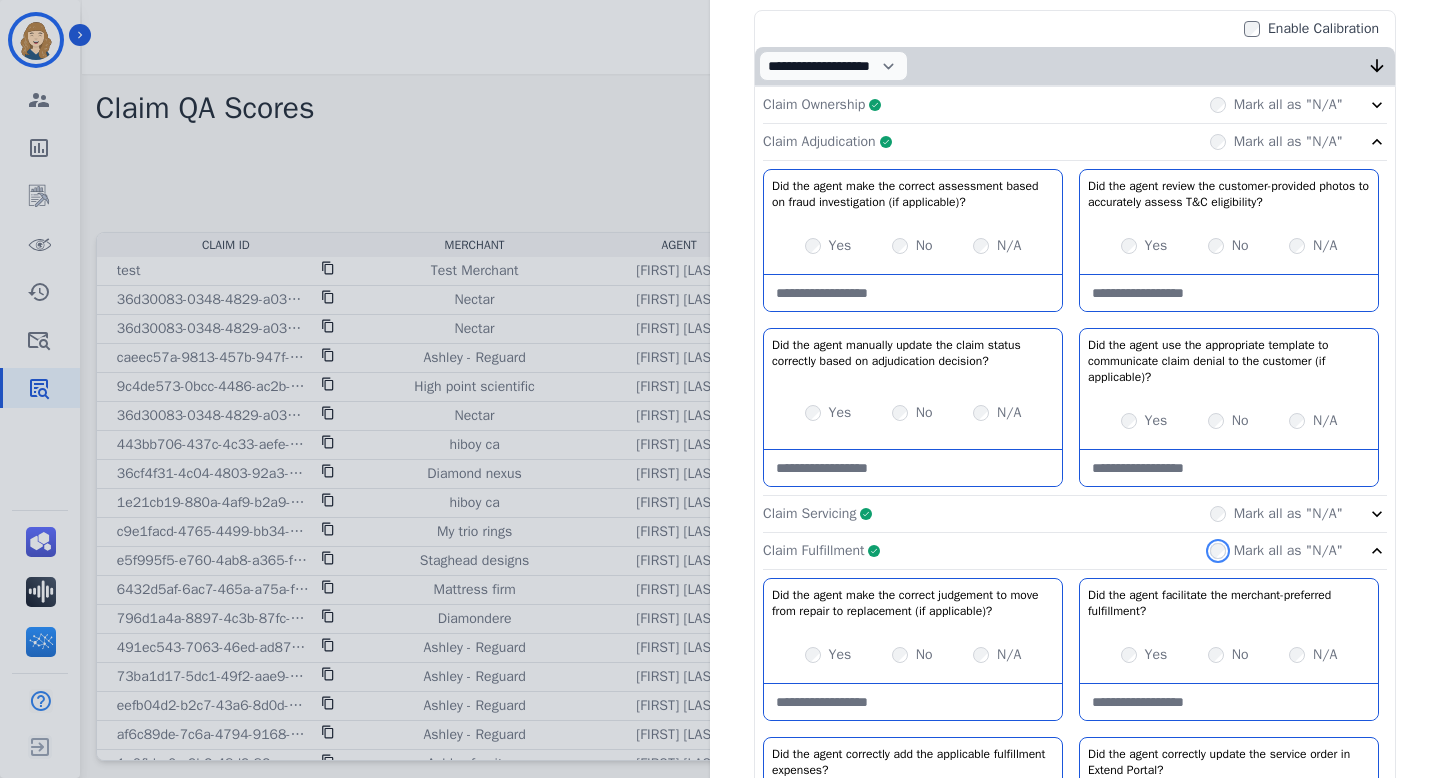 scroll, scrollTop: 830, scrollLeft: 0, axis: vertical 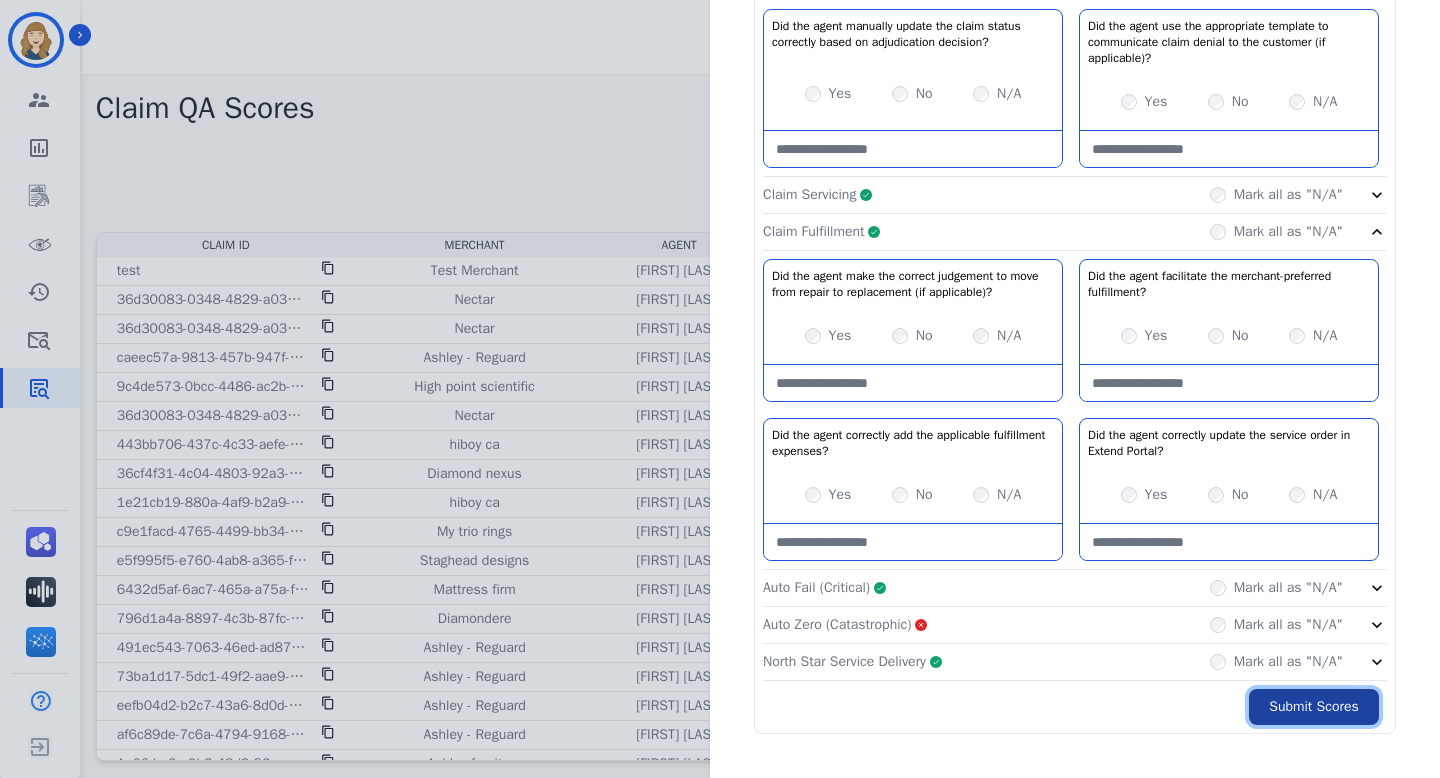 click on "Submit Scores" at bounding box center [1314, 707] 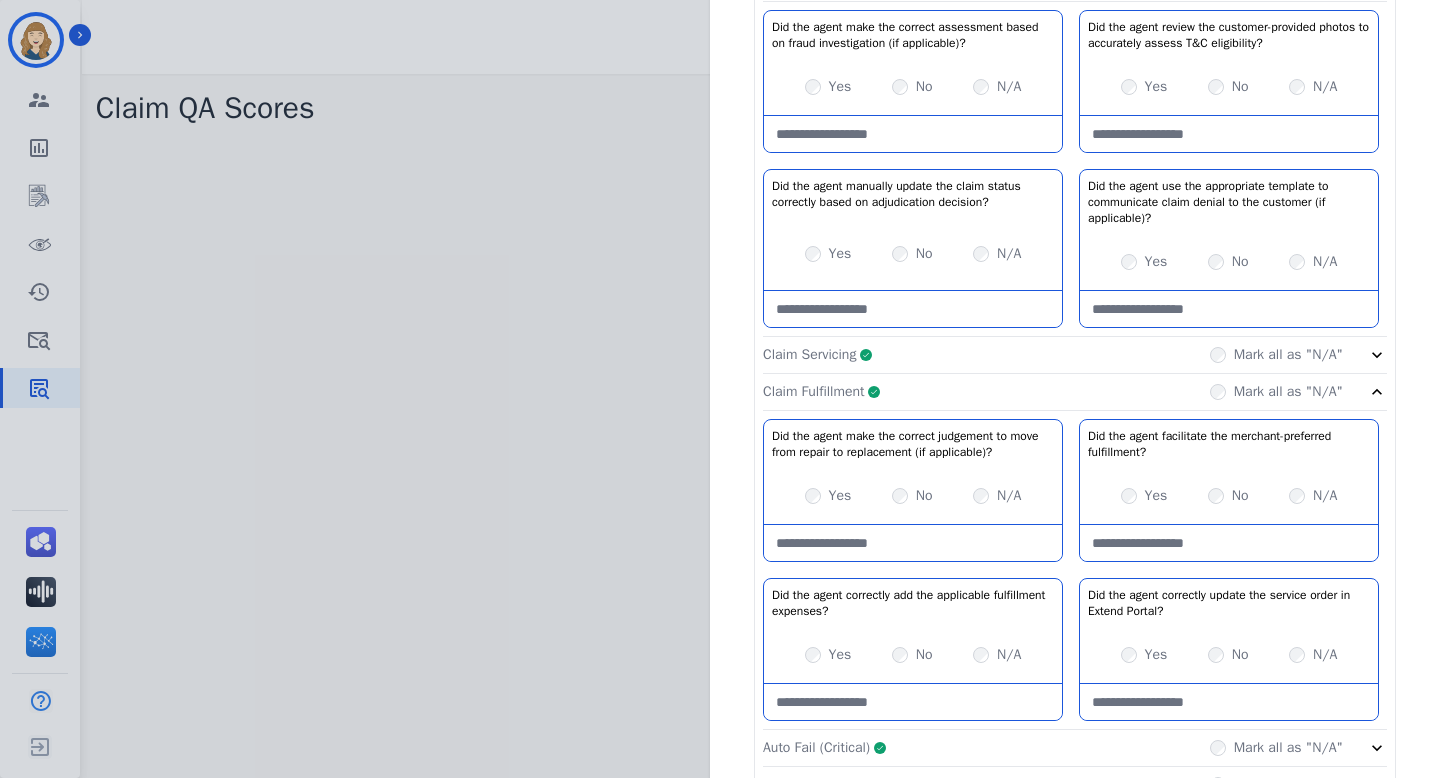 scroll, scrollTop: 914, scrollLeft: 0, axis: vertical 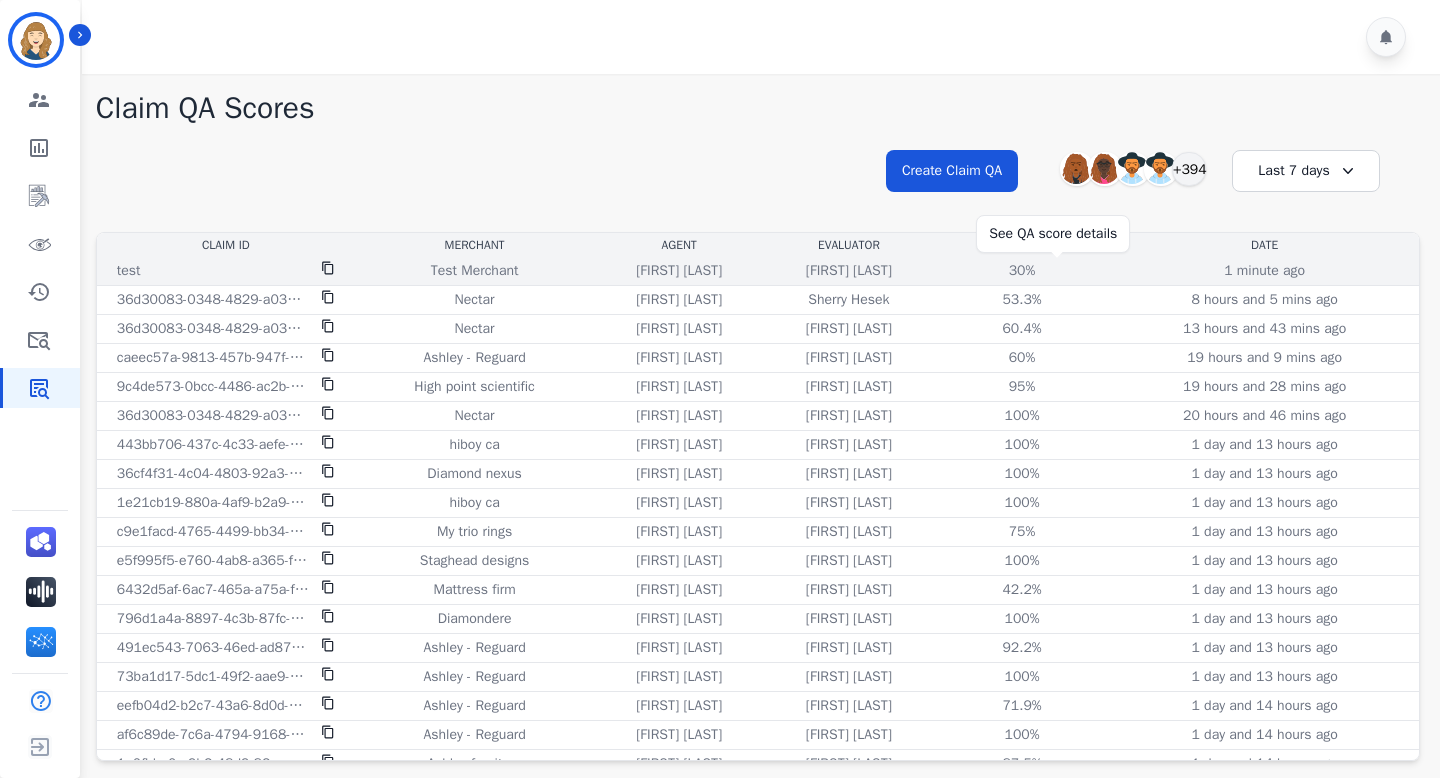 click on "30%" at bounding box center (1022, 271) 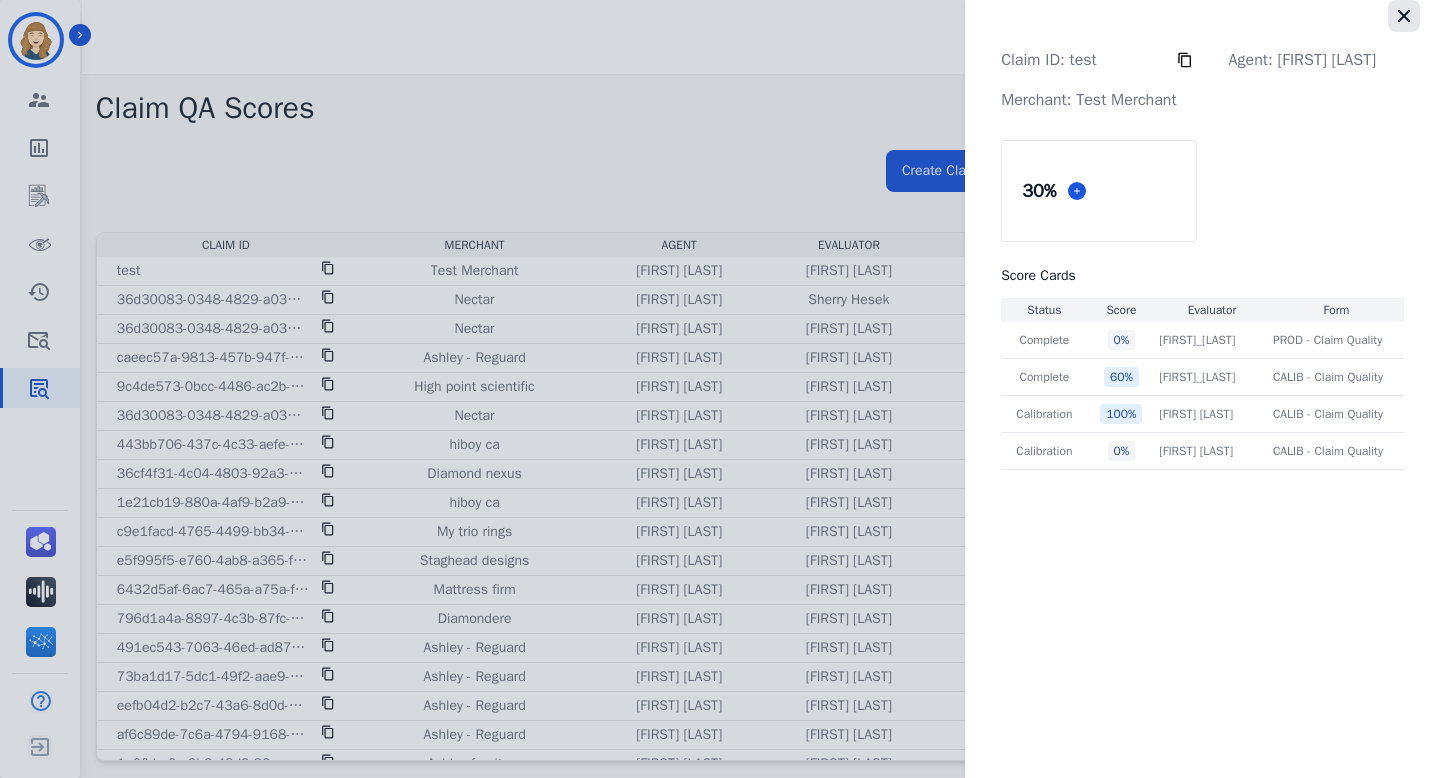 click 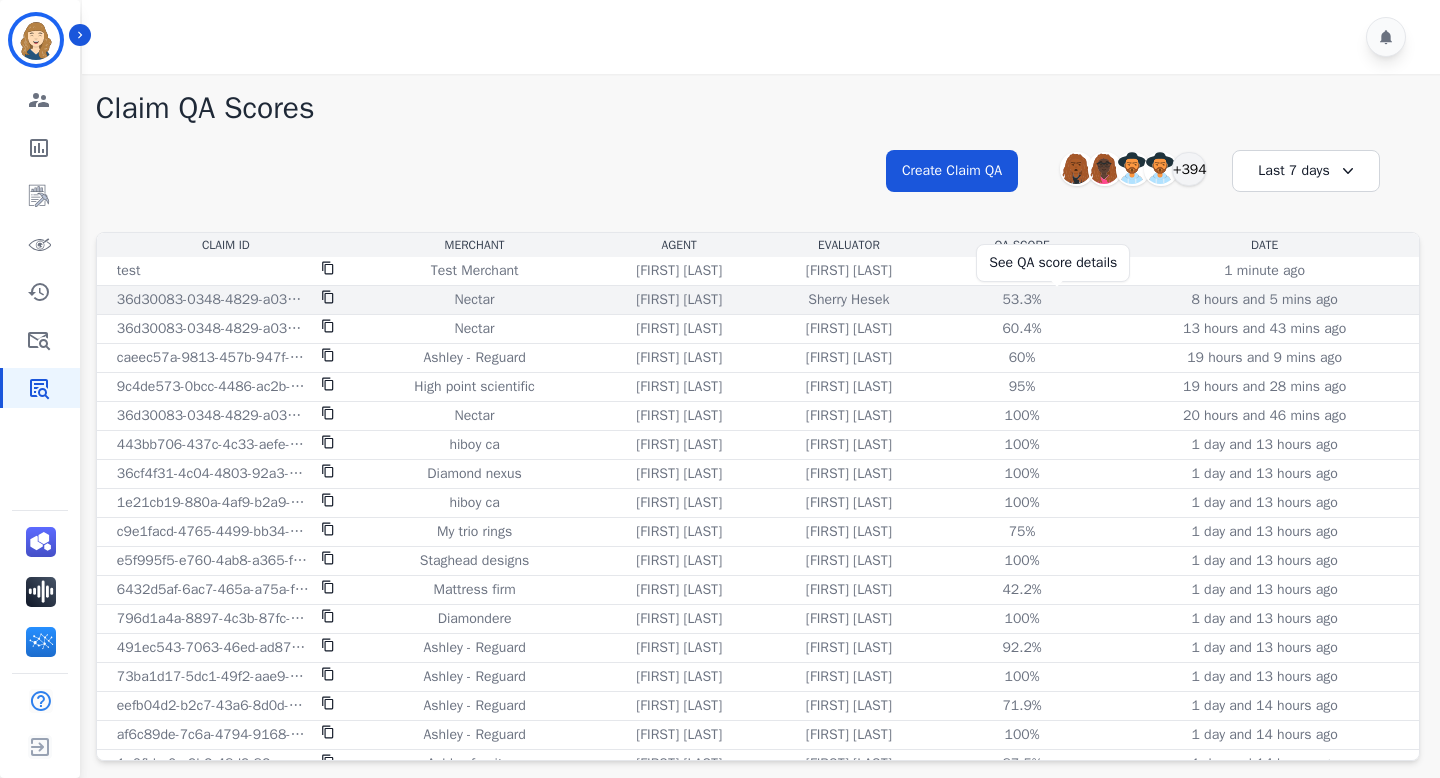 click on "53.3%" at bounding box center [1022, 300] 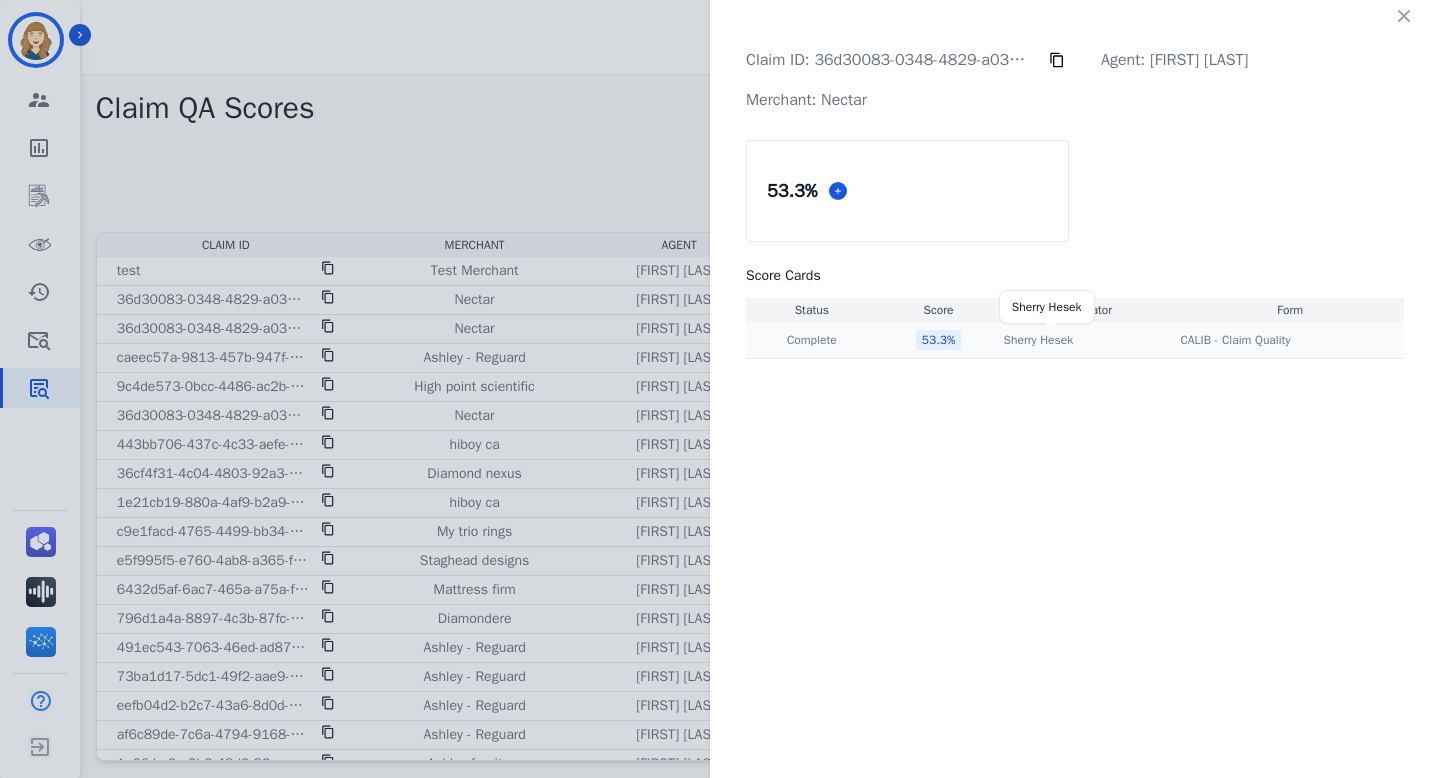 click on "Sherry Hesek" at bounding box center (1039, 340) 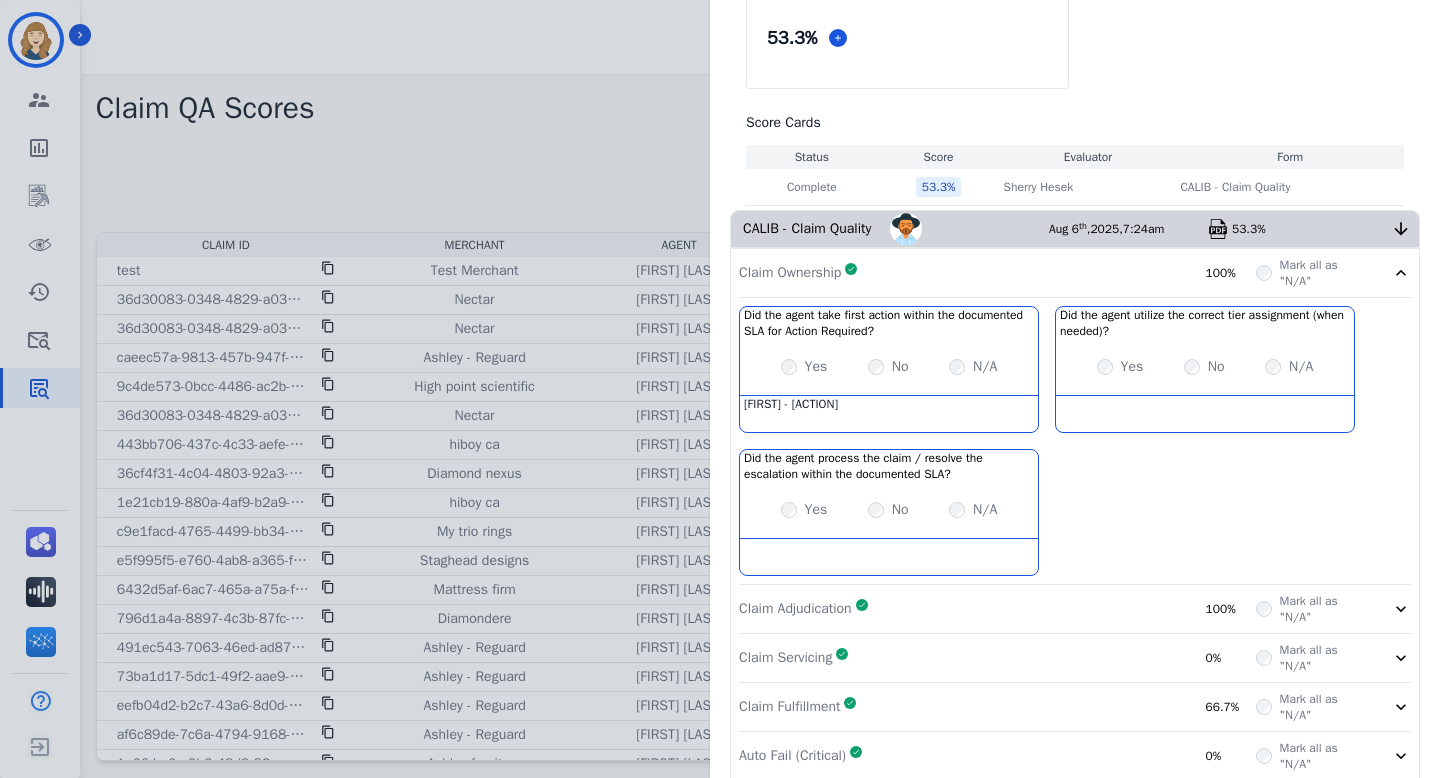 scroll, scrollTop: 0, scrollLeft: 0, axis: both 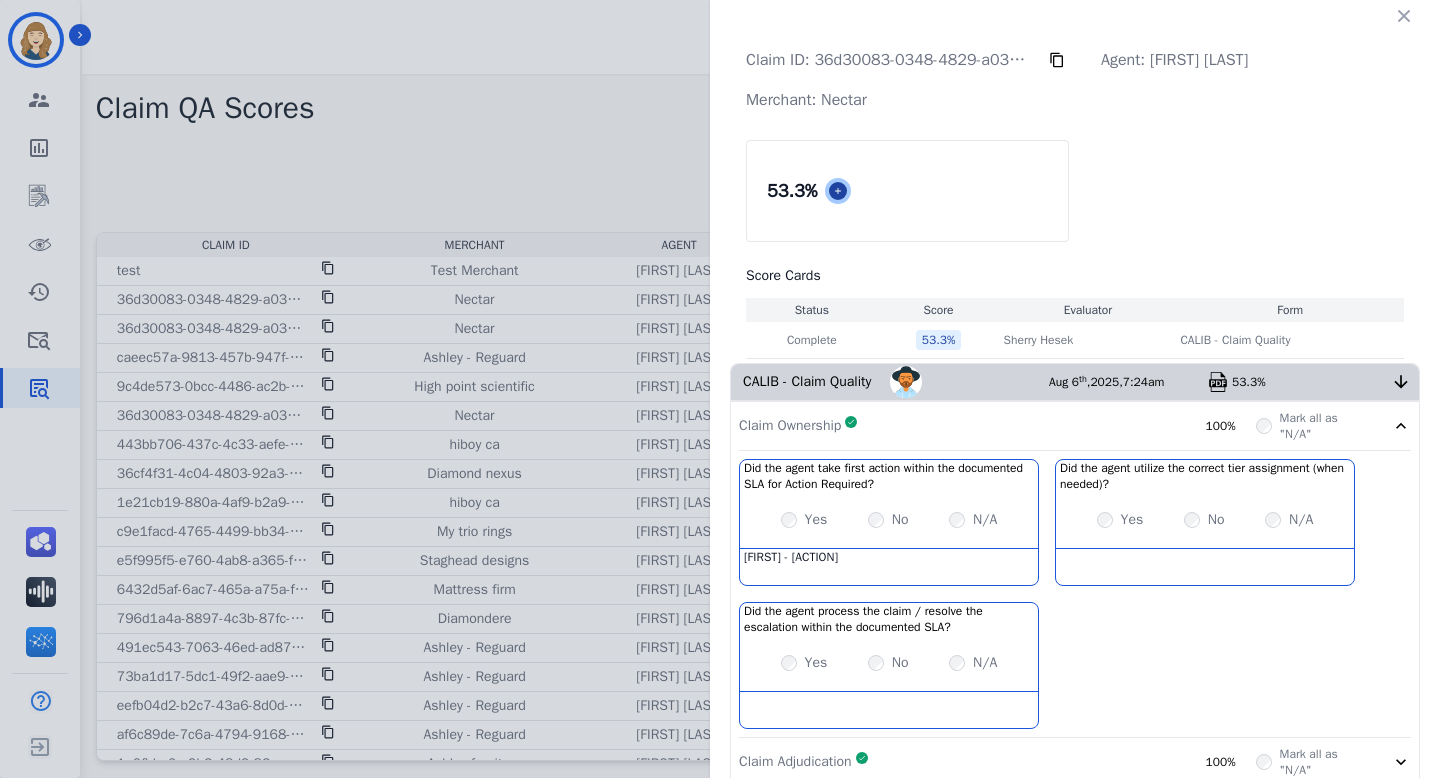 click 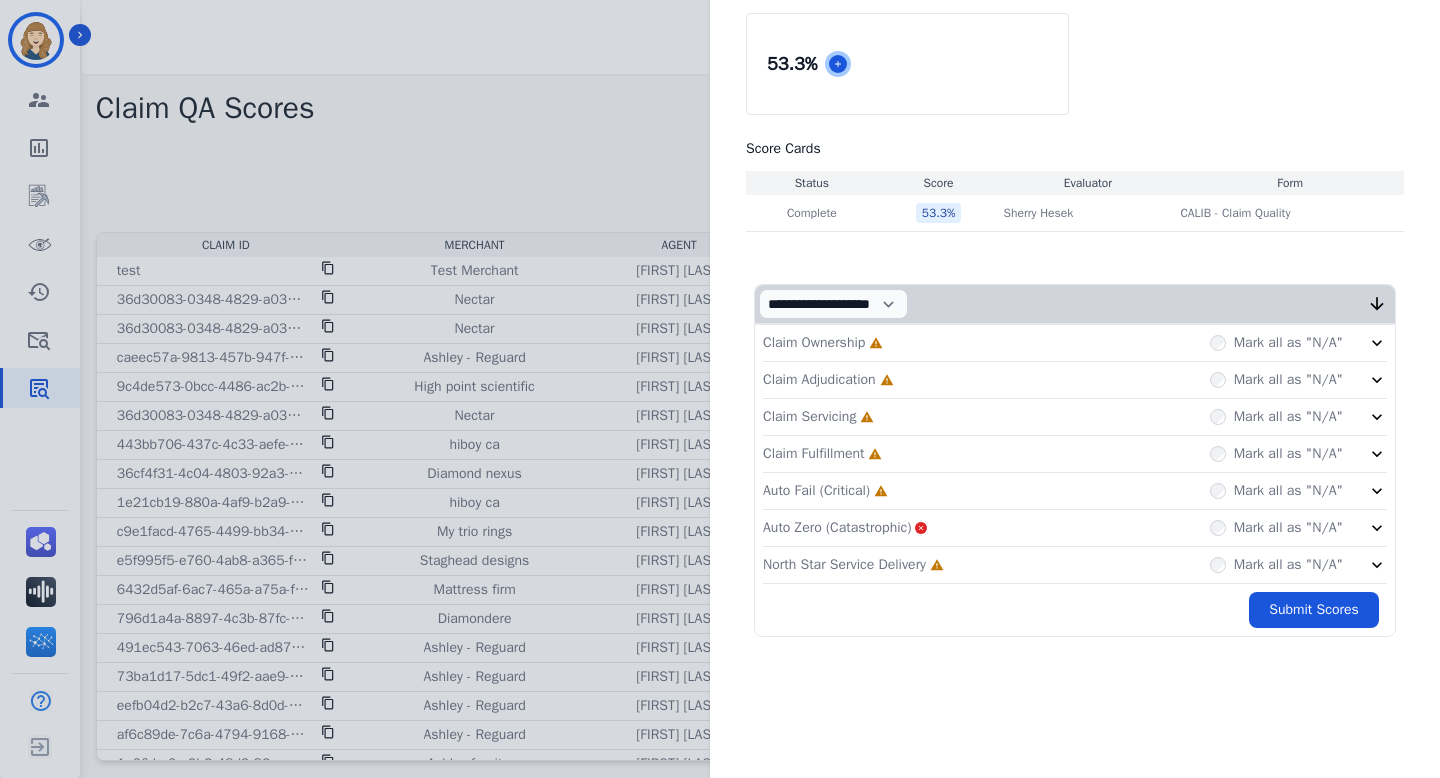 scroll, scrollTop: 170, scrollLeft: 0, axis: vertical 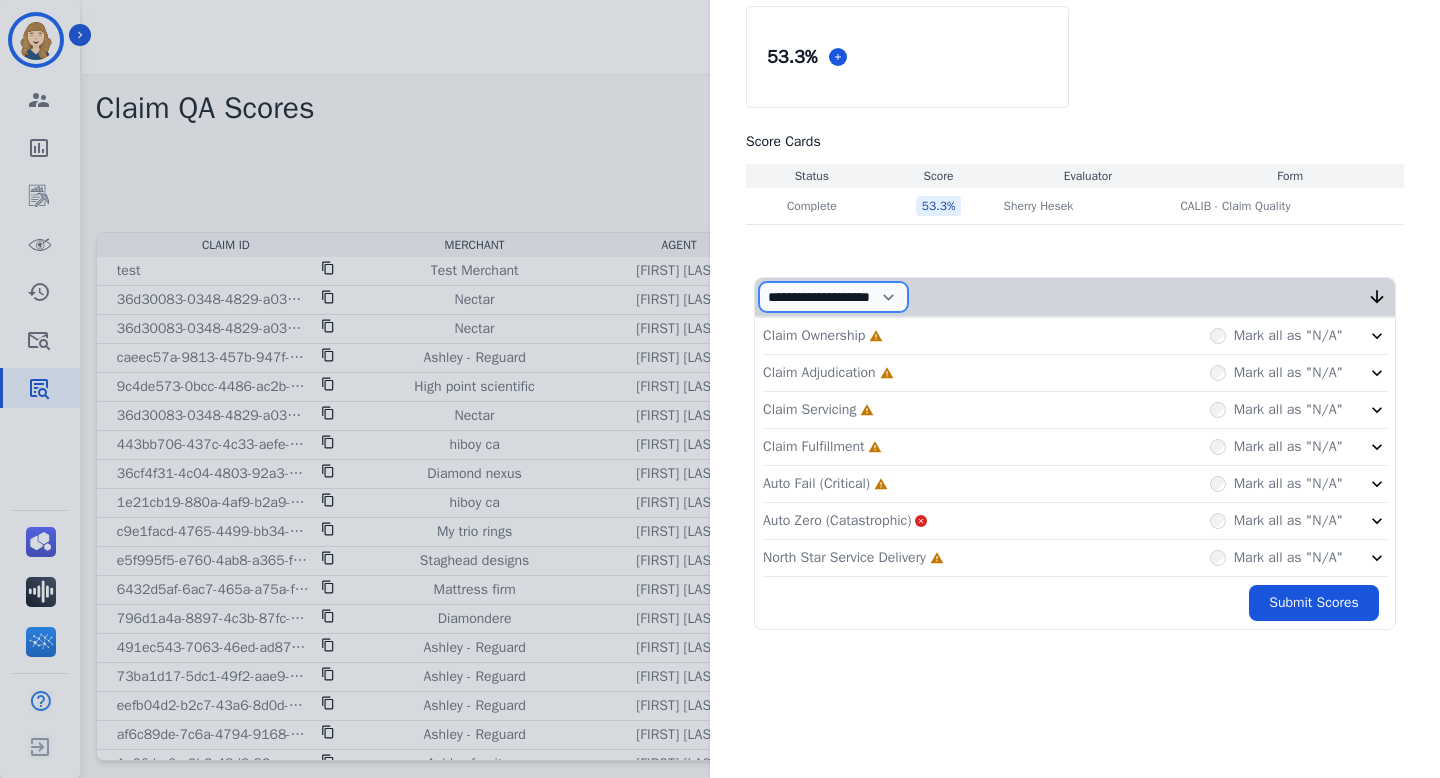 click on "**********" at bounding box center [833, 297] 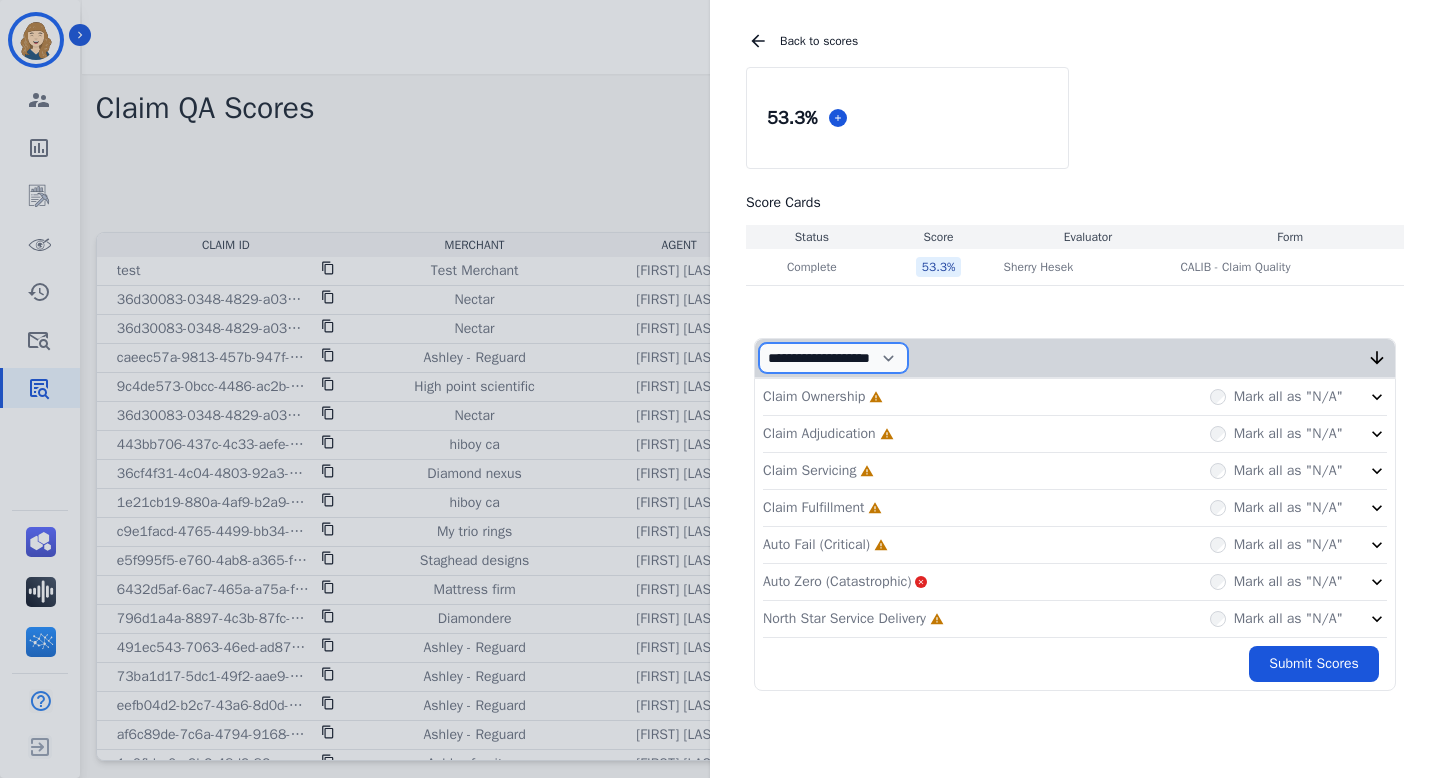 scroll, scrollTop: 0, scrollLeft: 0, axis: both 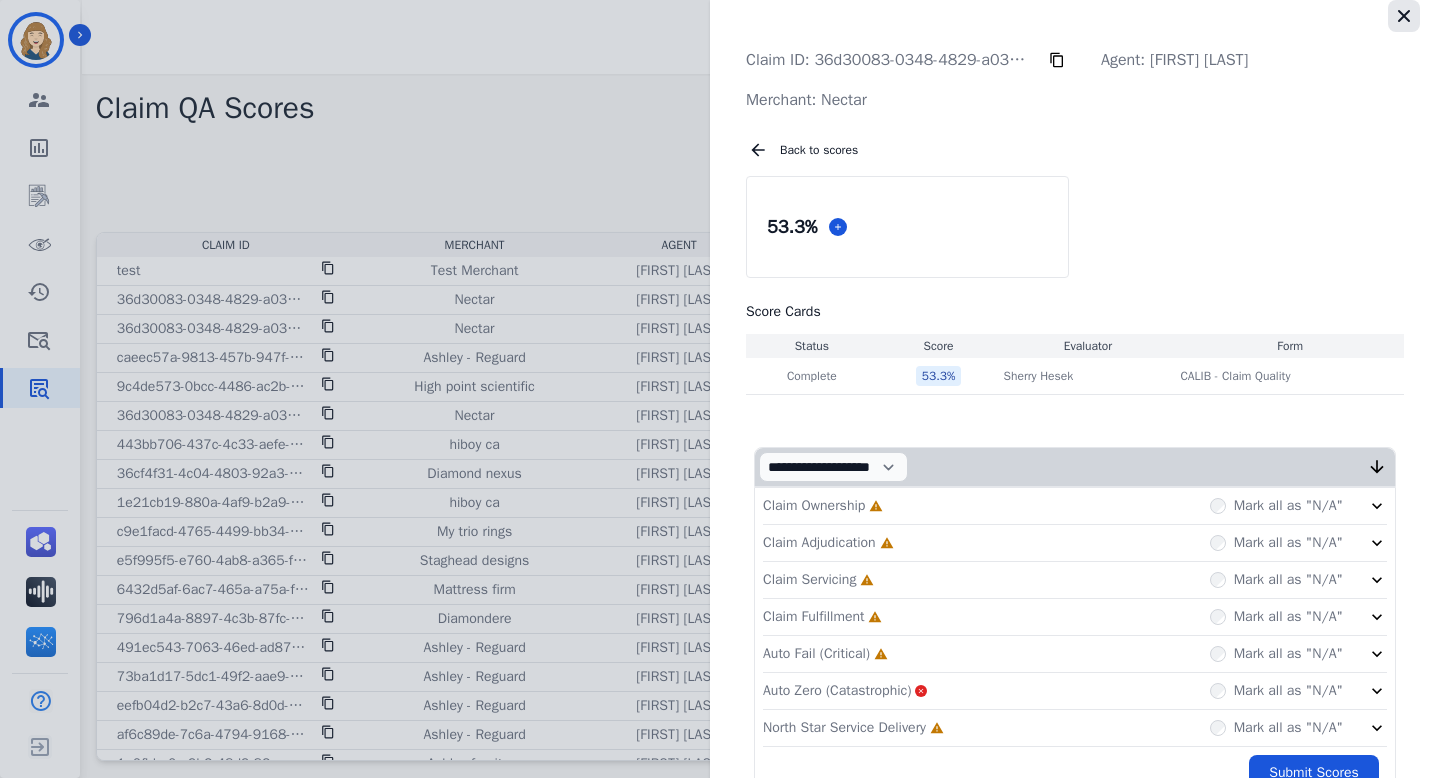 click 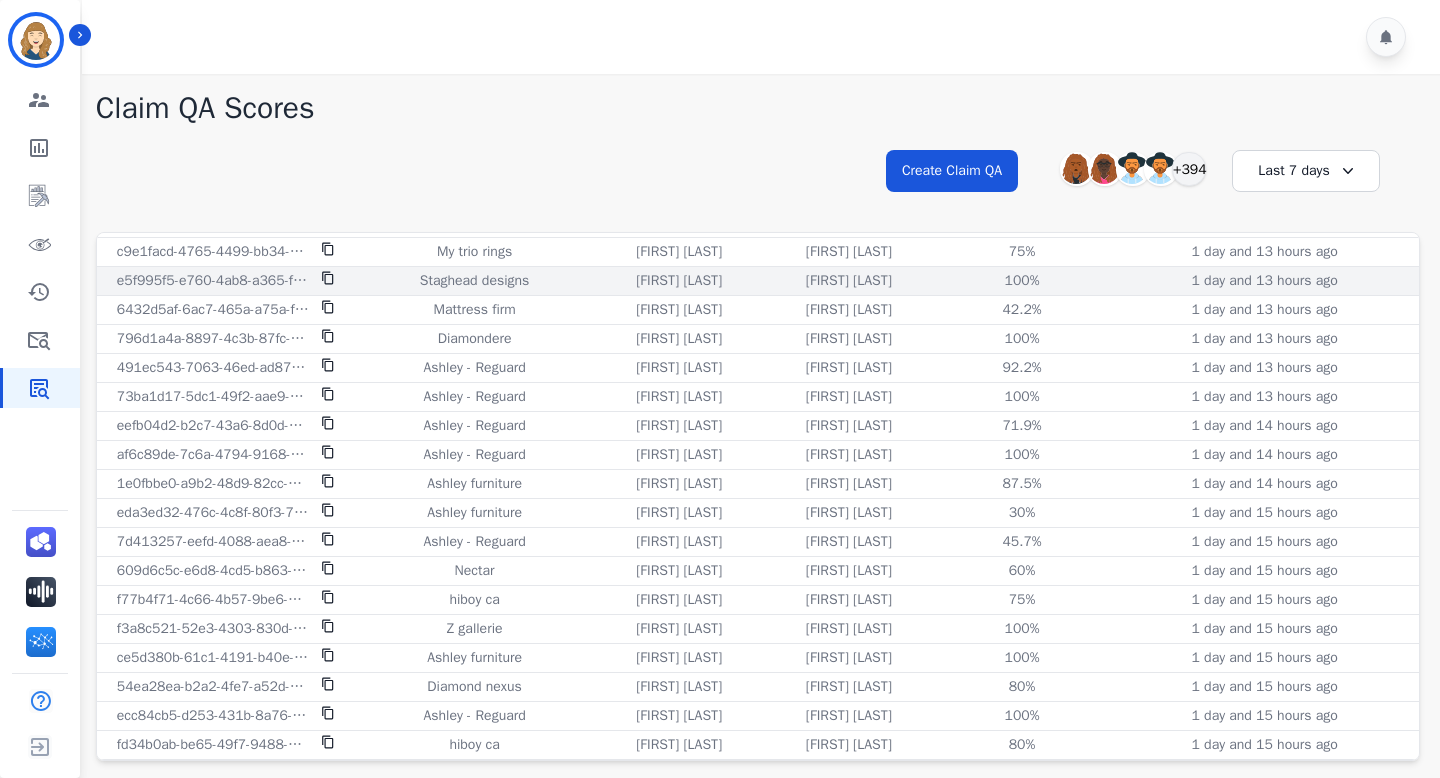 scroll, scrollTop: 0, scrollLeft: 0, axis: both 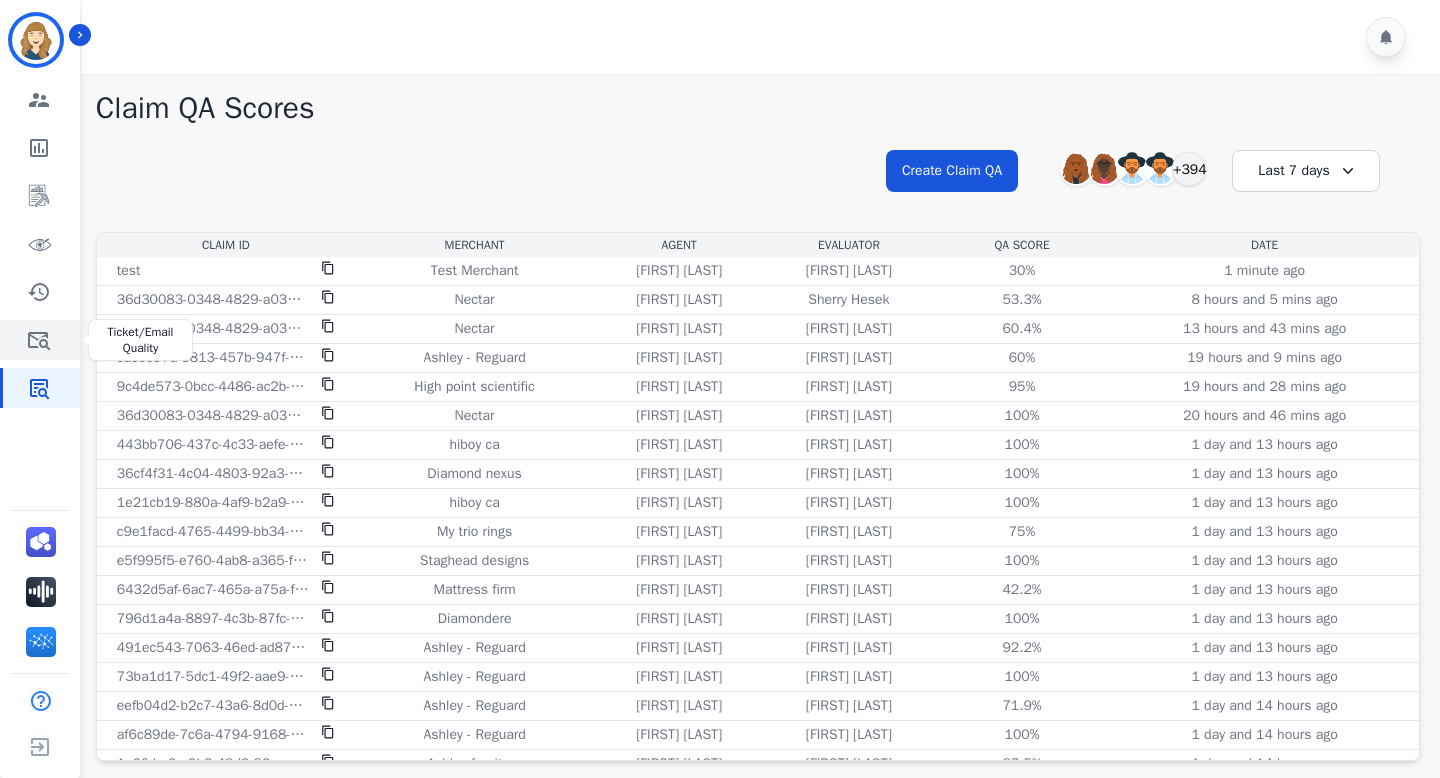 click 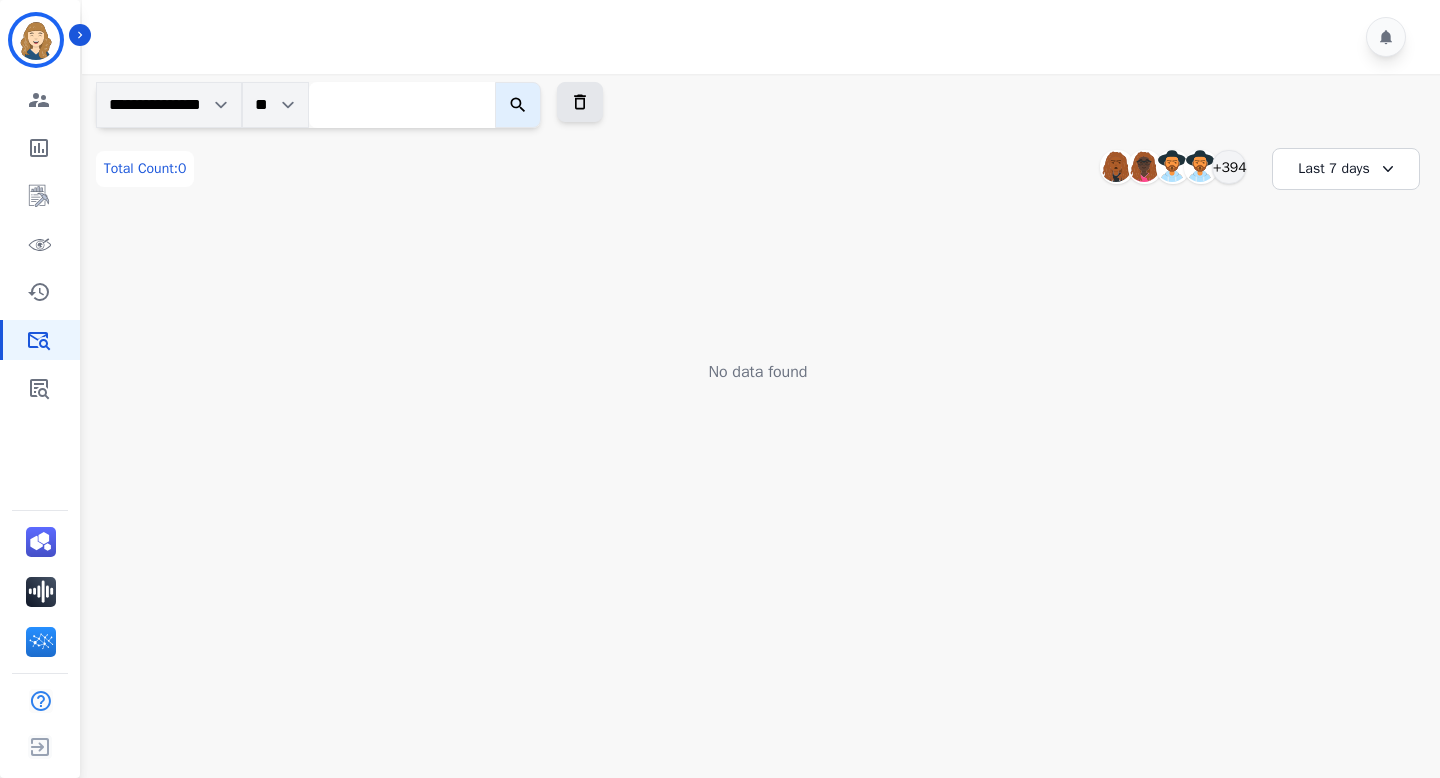 click at bounding box center [402, 105] 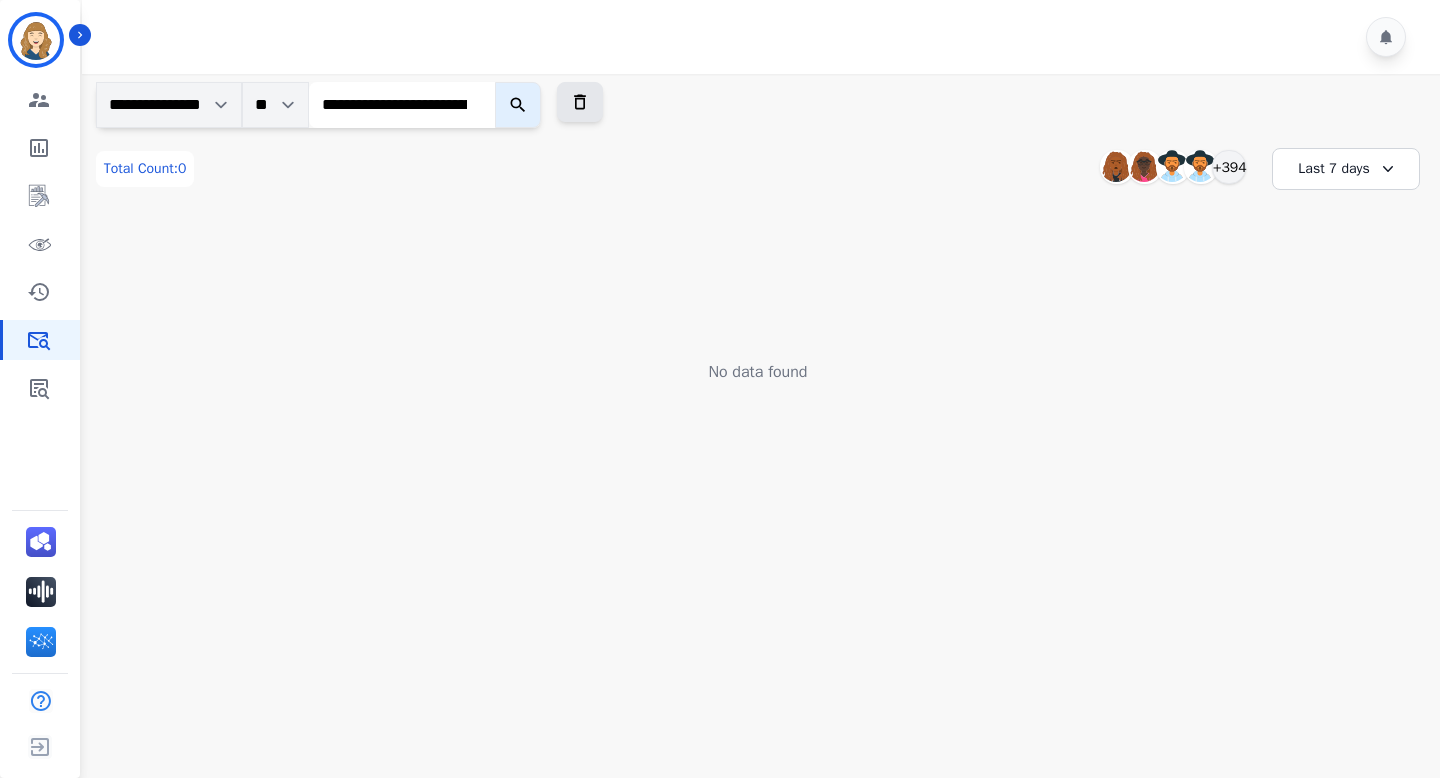 scroll, scrollTop: 0, scrollLeft: 152, axis: horizontal 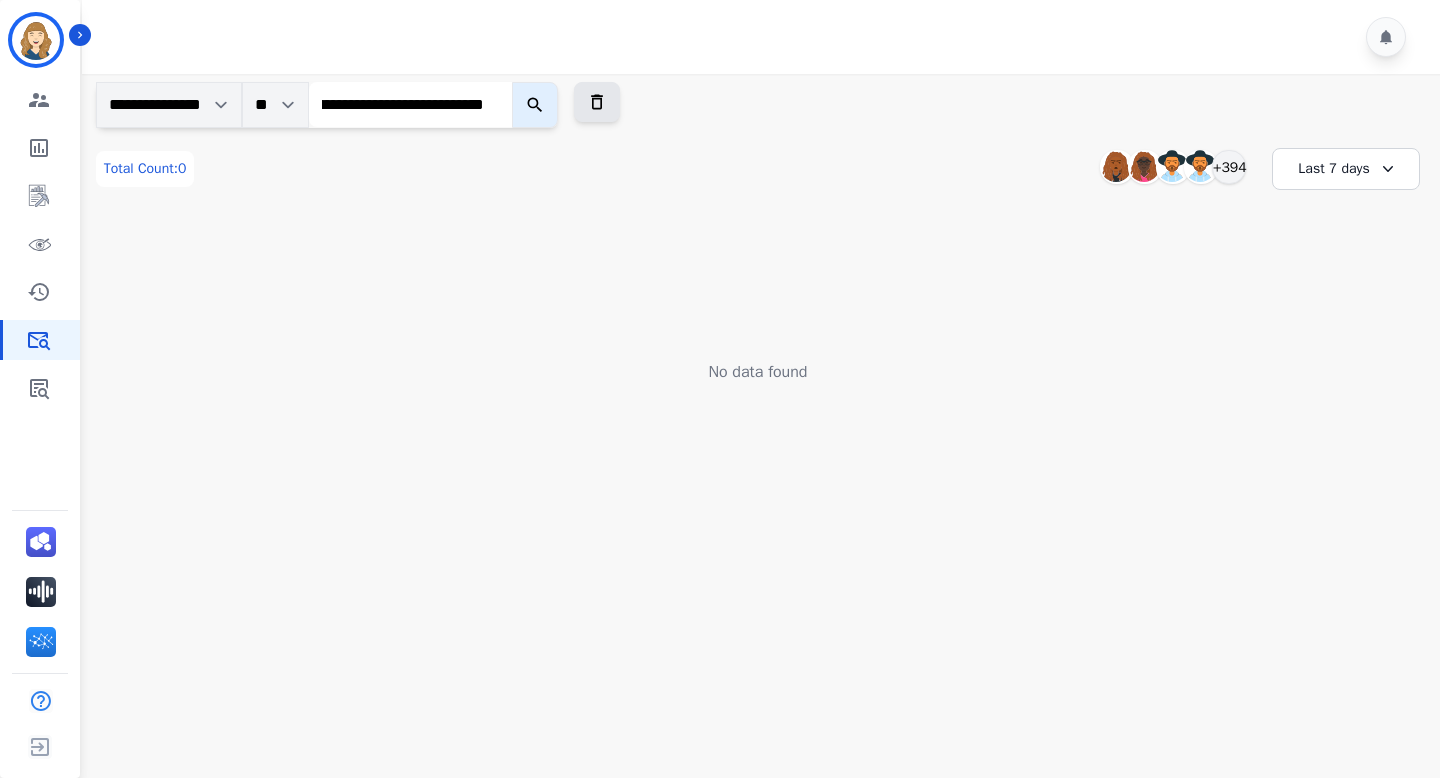 type on "**********" 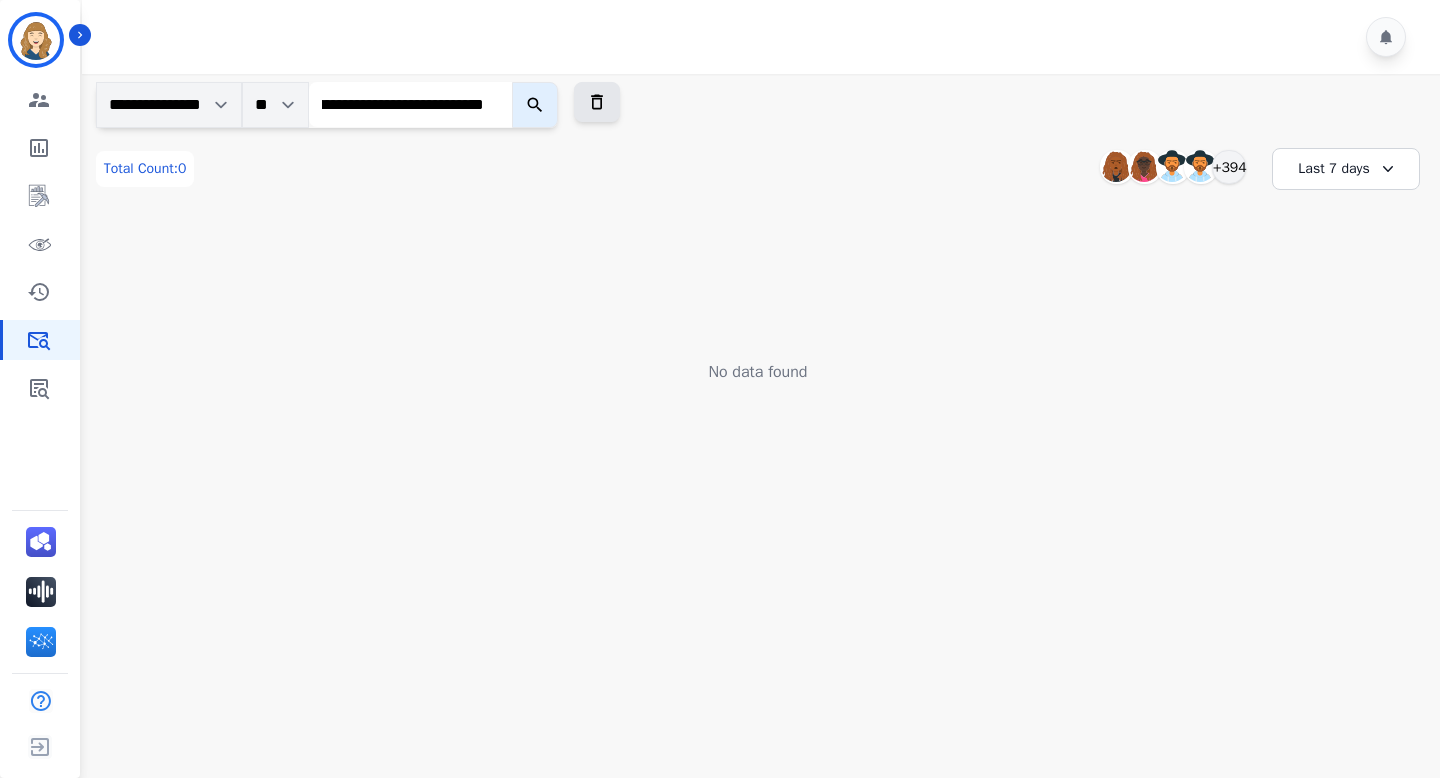 click at bounding box center [535, 105] 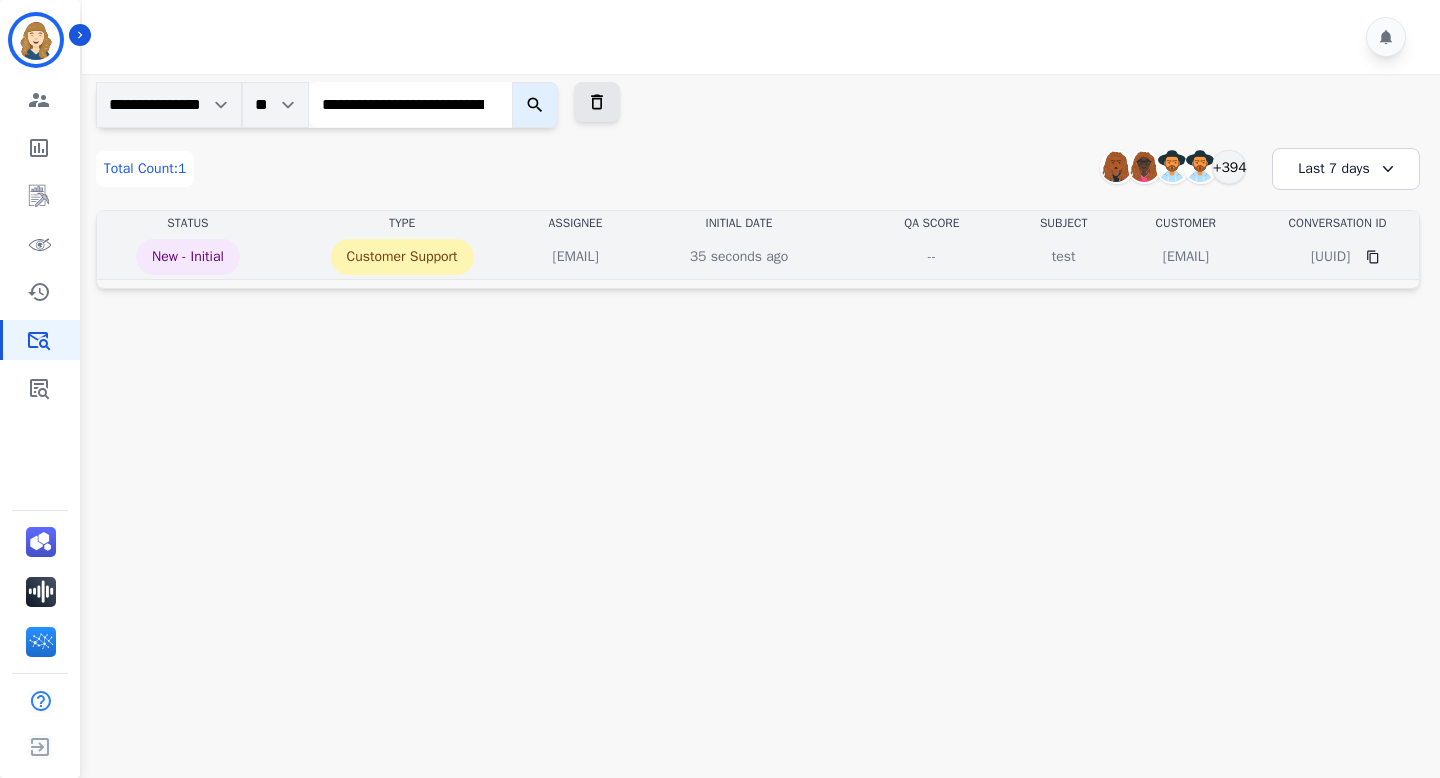 click on "--" at bounding box center [932, 257] 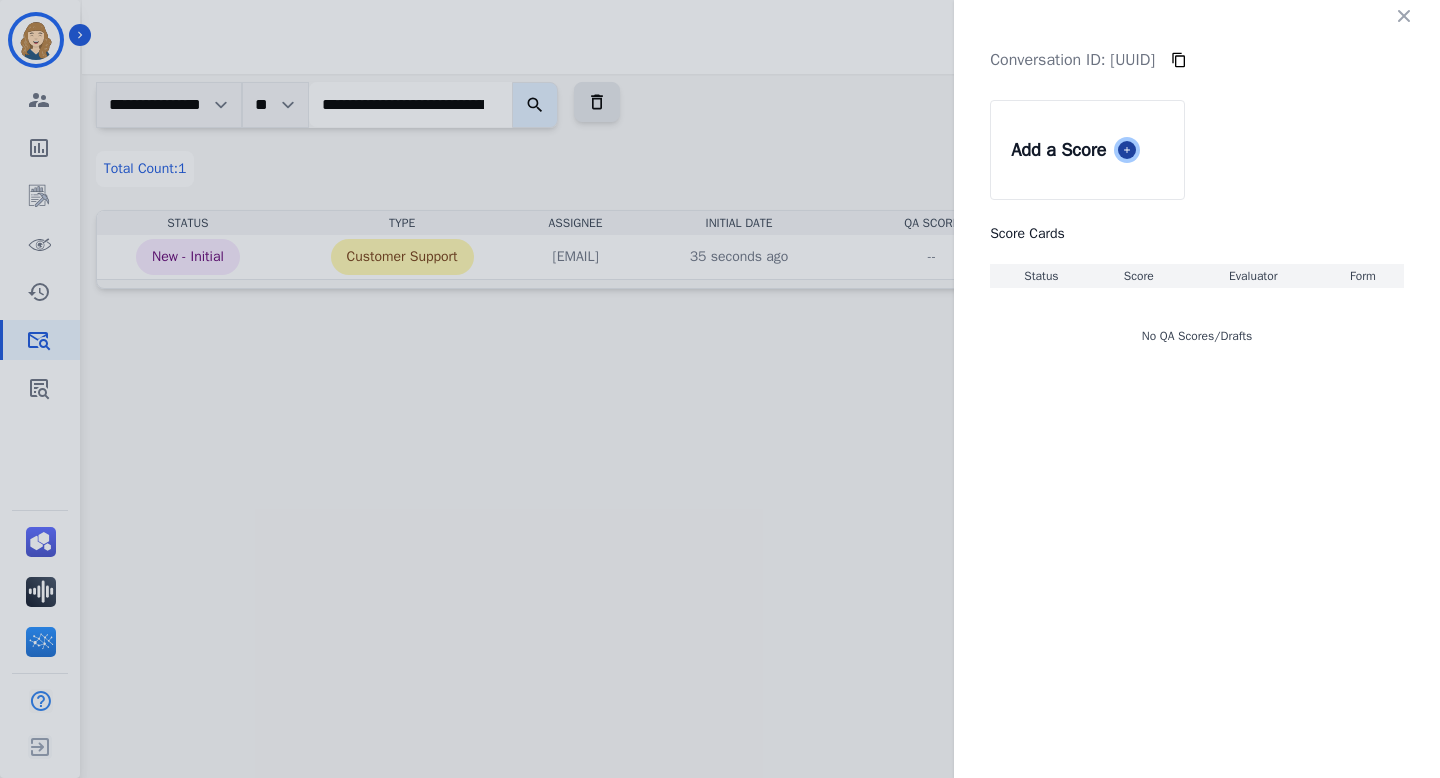 click 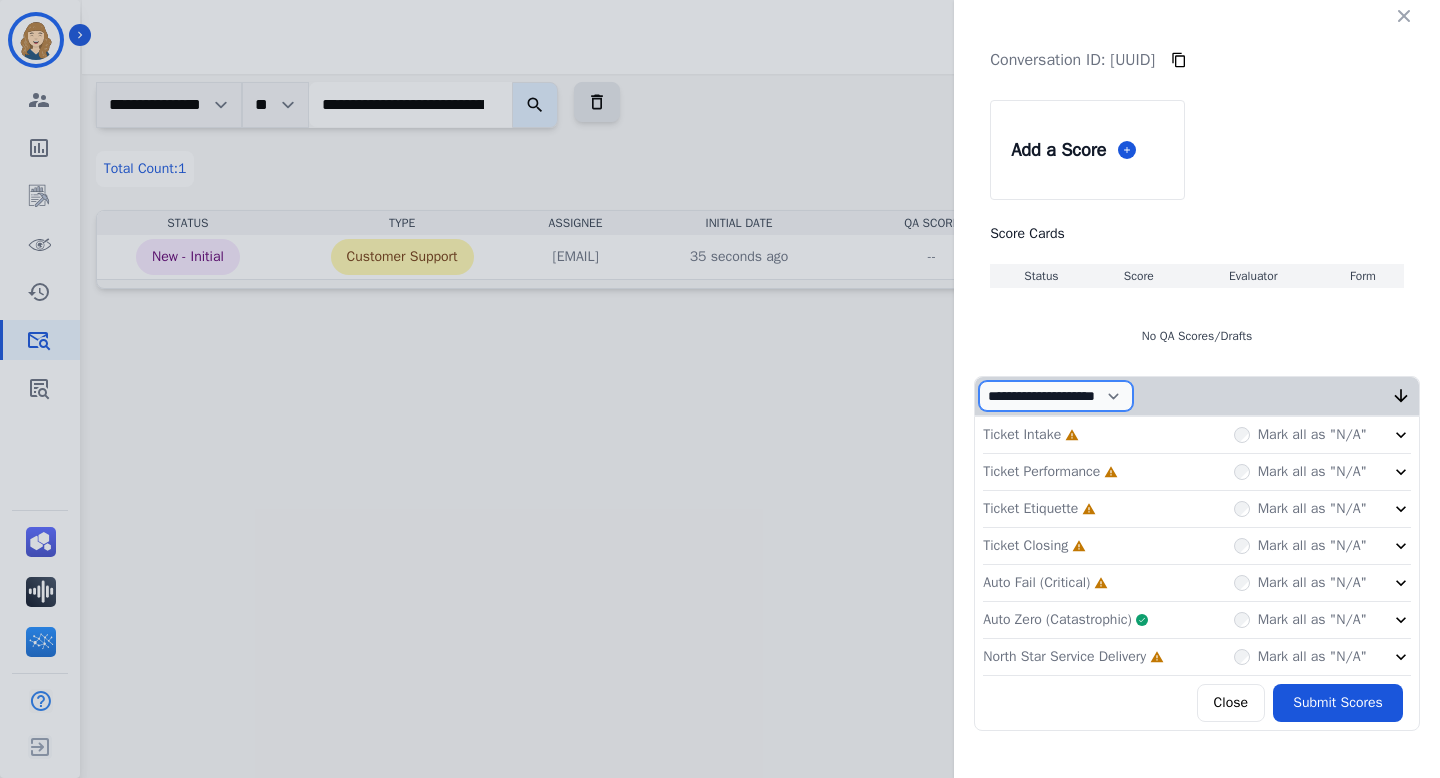 click on "**********" at bounding box center [1056, 396] 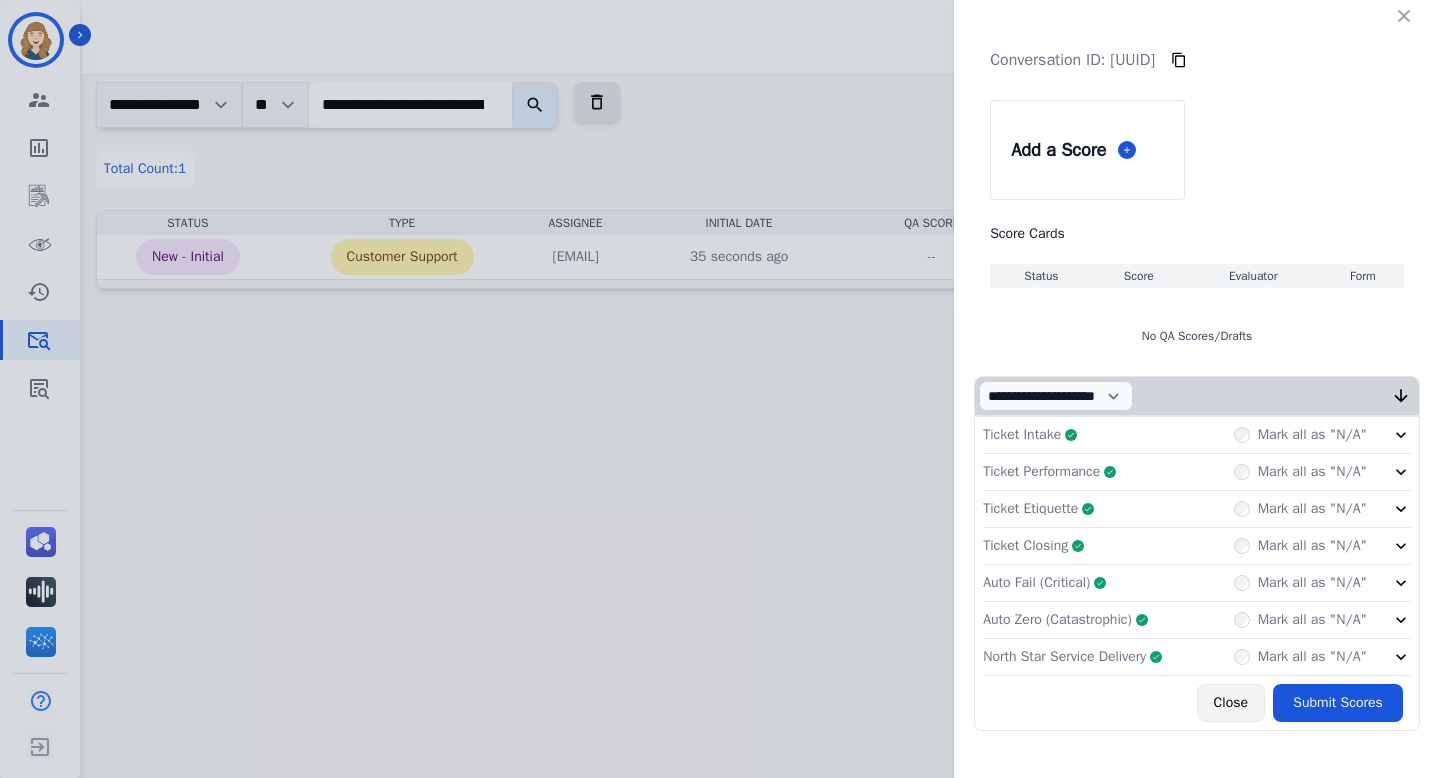 click on "Close" at bounding box center [1231, 703] 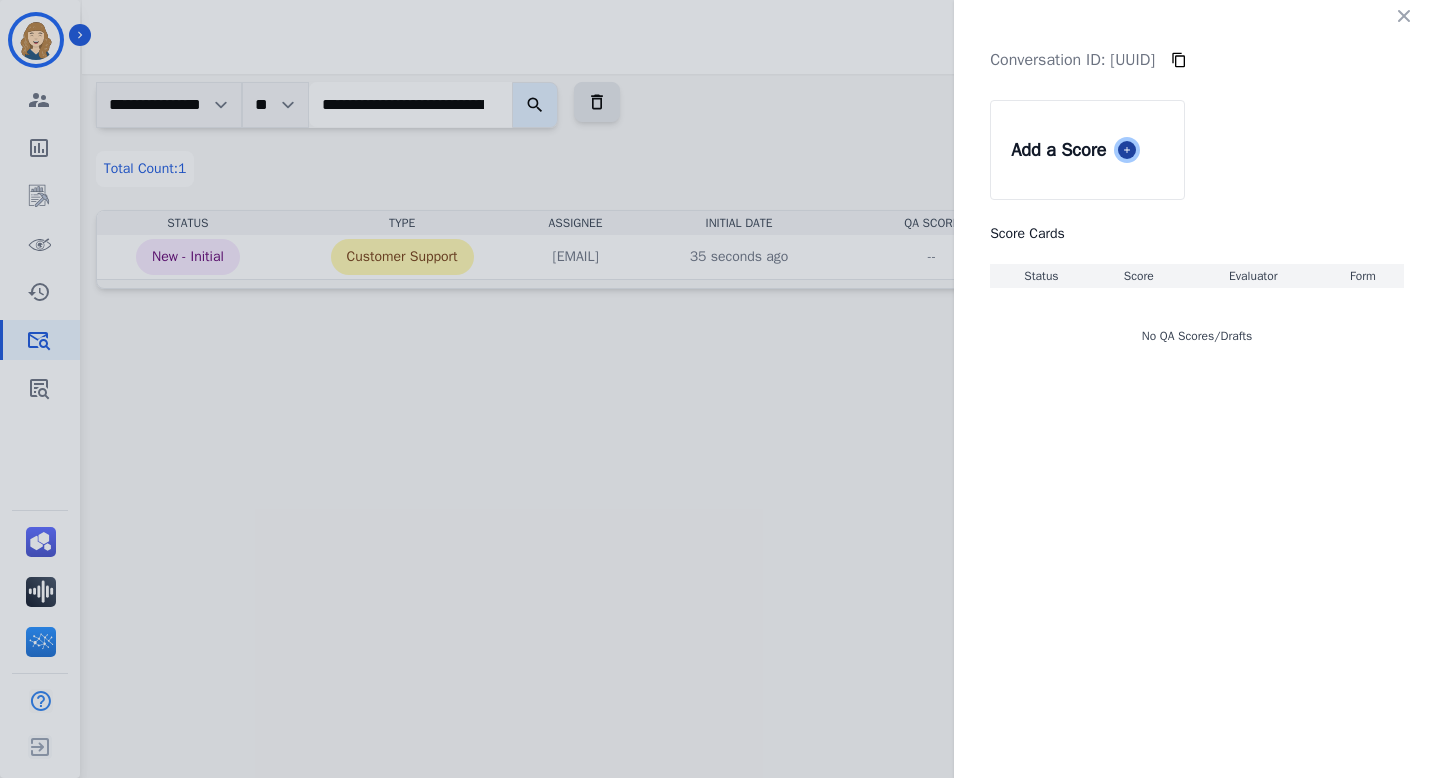 click 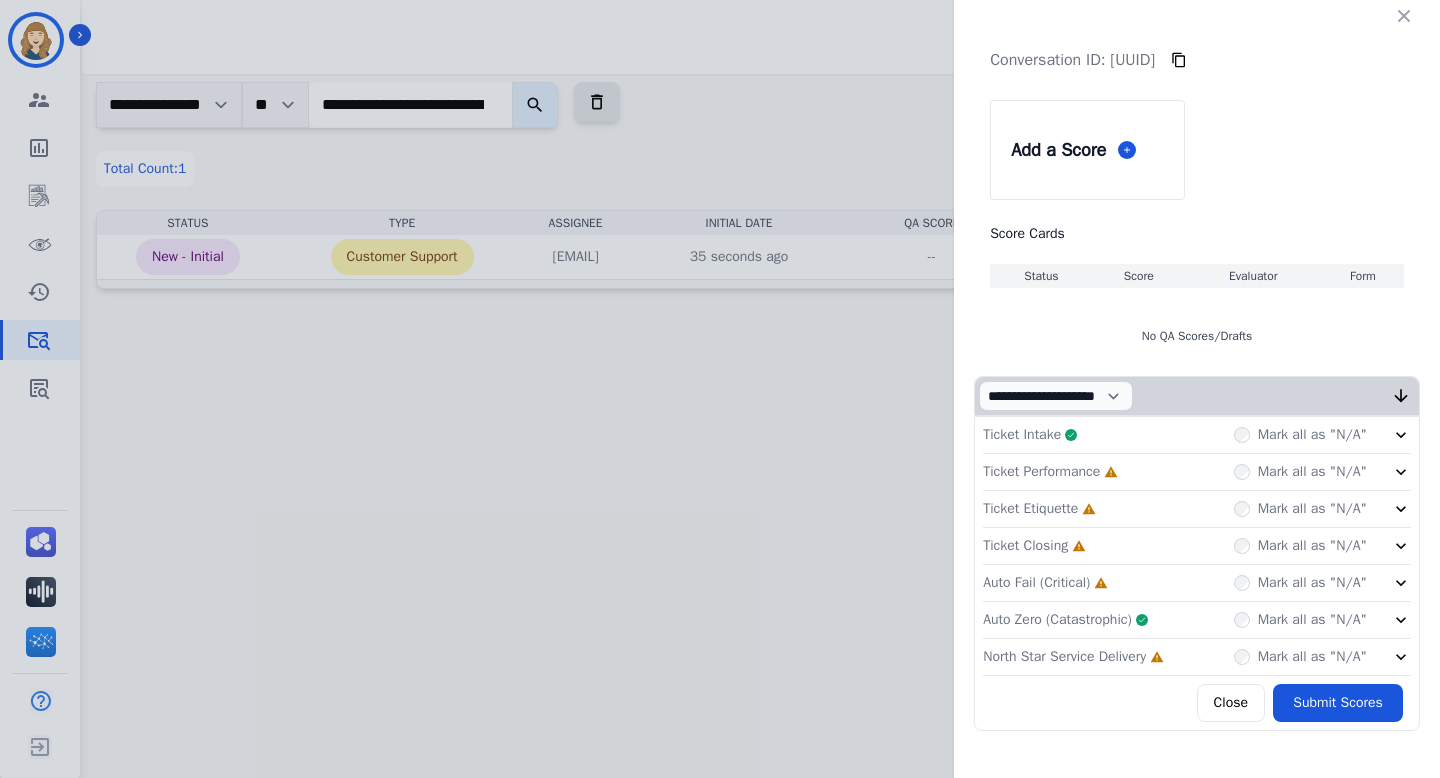 click on "Mark all as "N/A"" at bounding box center (1300, 472) 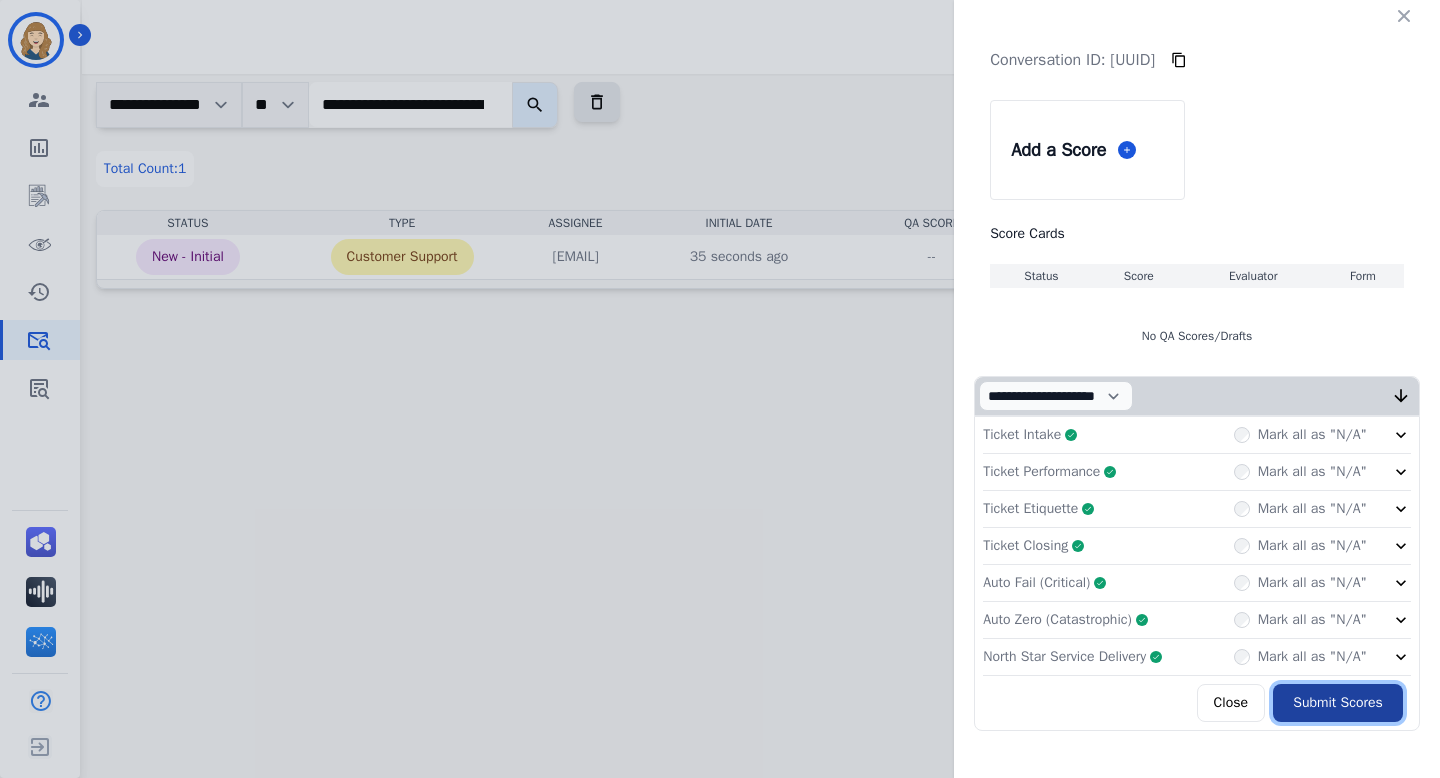 click on "Submit Scores" at bounding box center (1338, 703) 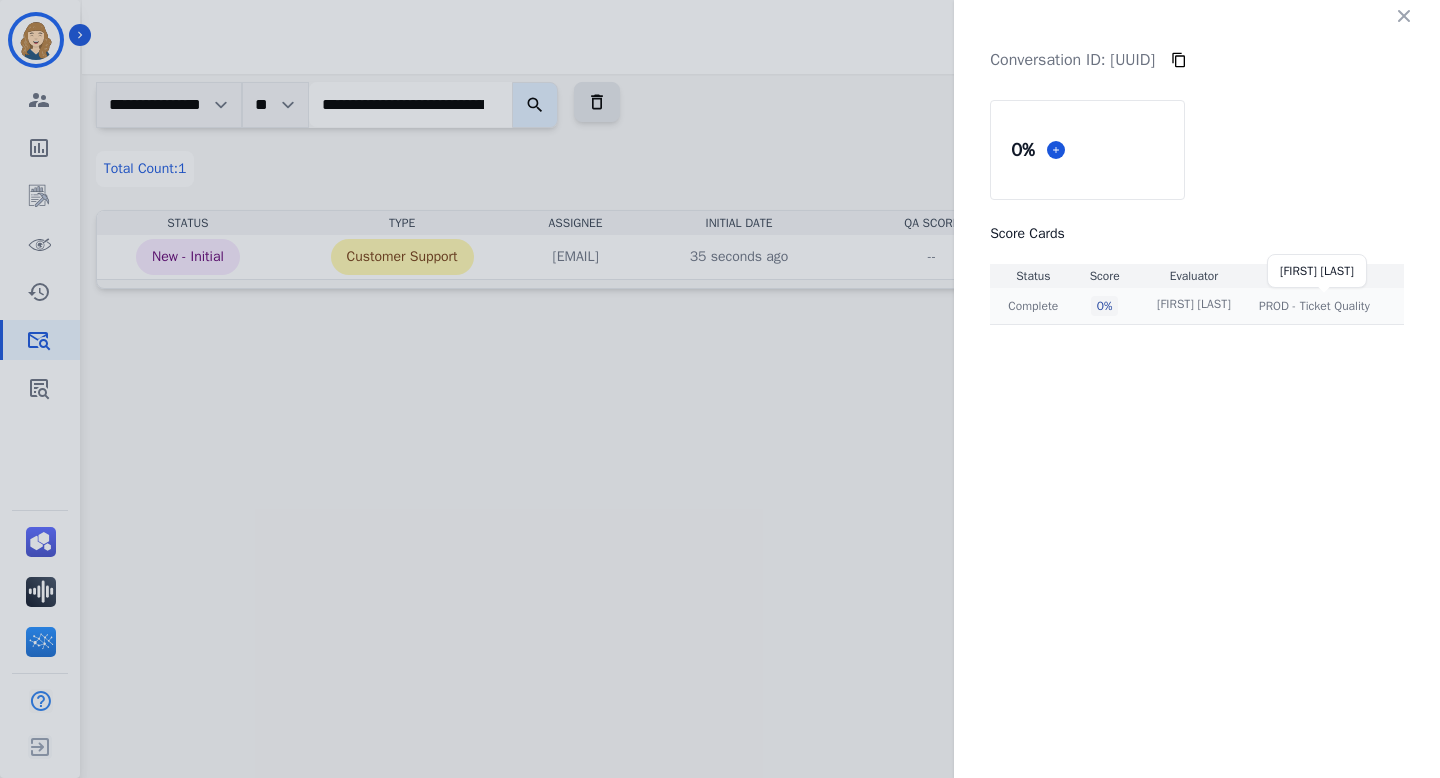 click on "[FIRST] [LAST]" at bounding box center [1194, 304] 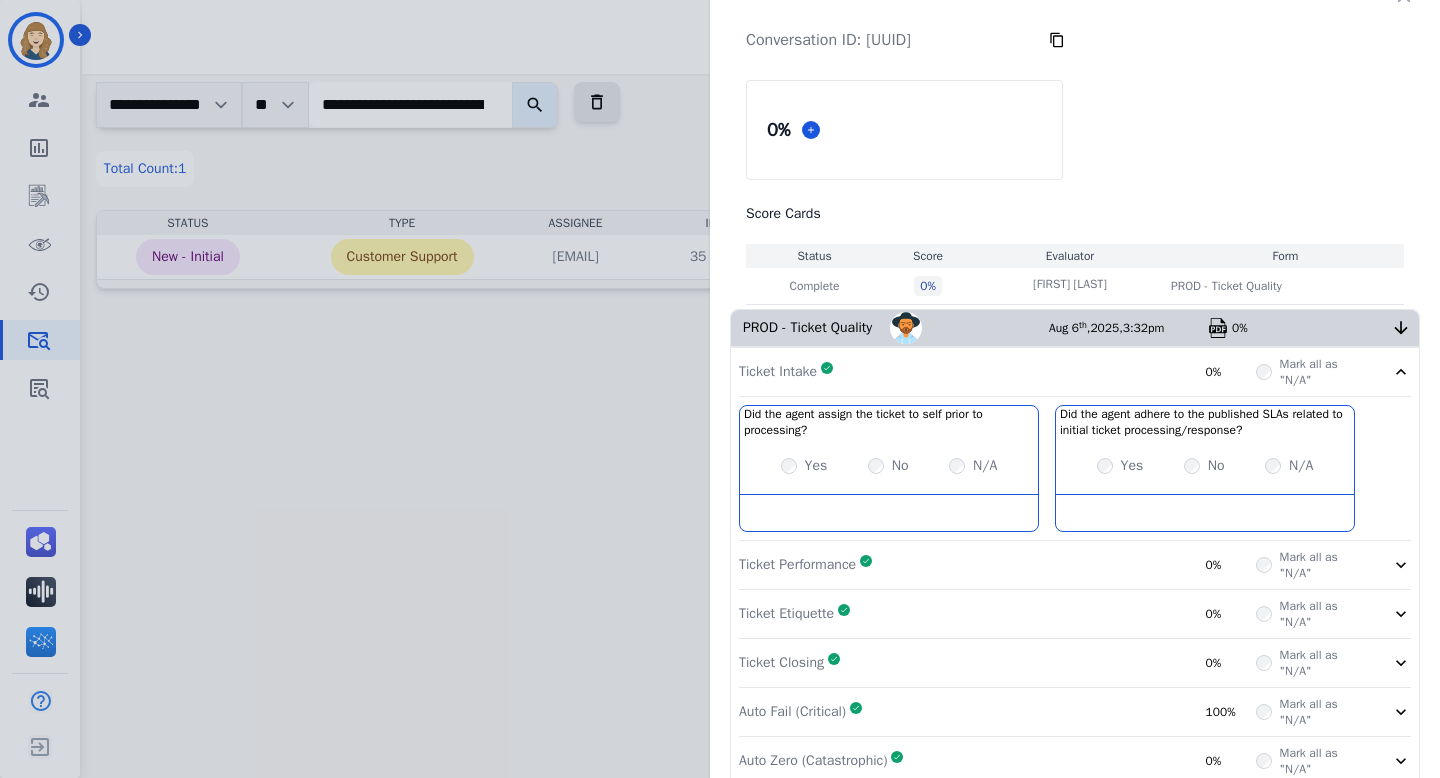 scroll, scrollTop: 0, scrollLeft: 0, axis: both 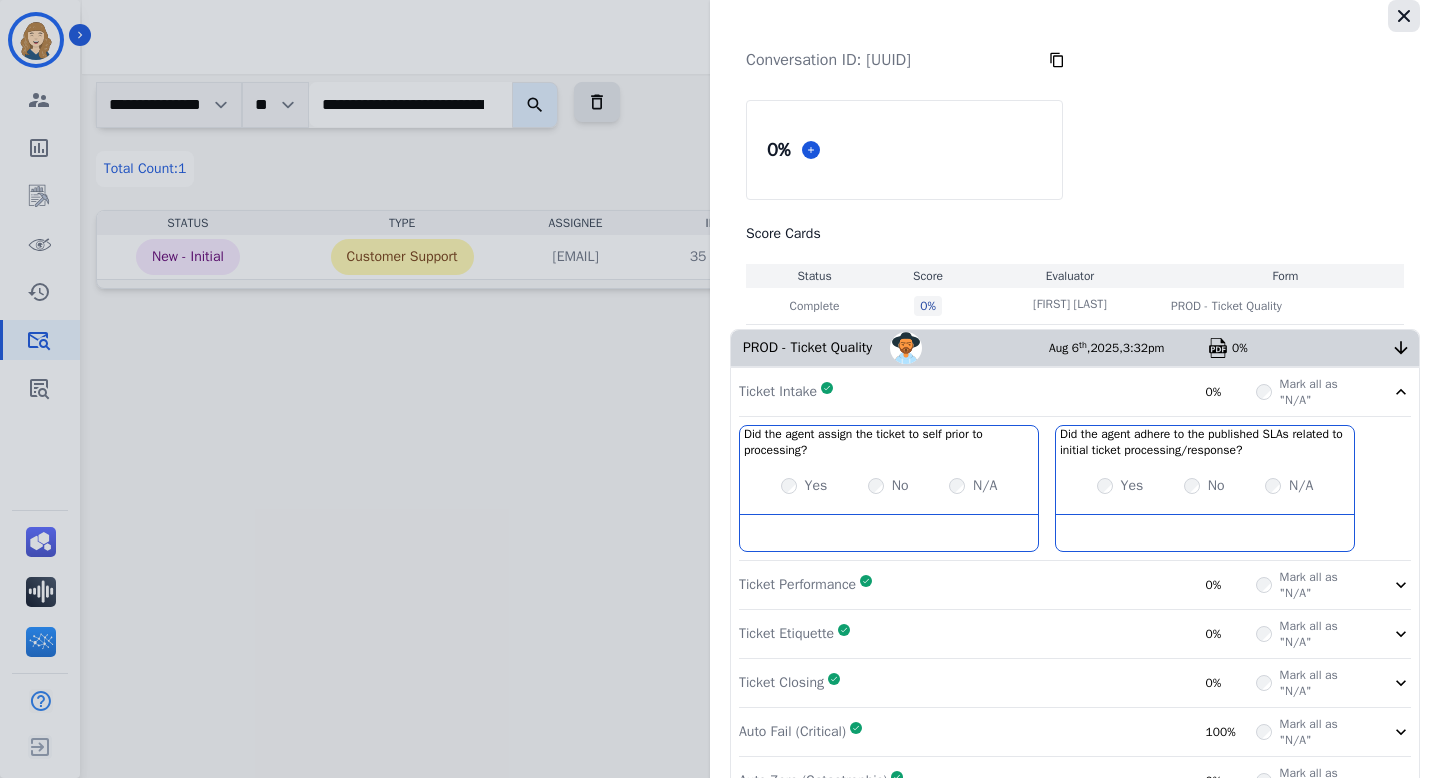 click at bounding box center (1404, 16) 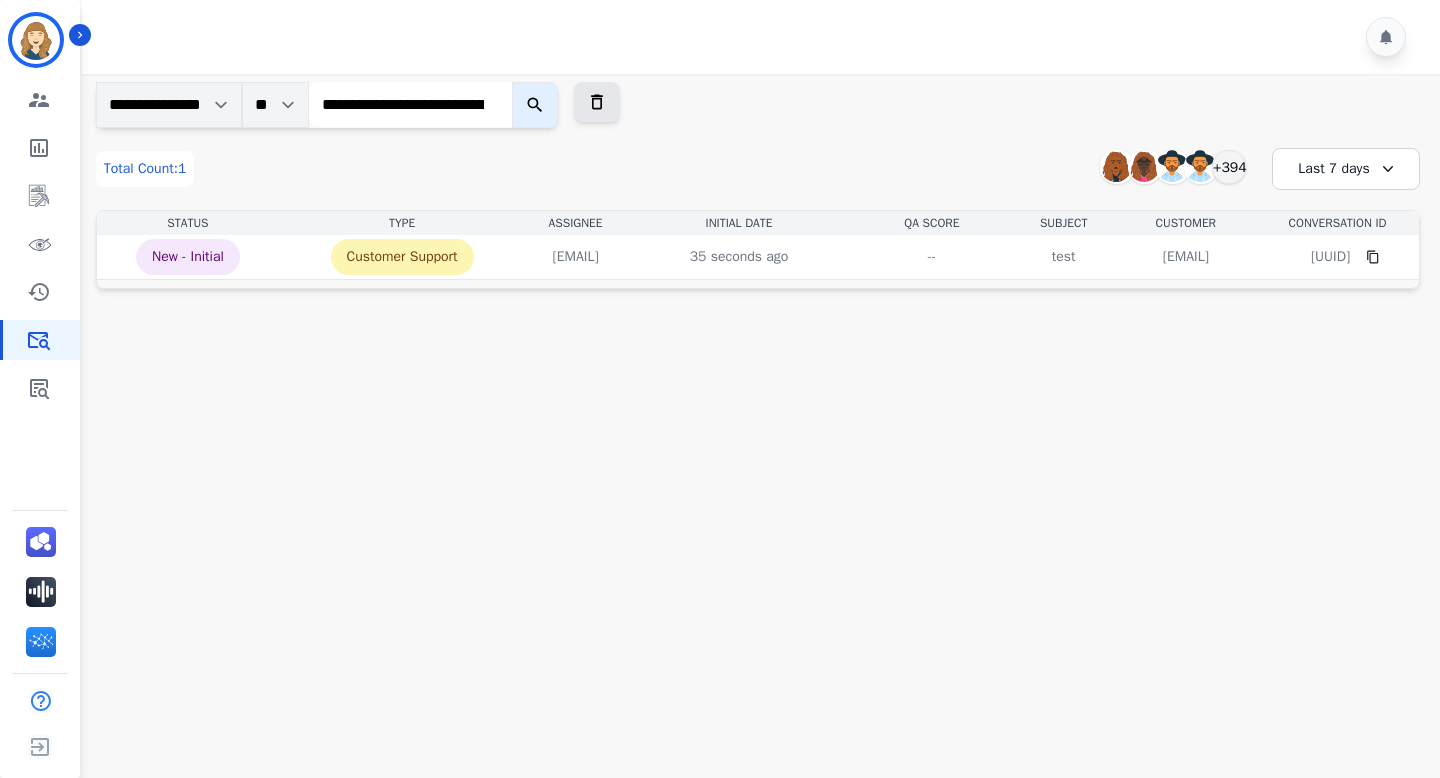 click 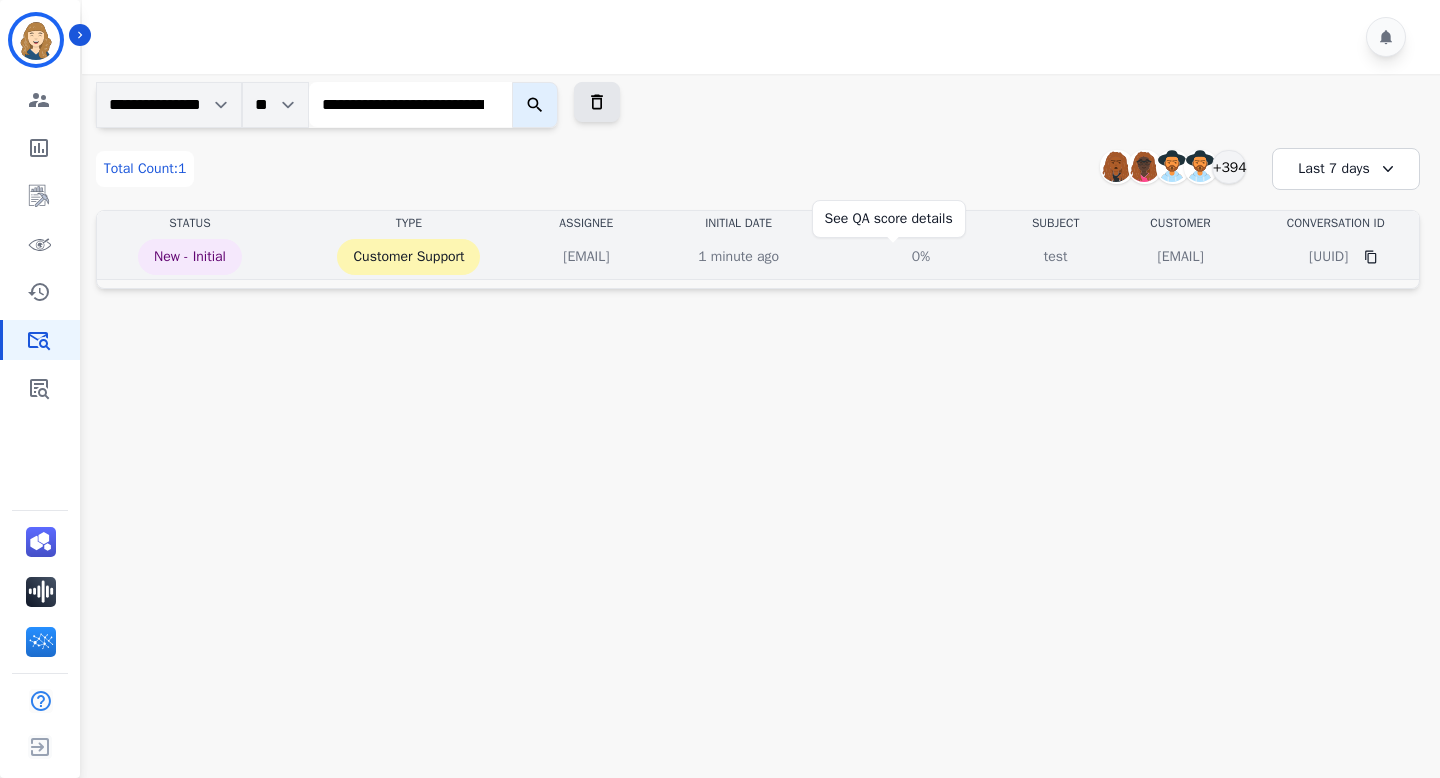 click on "0%" at bounding box center [921, 257] 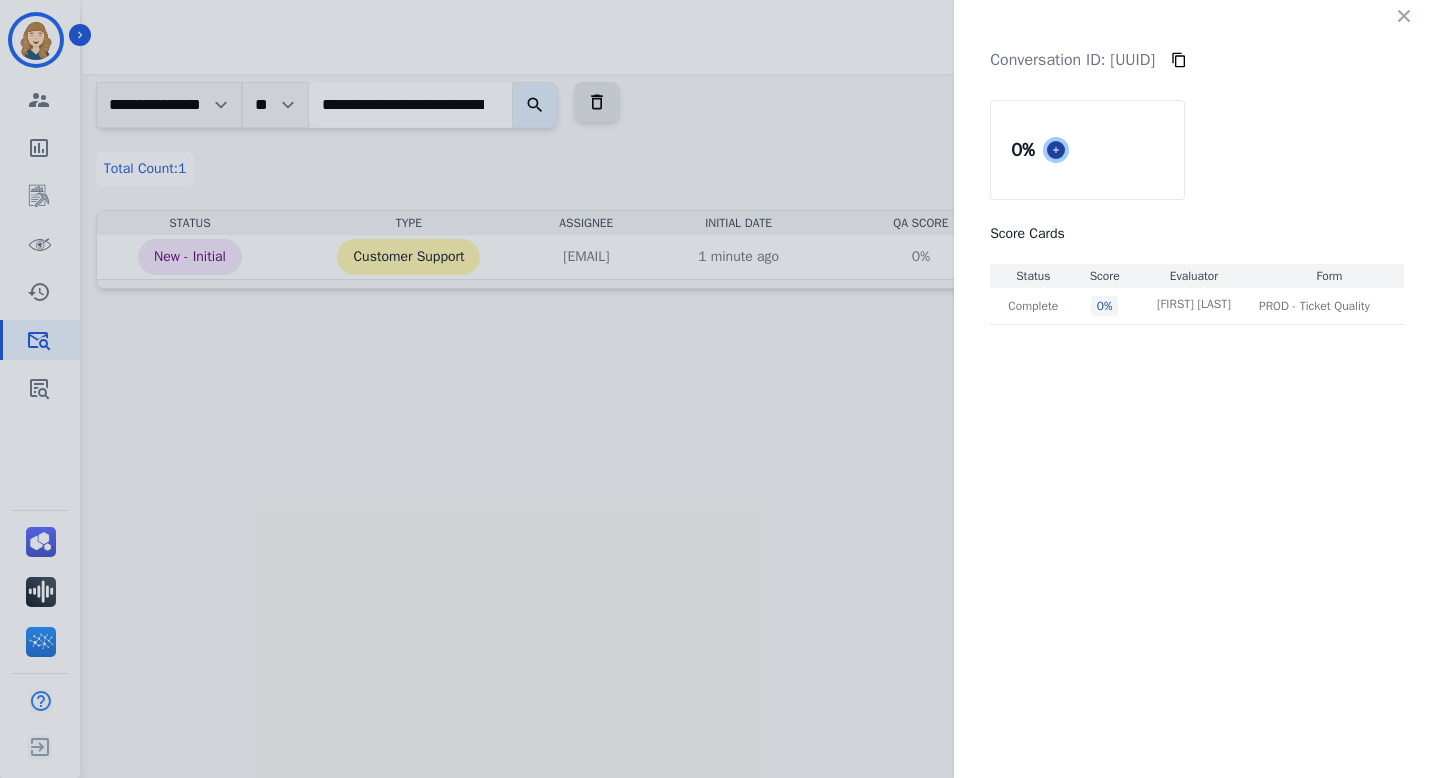click 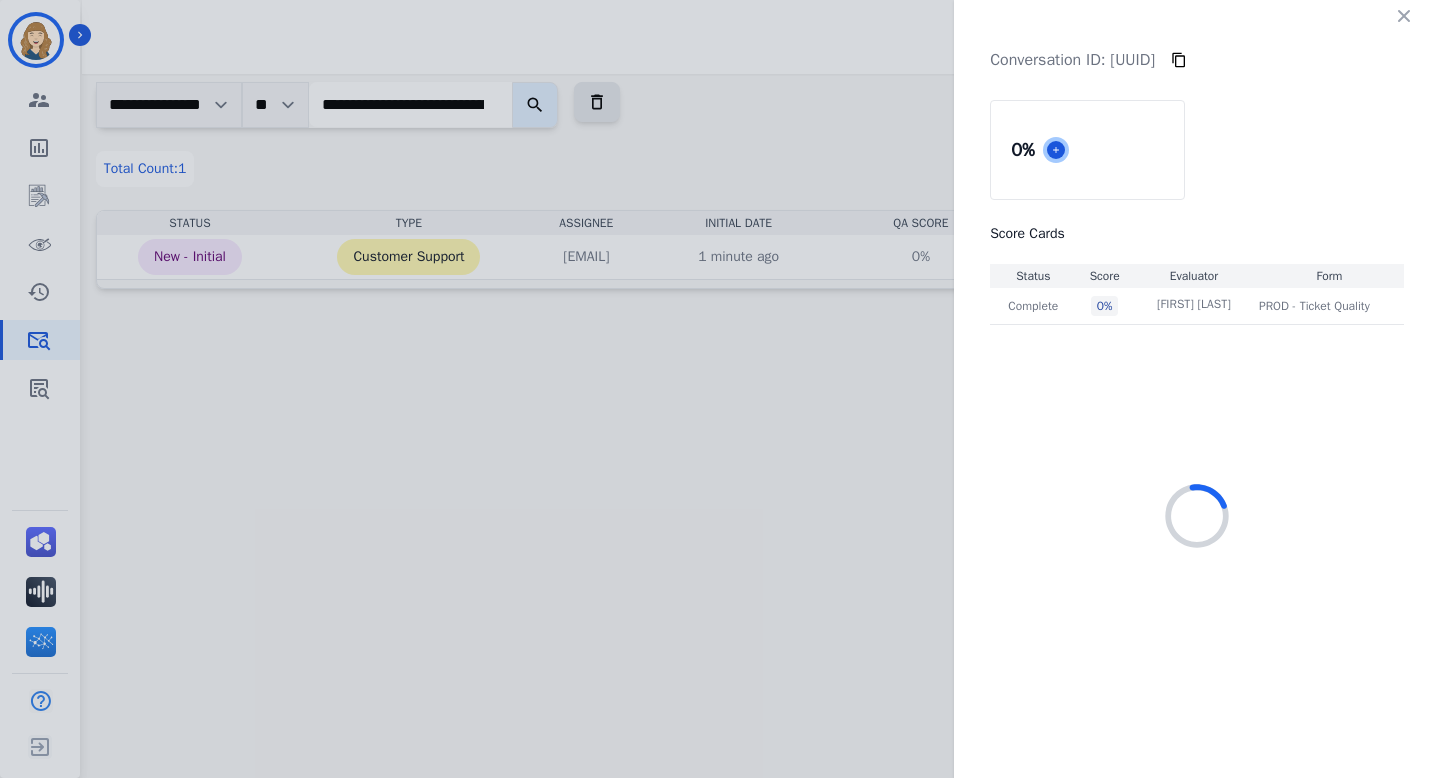 select on "*" 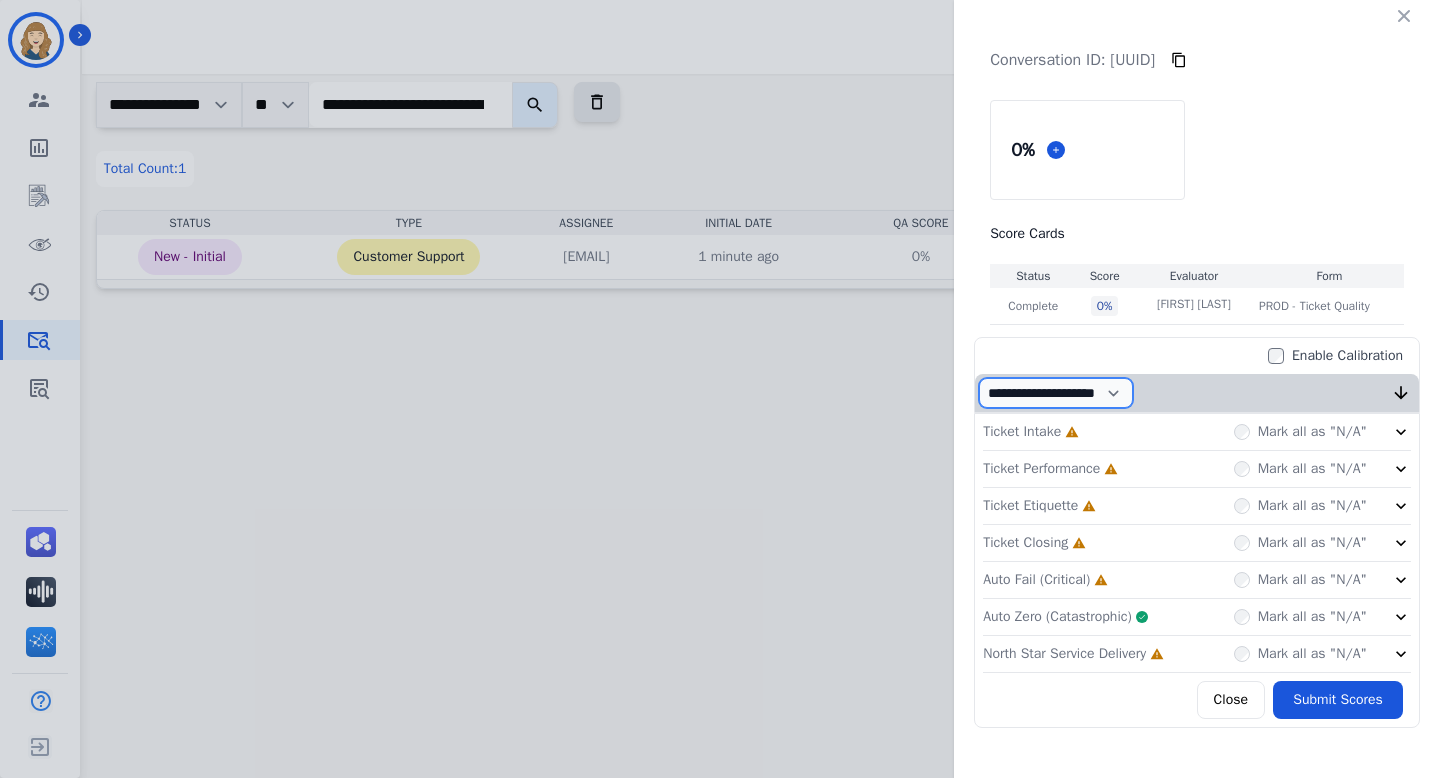 click on "**********" at bounding box center [1056, 393] 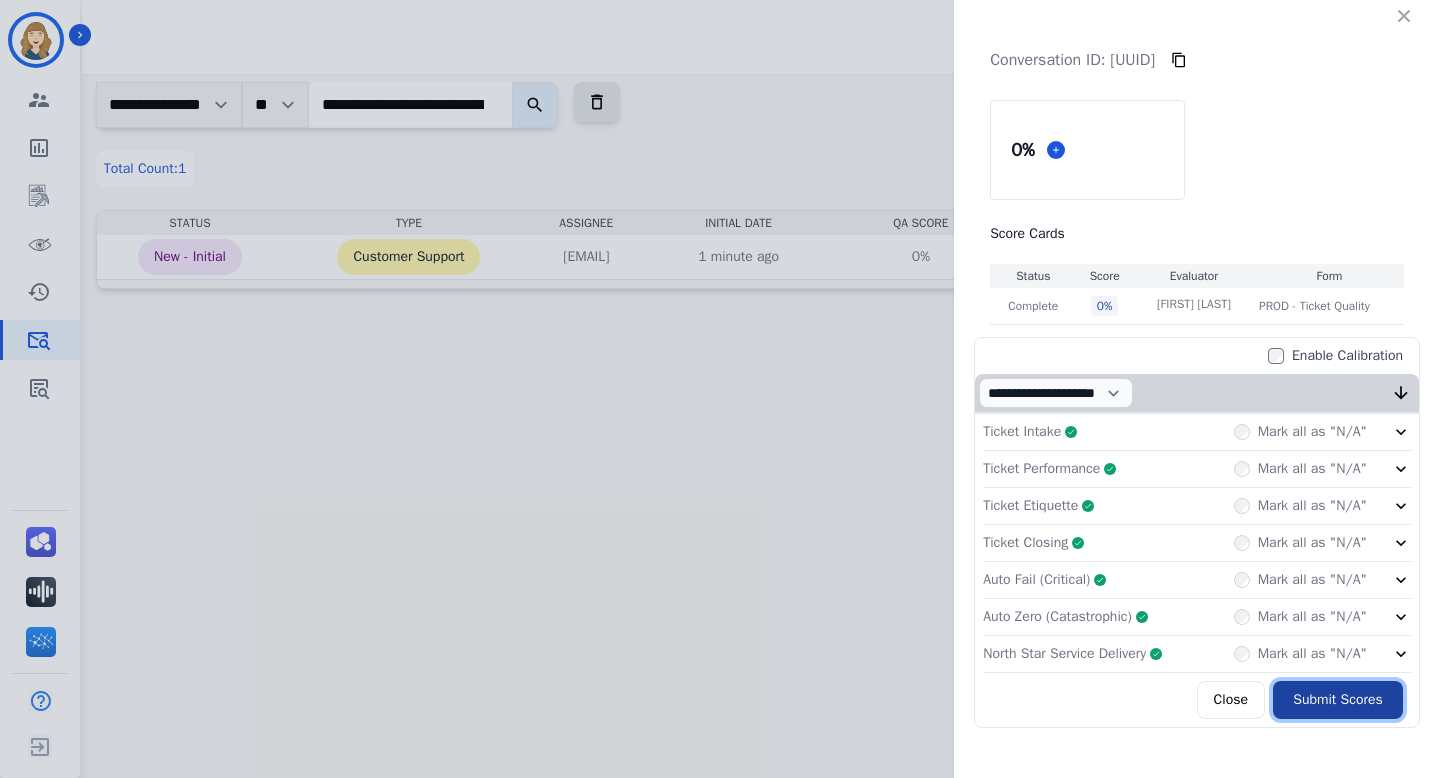 click on "Submit Scores" at bounding box center [1338, 700] 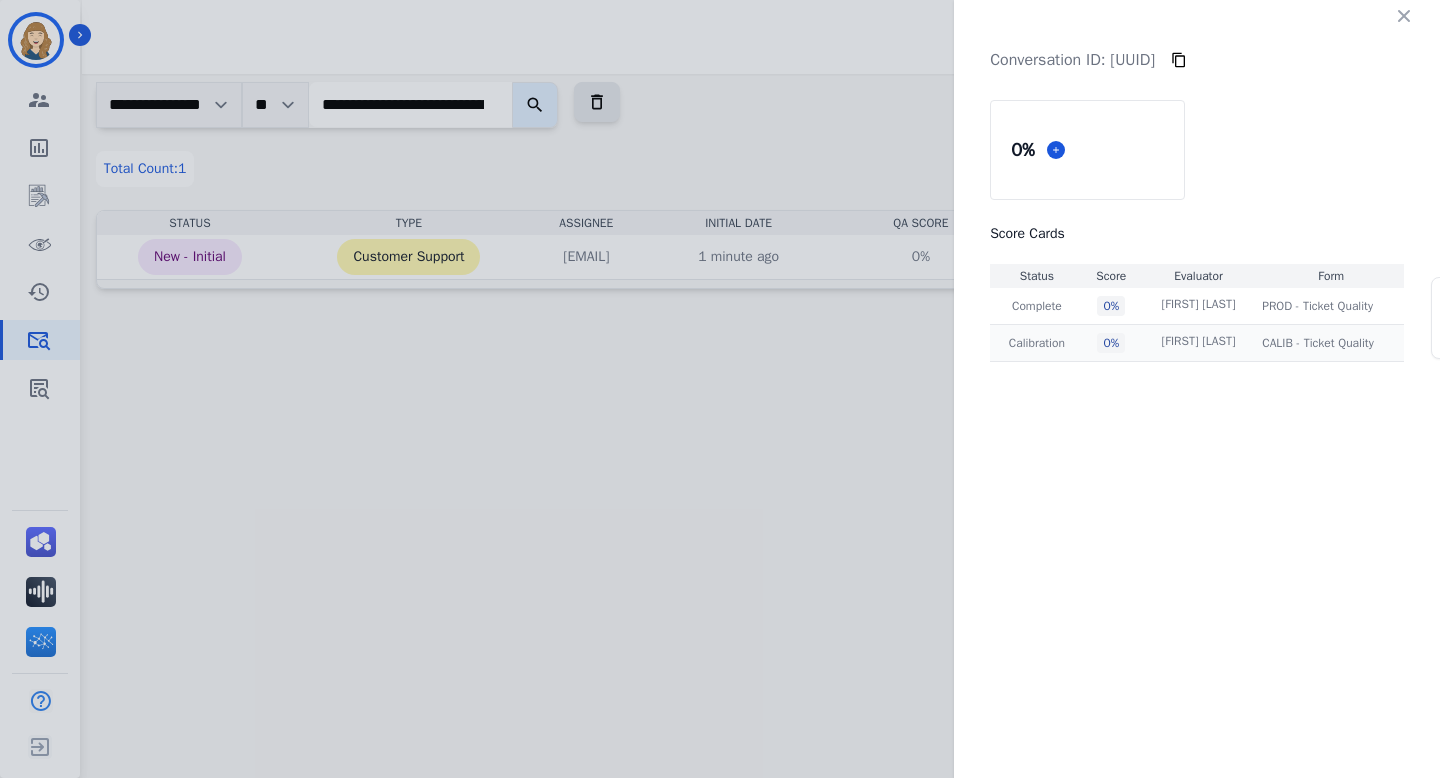 click on "CALIB - Ticket Quality" at bounding box center [1317, 343] 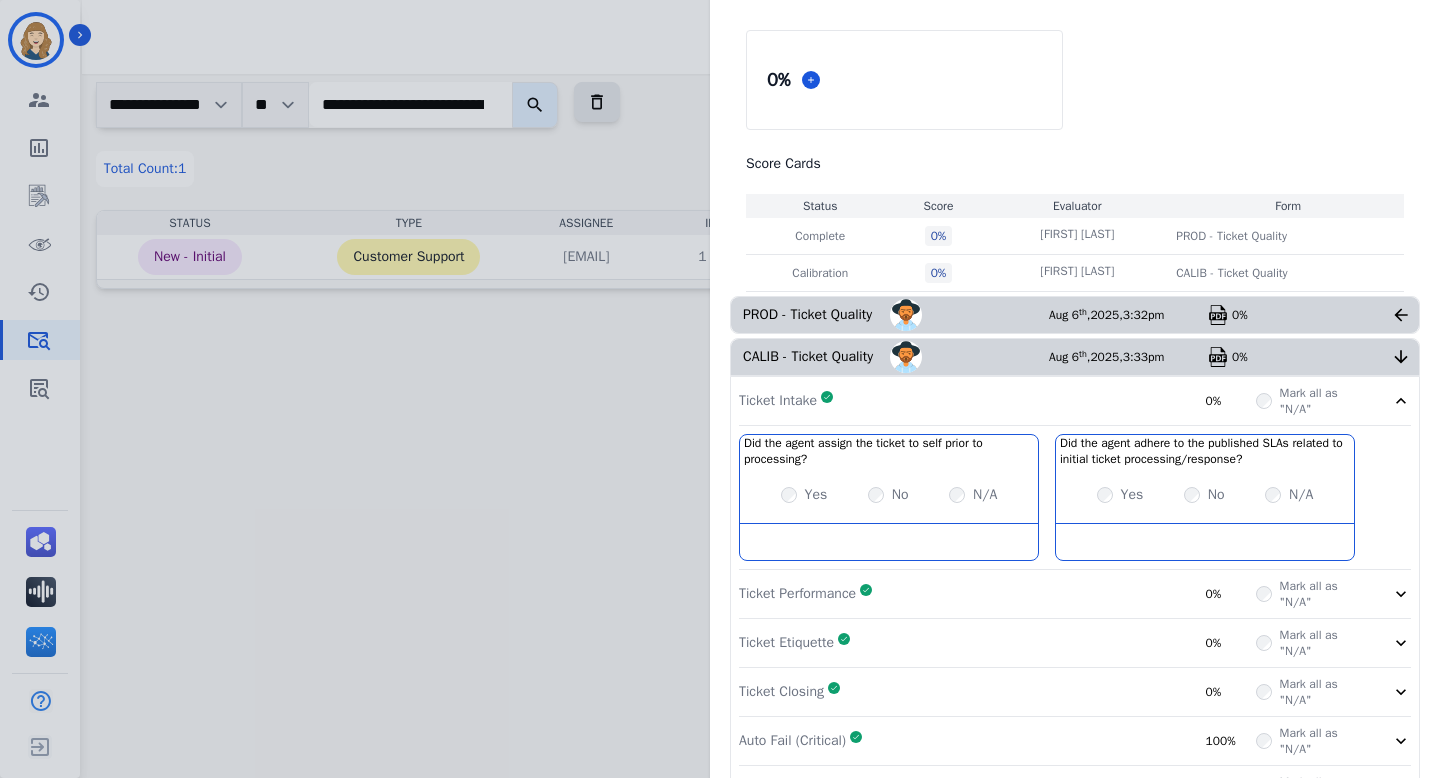 scroll, scrollTop: 0, scrollLeft: 0, axis: both 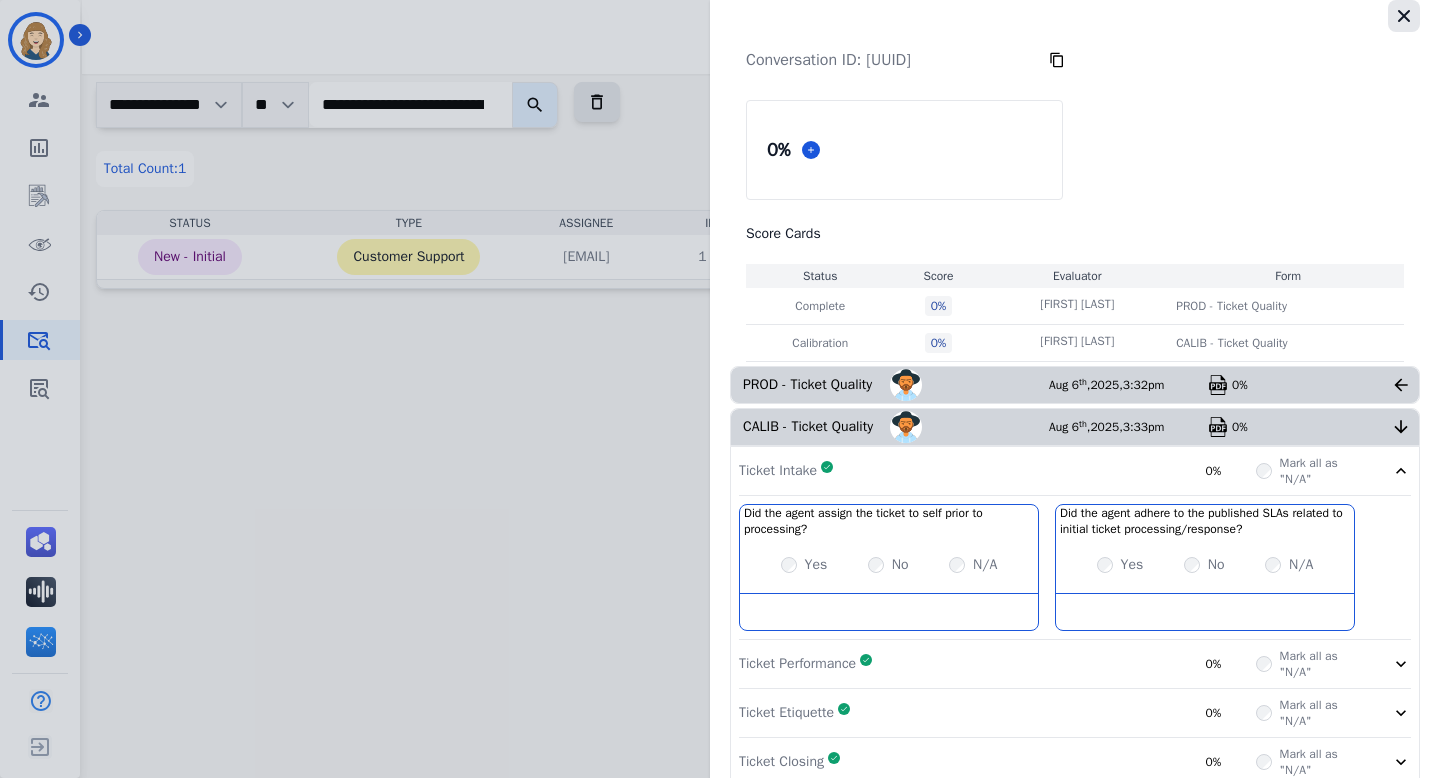 click 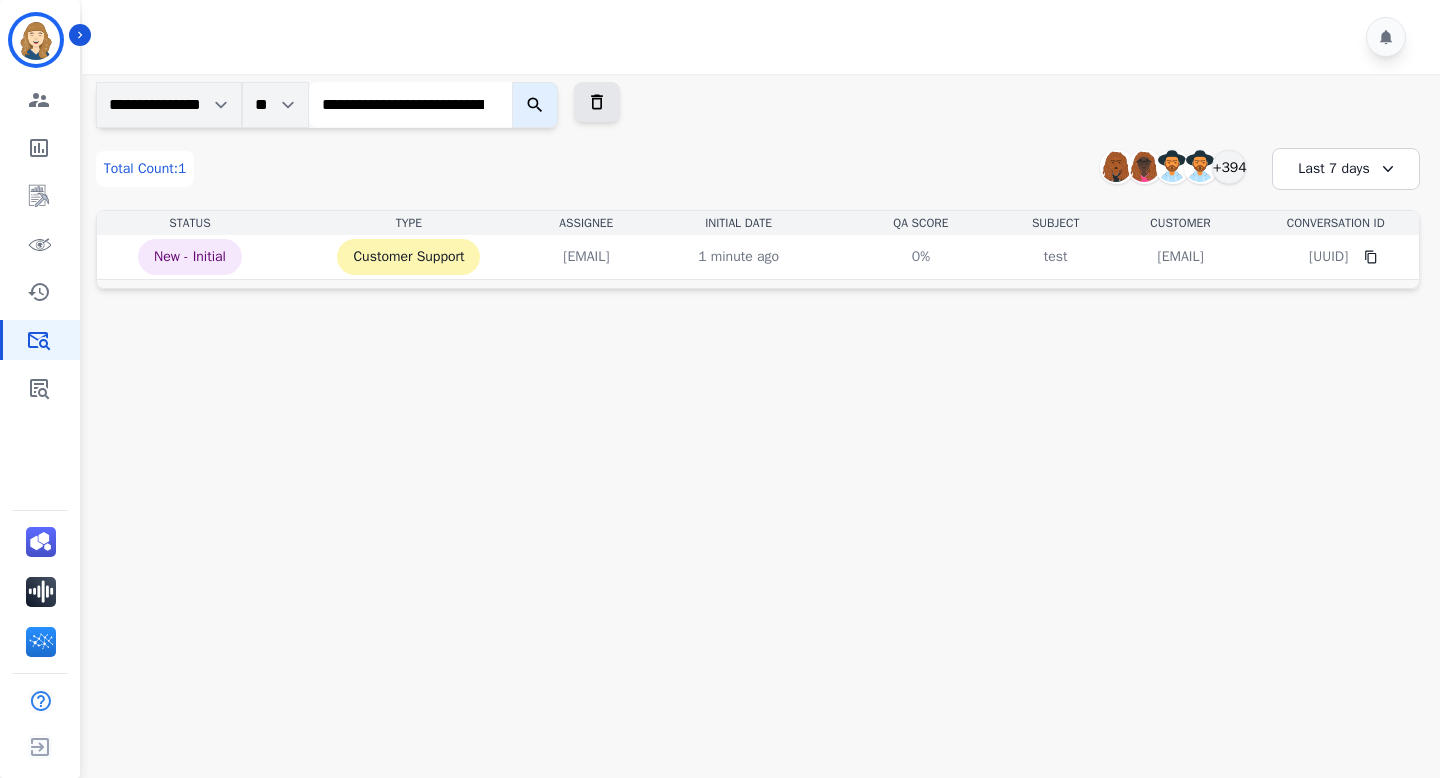 click 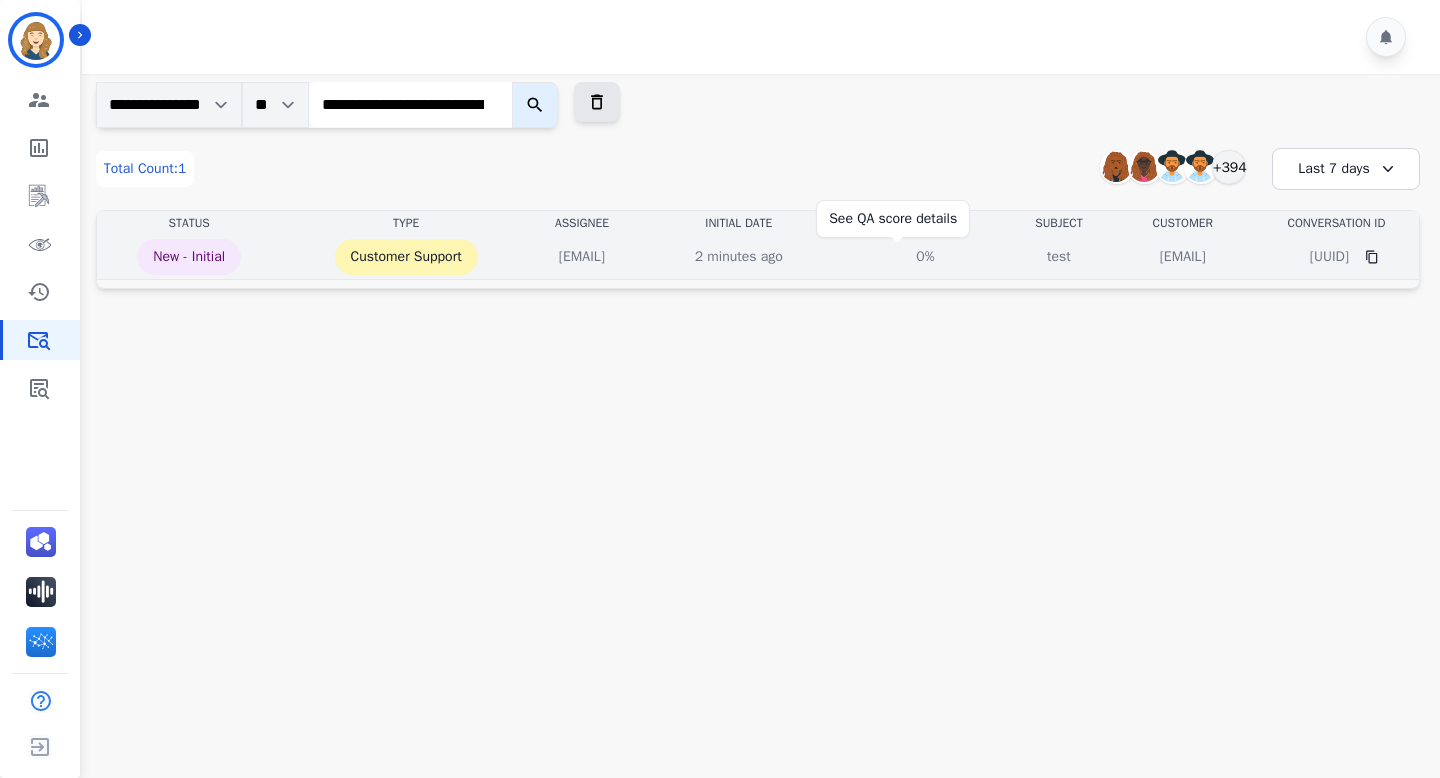 click on "0%" at bounding box center [925, 257] 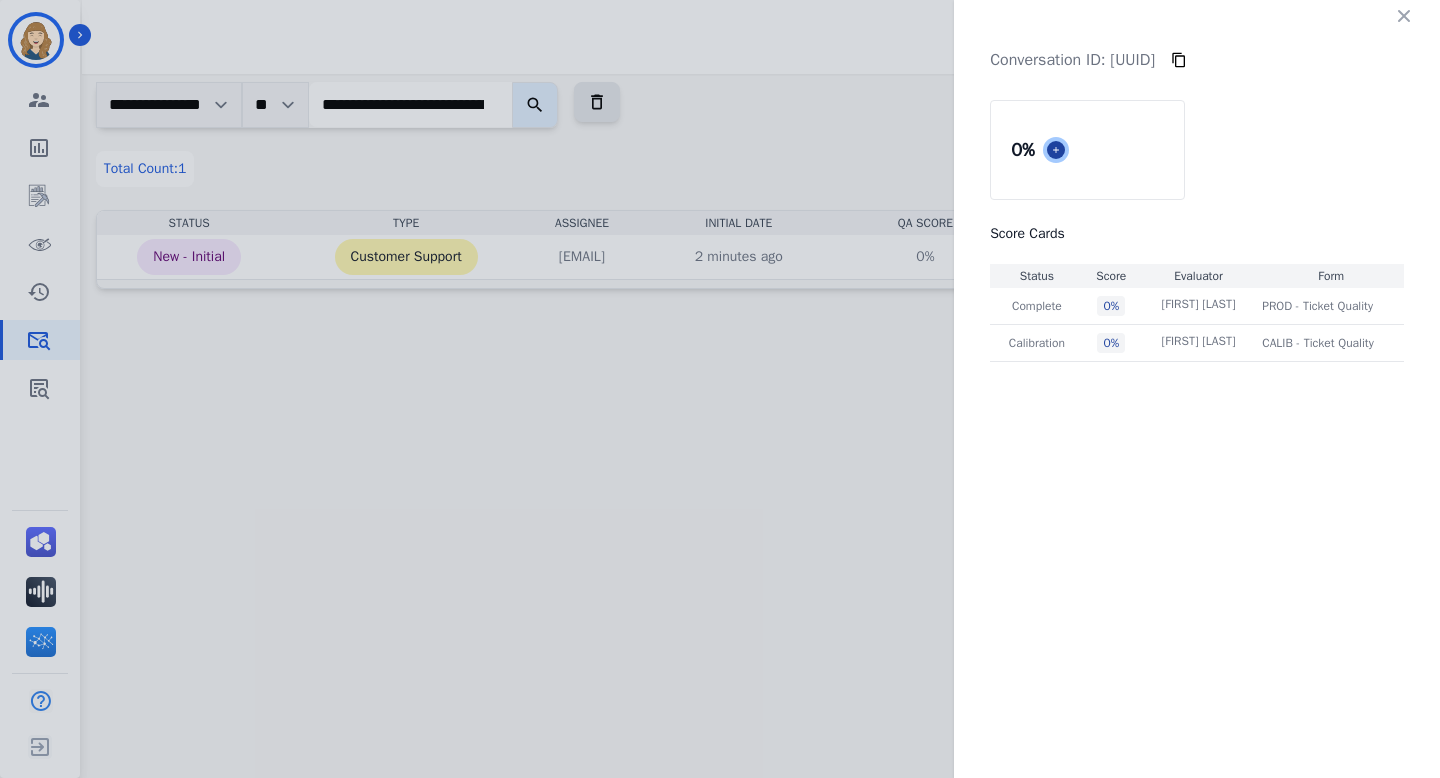 click at bounding box center [1056, 150] 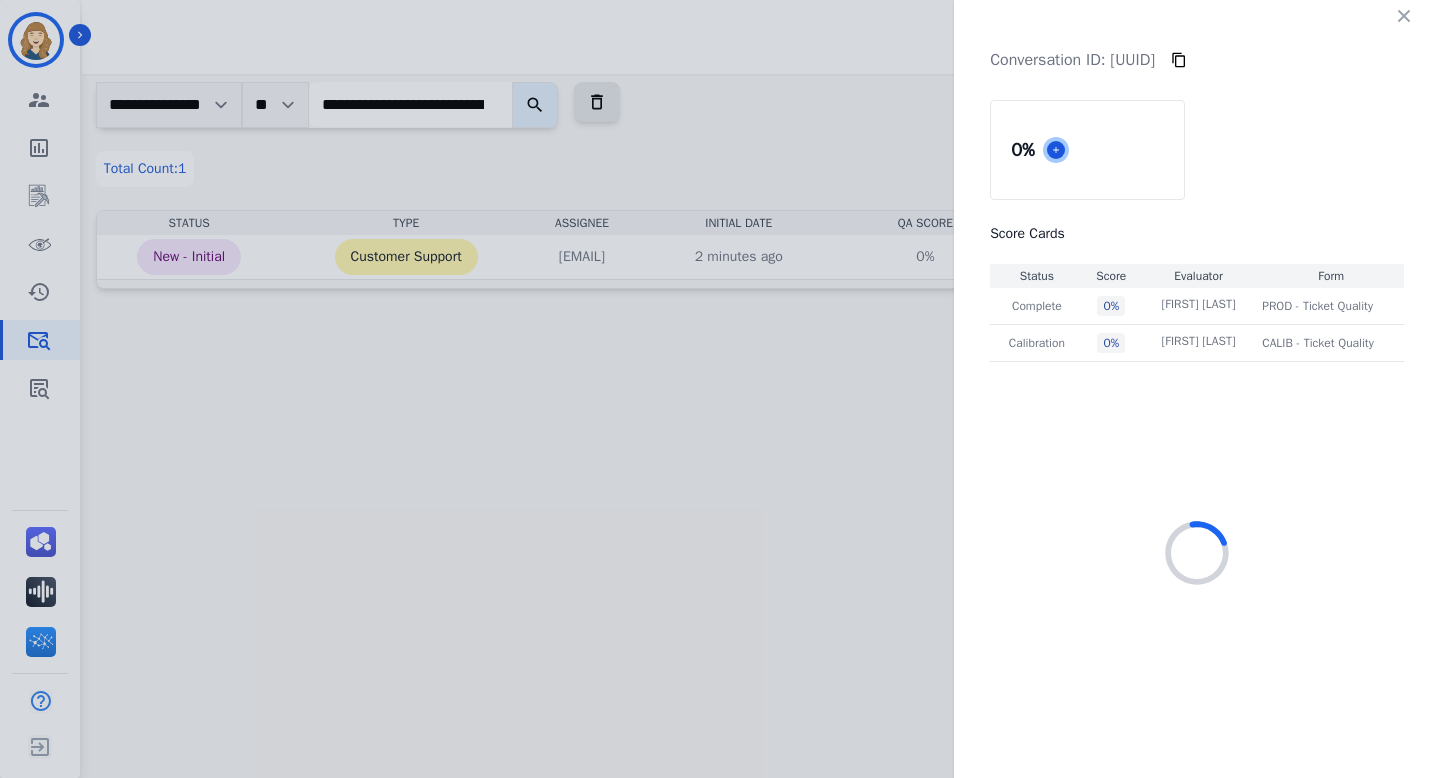 select on "*" 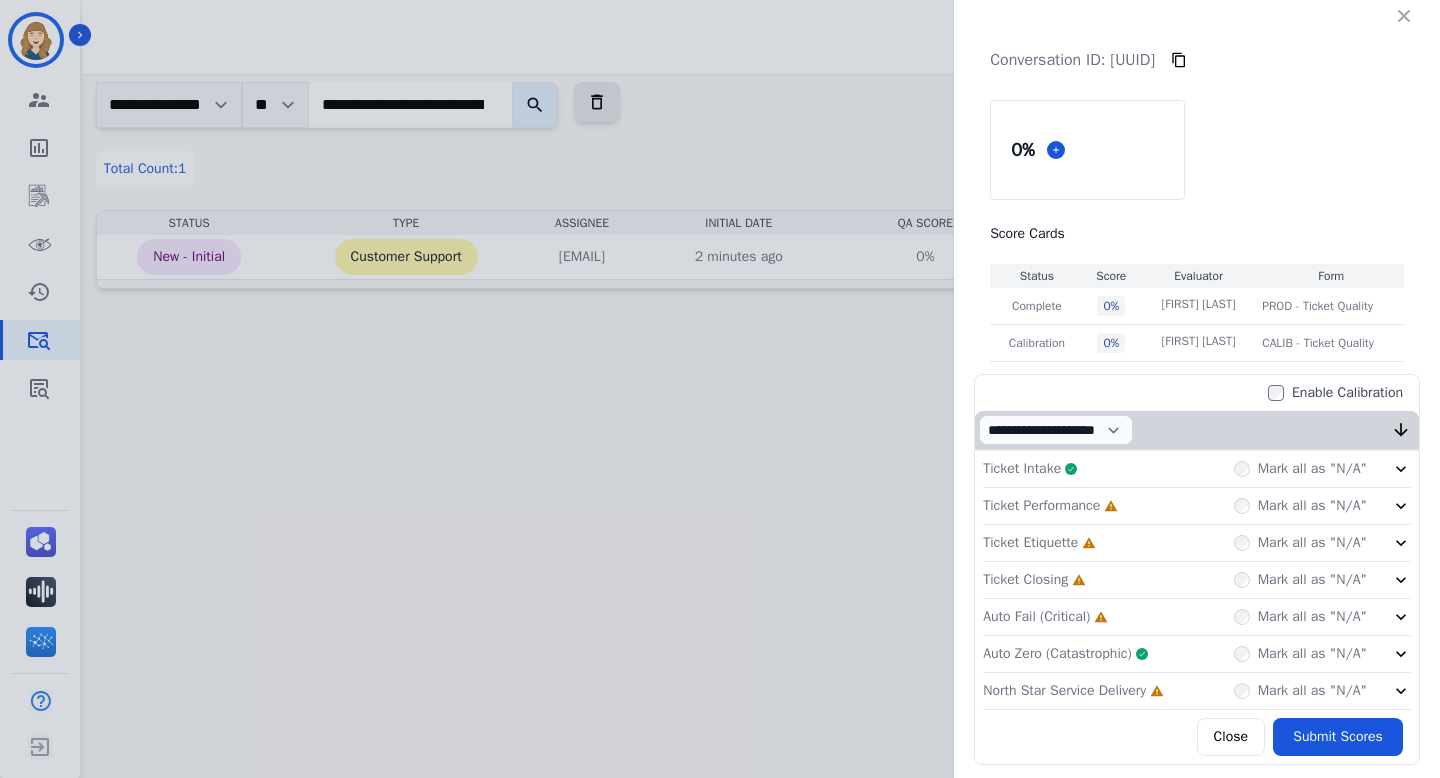 click on "Ticket Performance     Incomplete         Mark all as "N/A"" 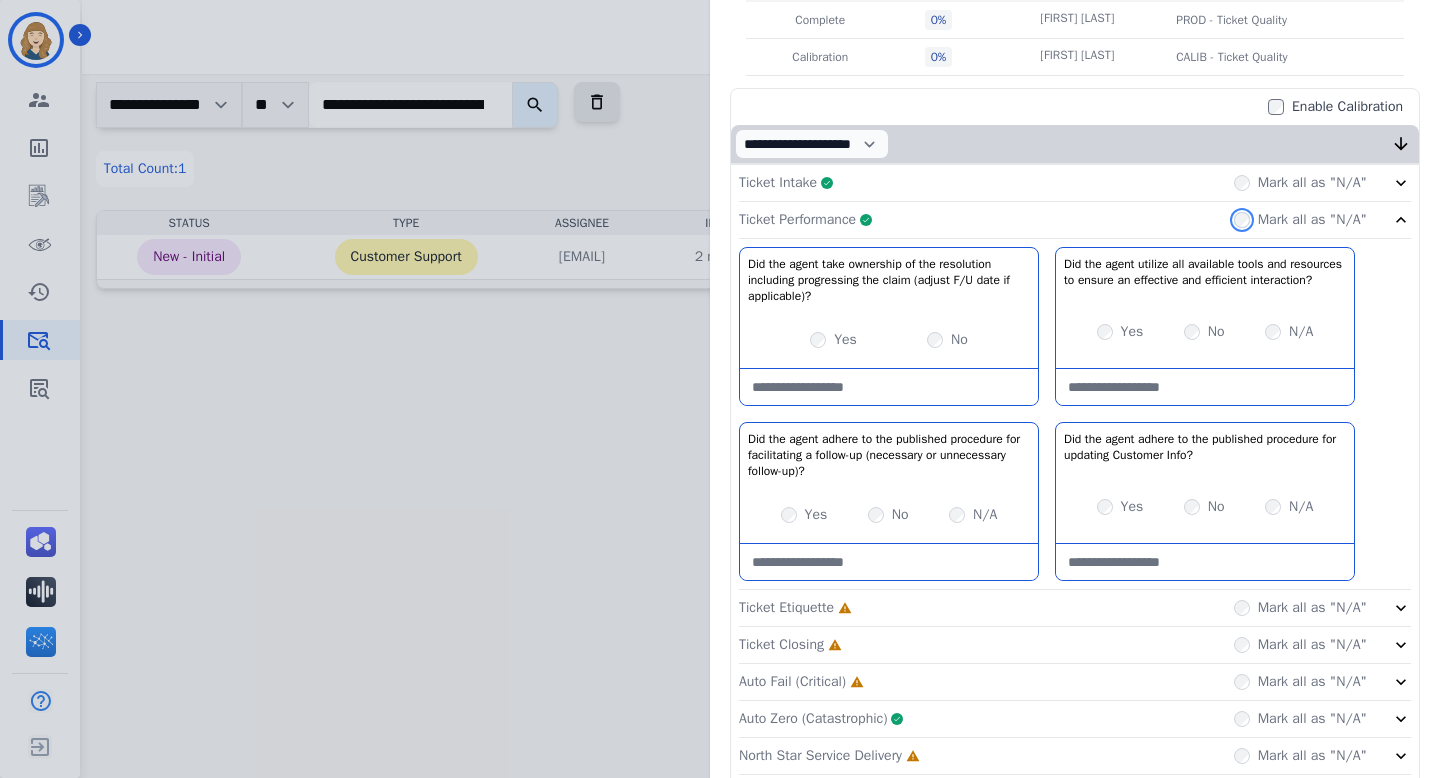 scroll, scrollTop: 358, scrollLeft: 0, axis: vertical 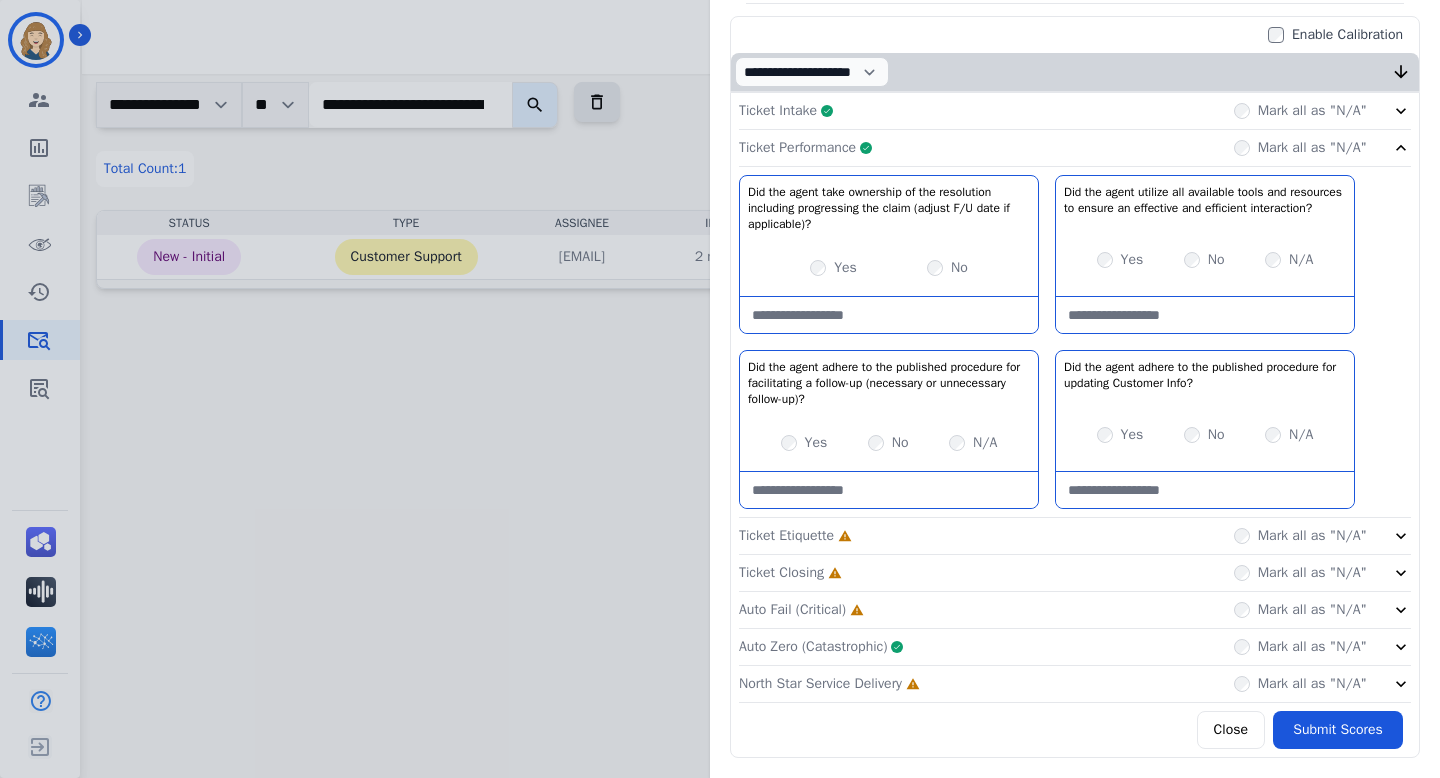 click on "Mark all as "N/A"" at bounding box center (1312, 536) 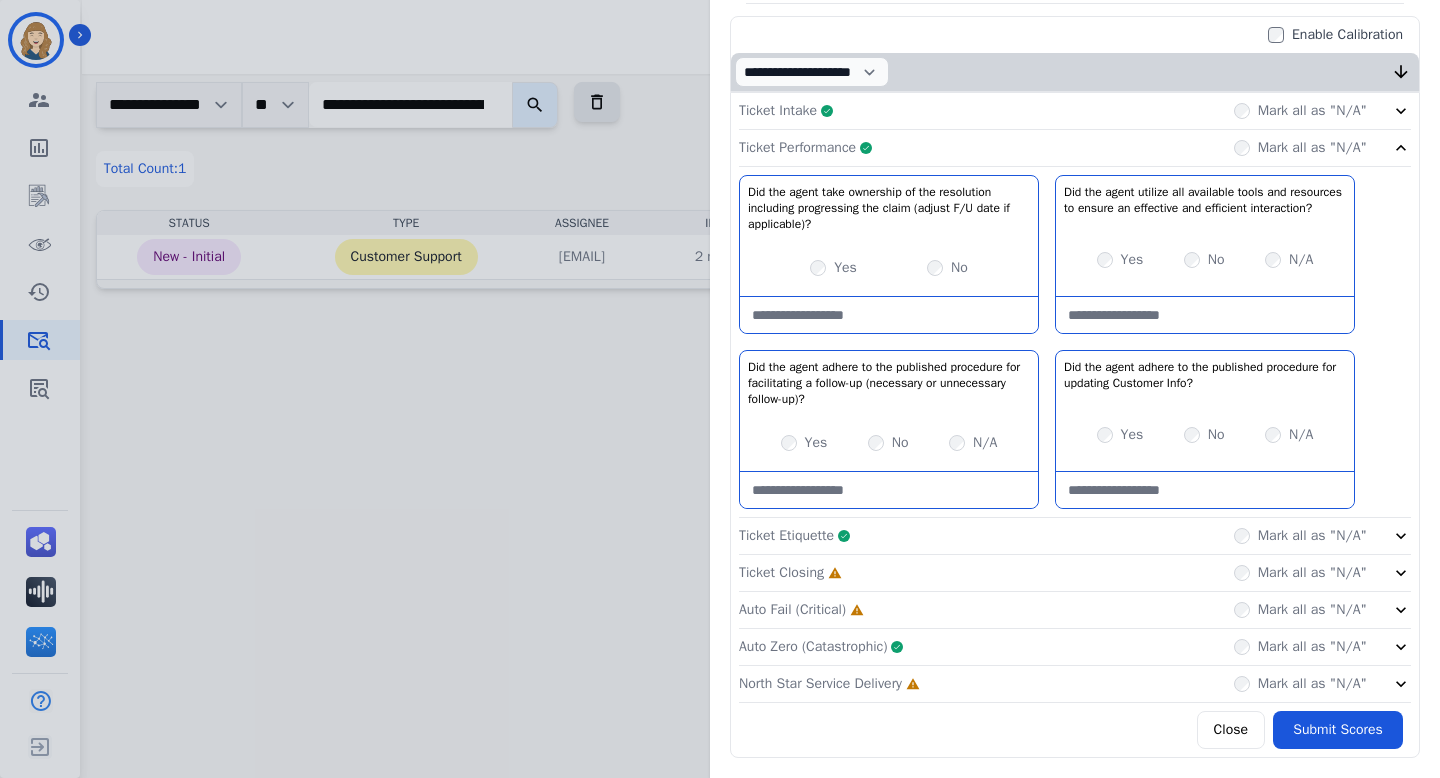 click on "Mark all as "N/A"" at bounding box center [1312, 573] 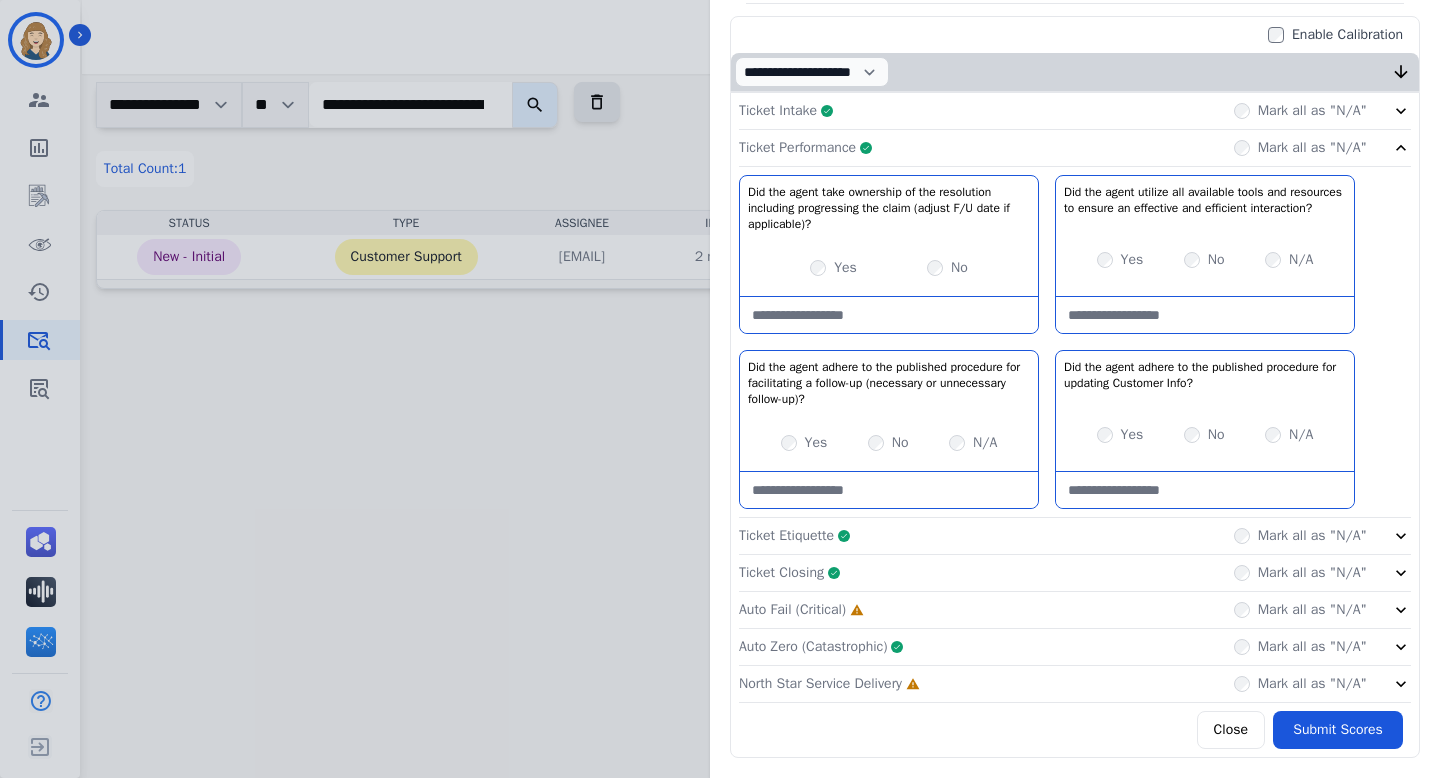 click on "Mark all as "N/A"" at bounding box center [1312, 573] 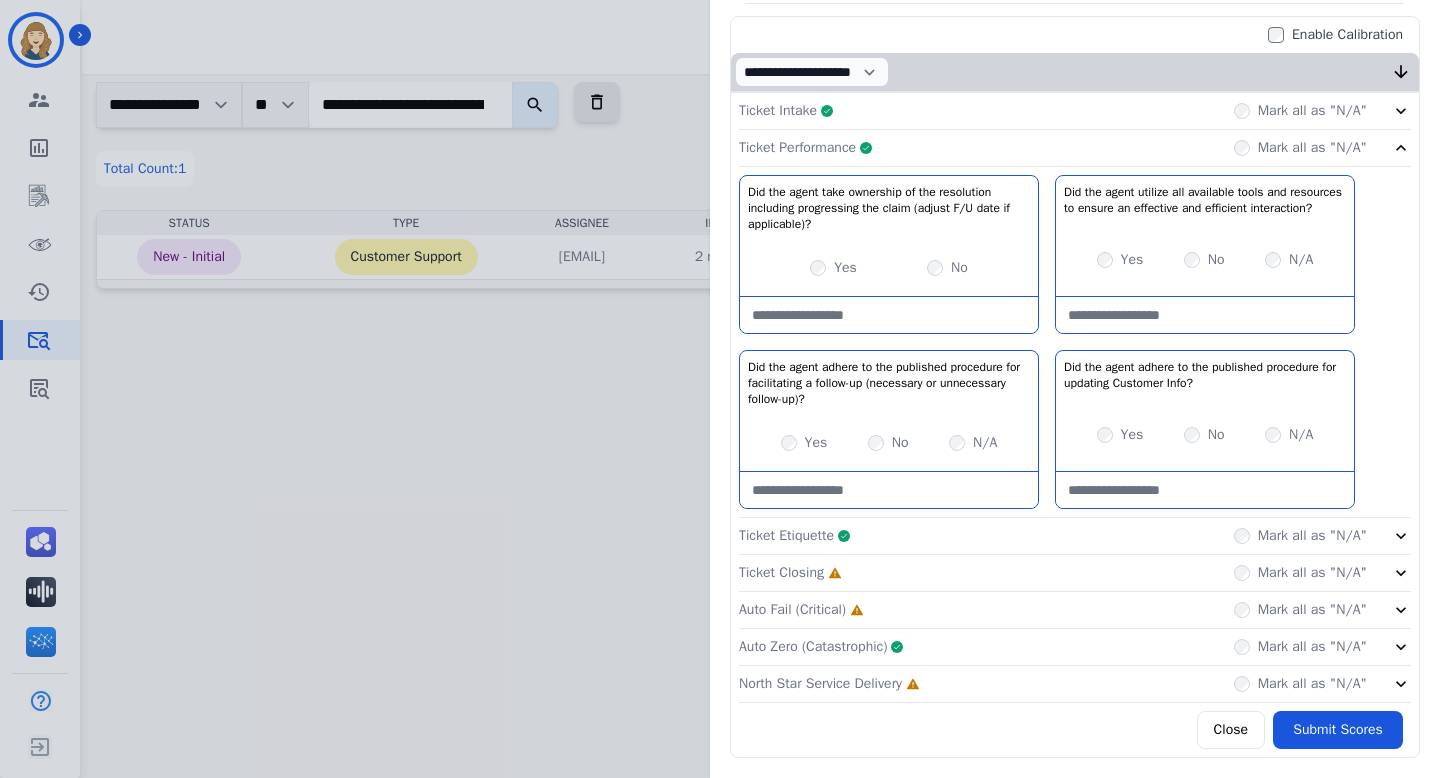 click 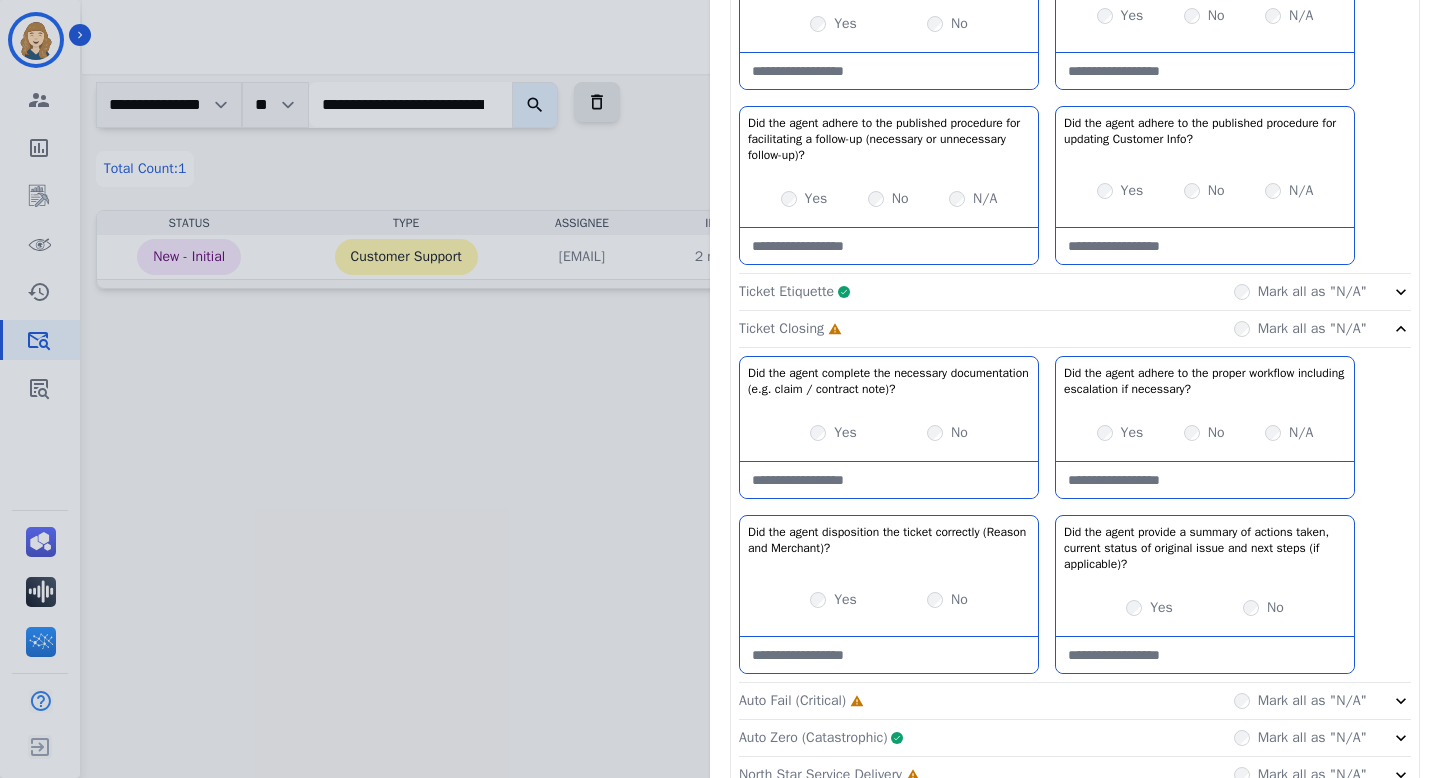 scroll, scrollTop: 693, scrollLeft: 0, axis: vertical 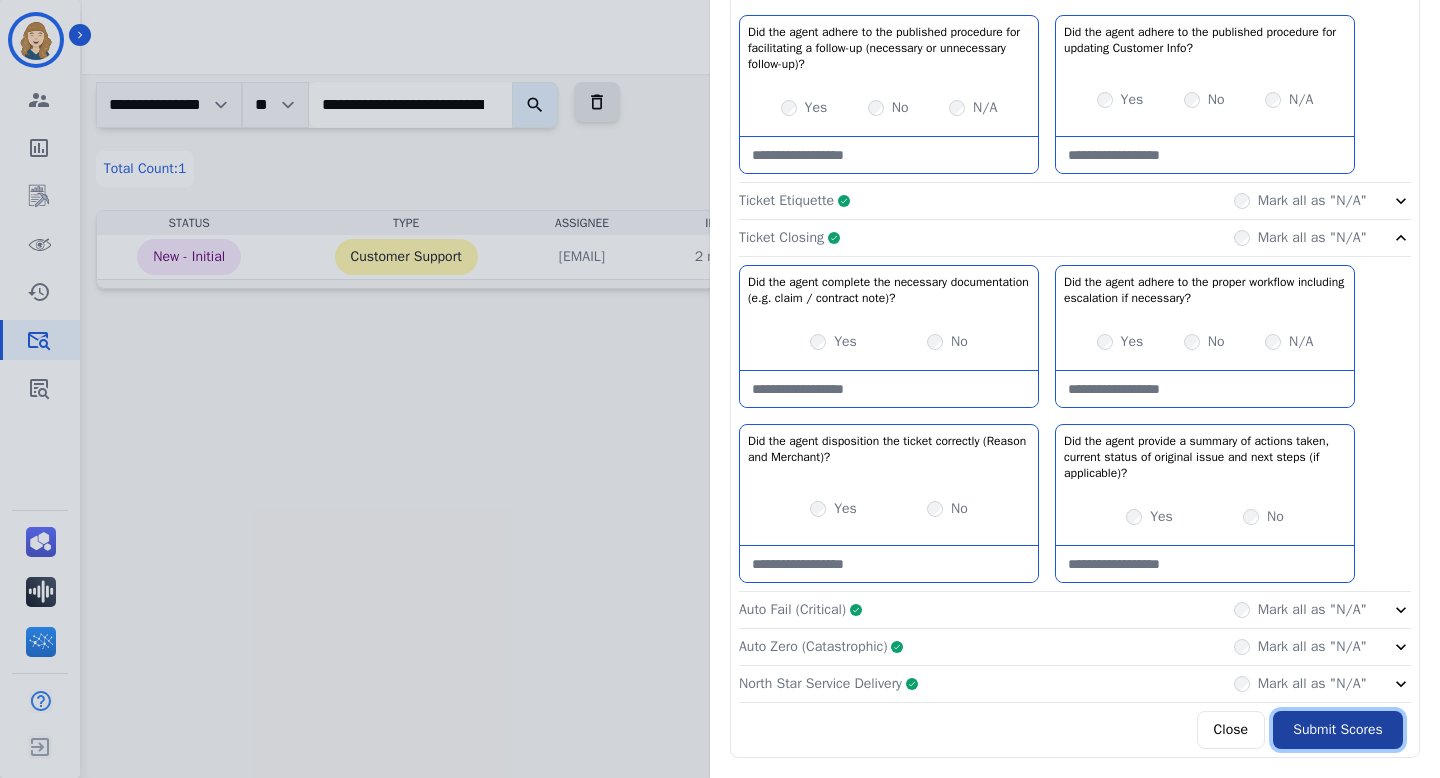 click on "Submit Scores" at bounding box center (1338, 730) 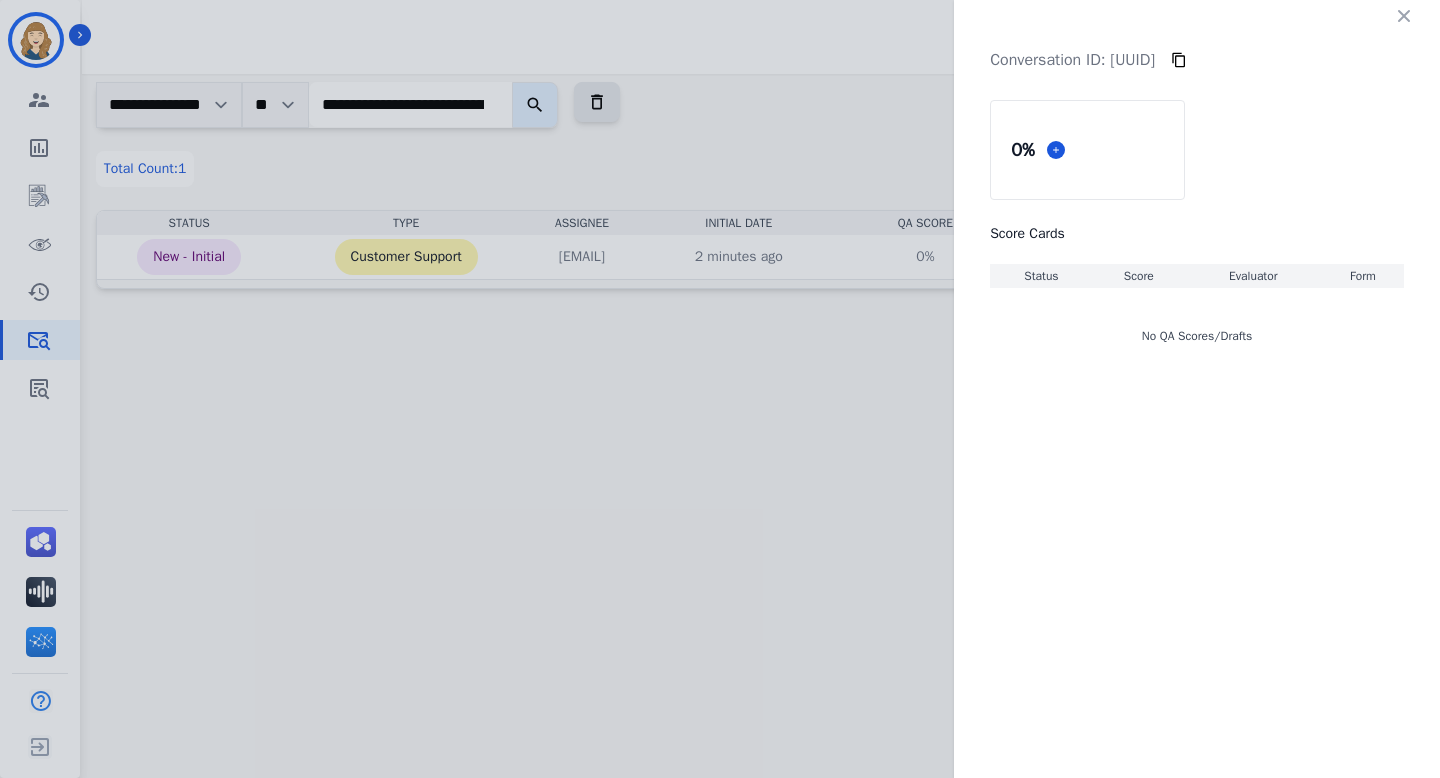 scroll, scrollTop: 0, scrollLeft: 0, axis: both 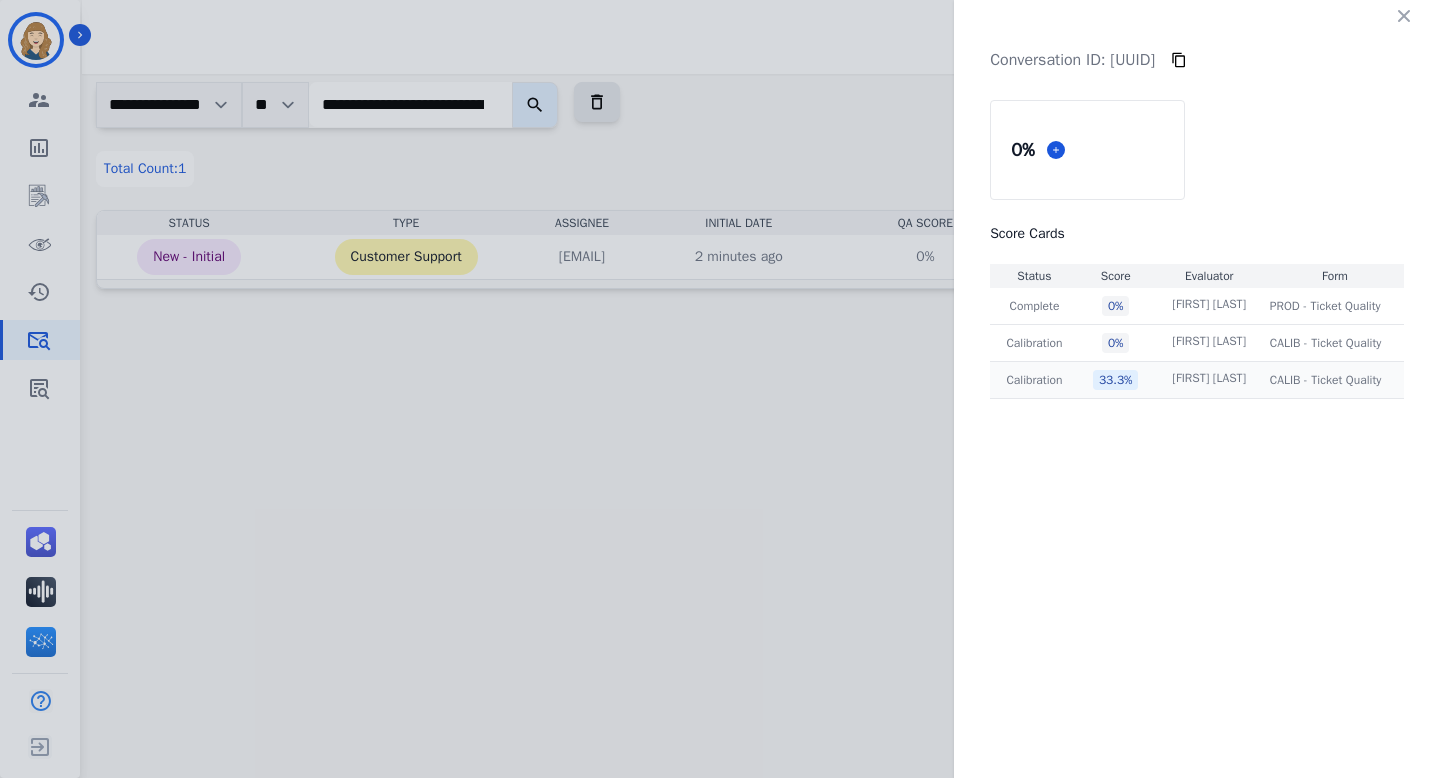 click on "[FIRST] [LAST] [FIRST] [LAST]" at bounding box center (1209, 378) 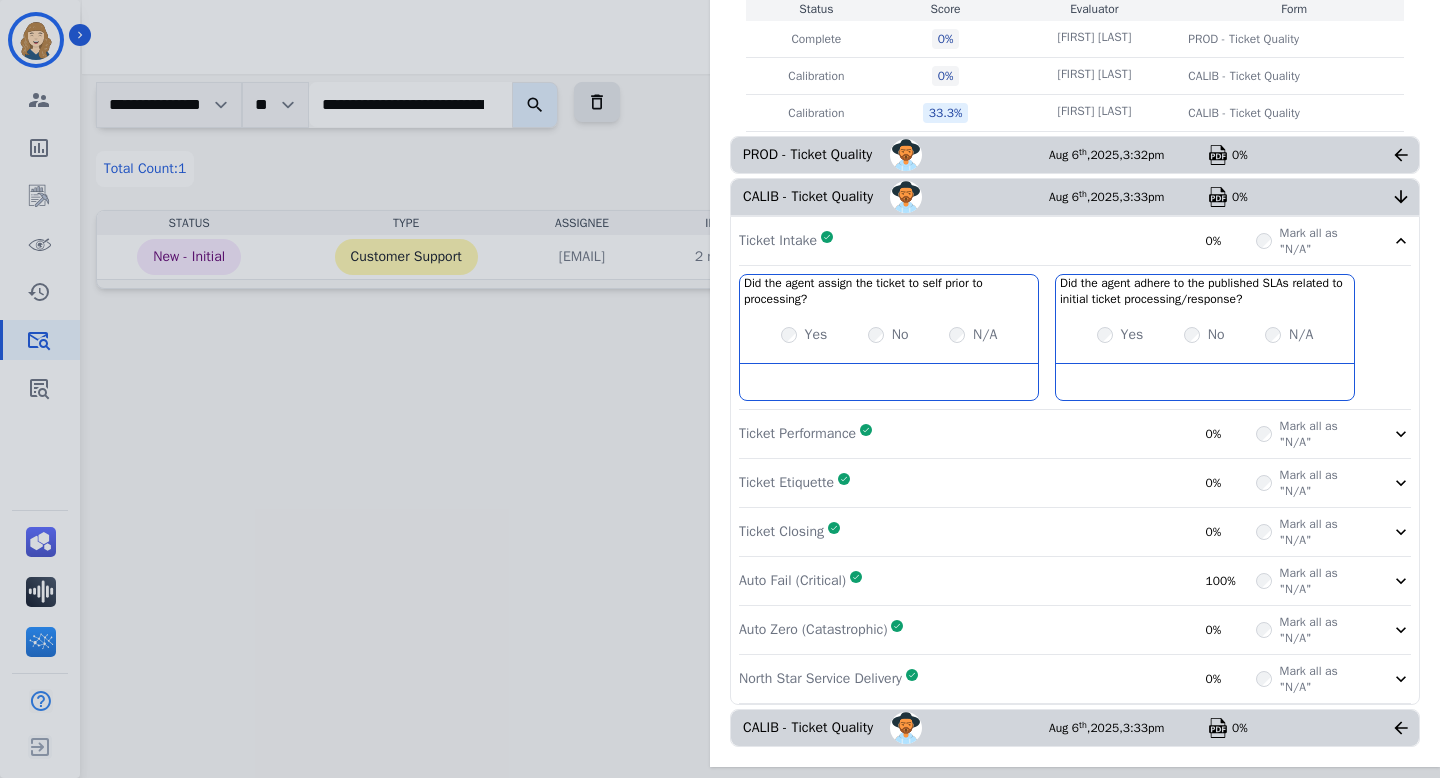 scroll, scrollTop: 0, scrollLeft: 0, axis: both 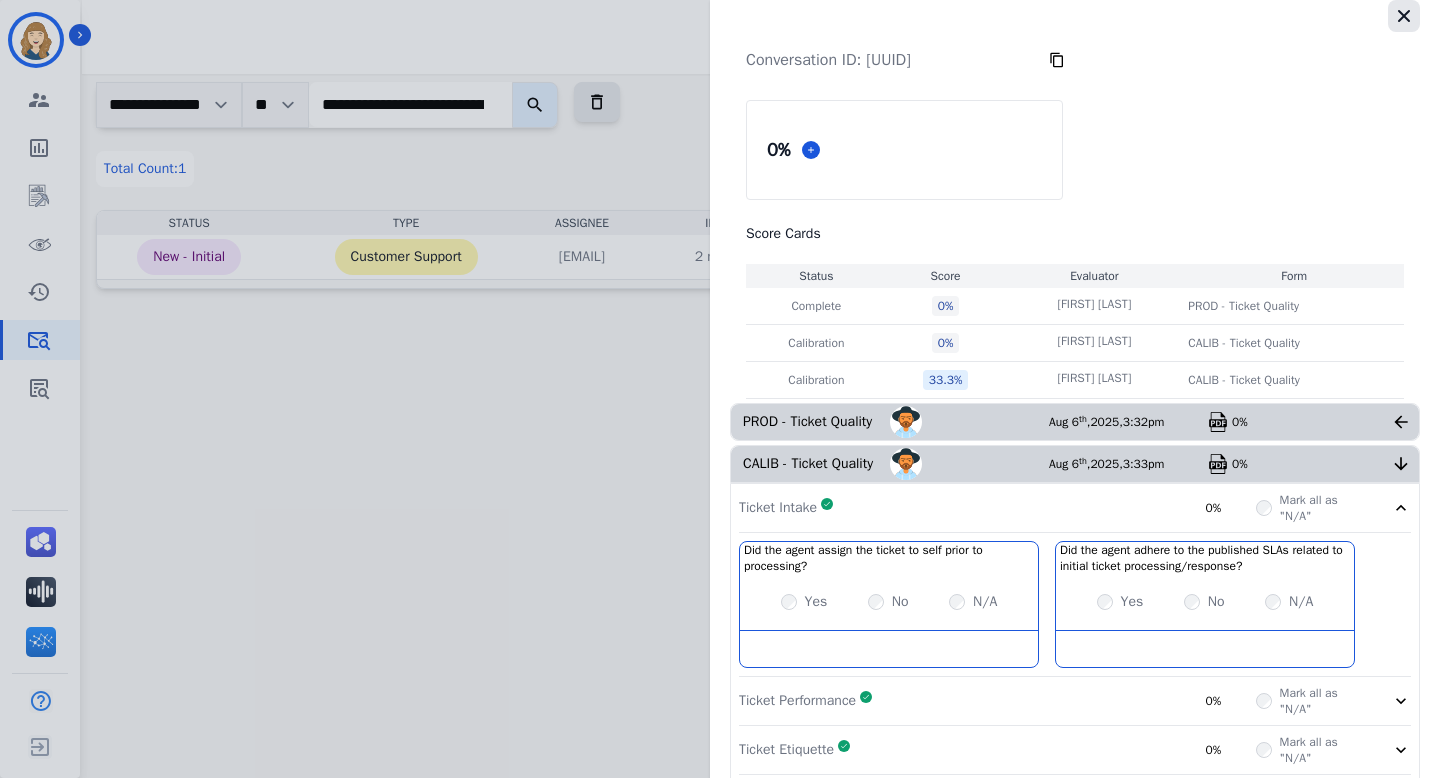 click 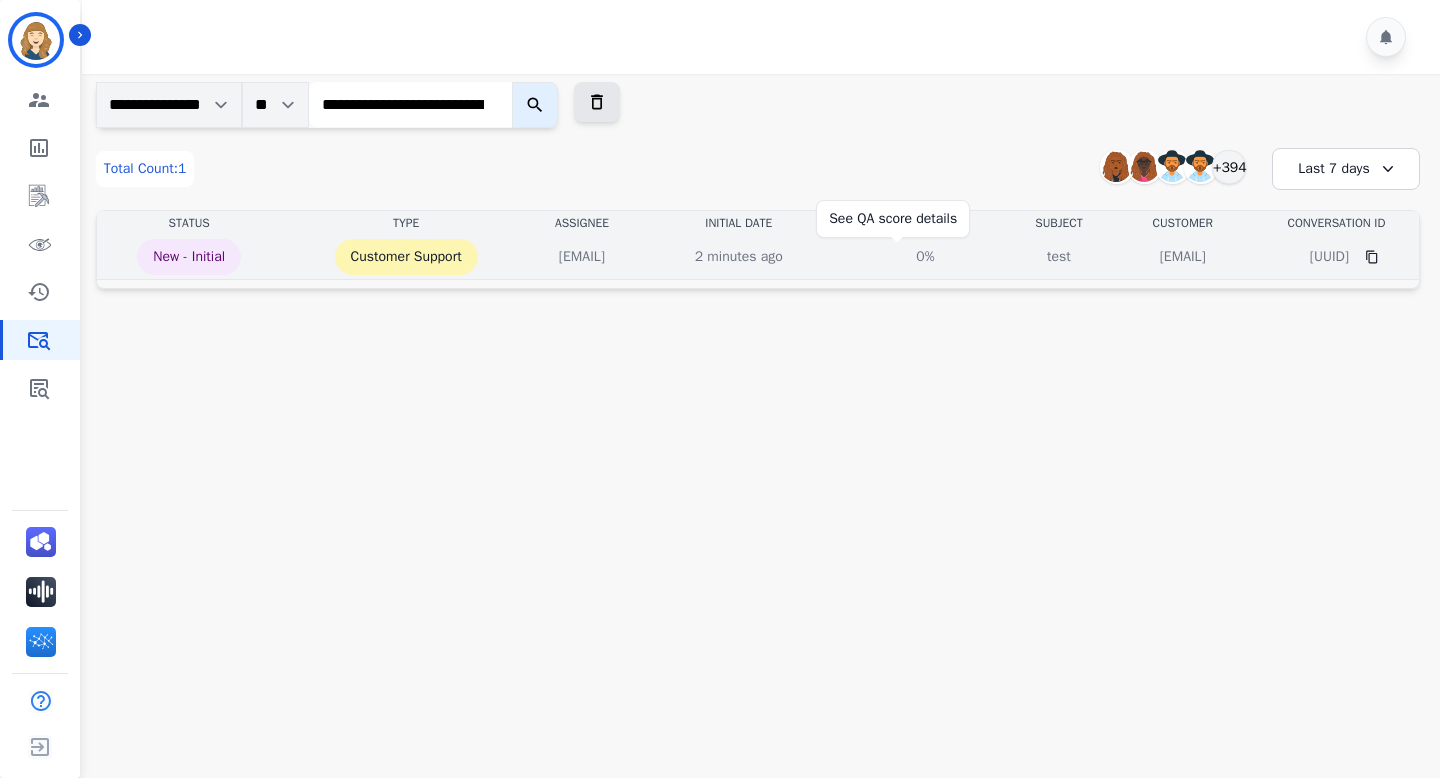 click on "0%" at bounding box center (925, 257) 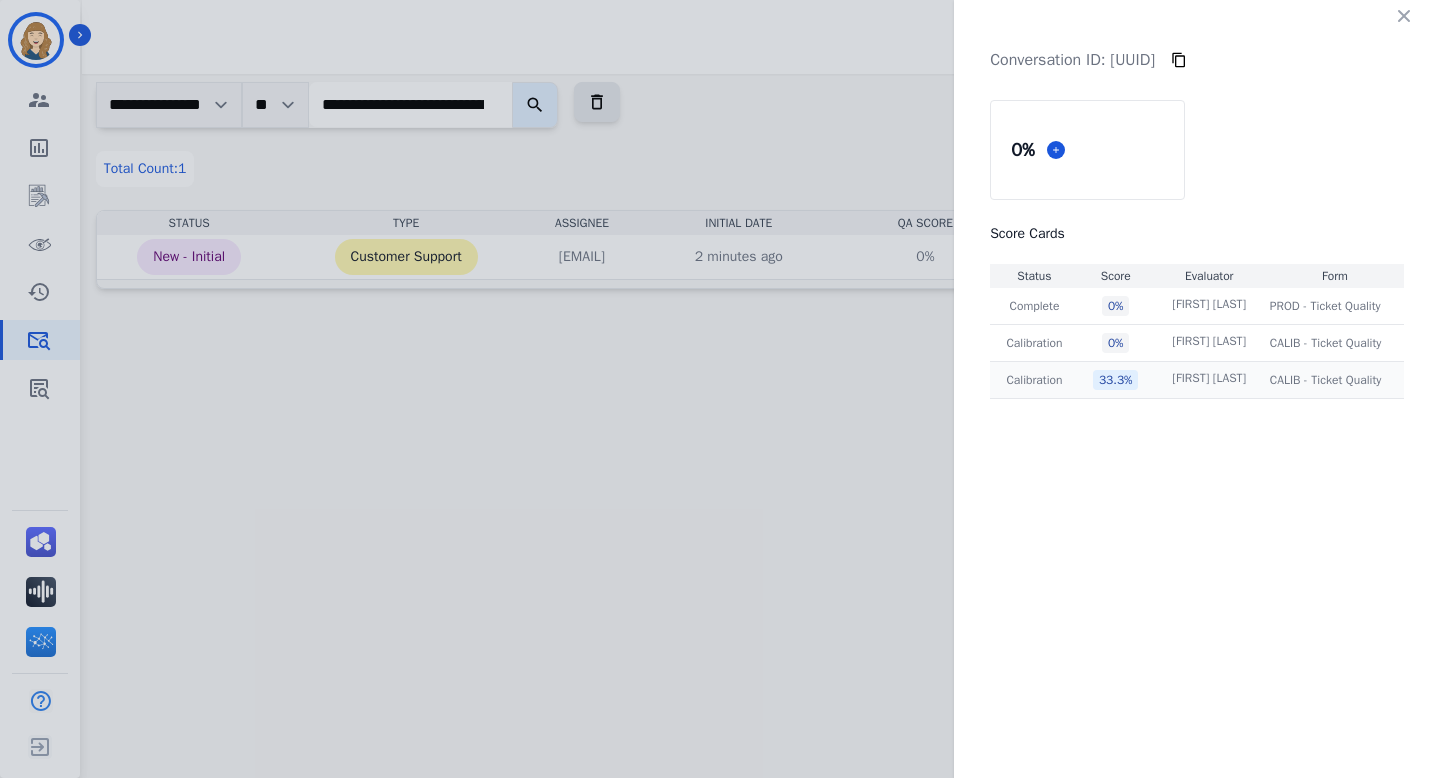 click on "[FIRST] [LAST] [FIRST] [LAST]" at bounding box center (1209, 378) 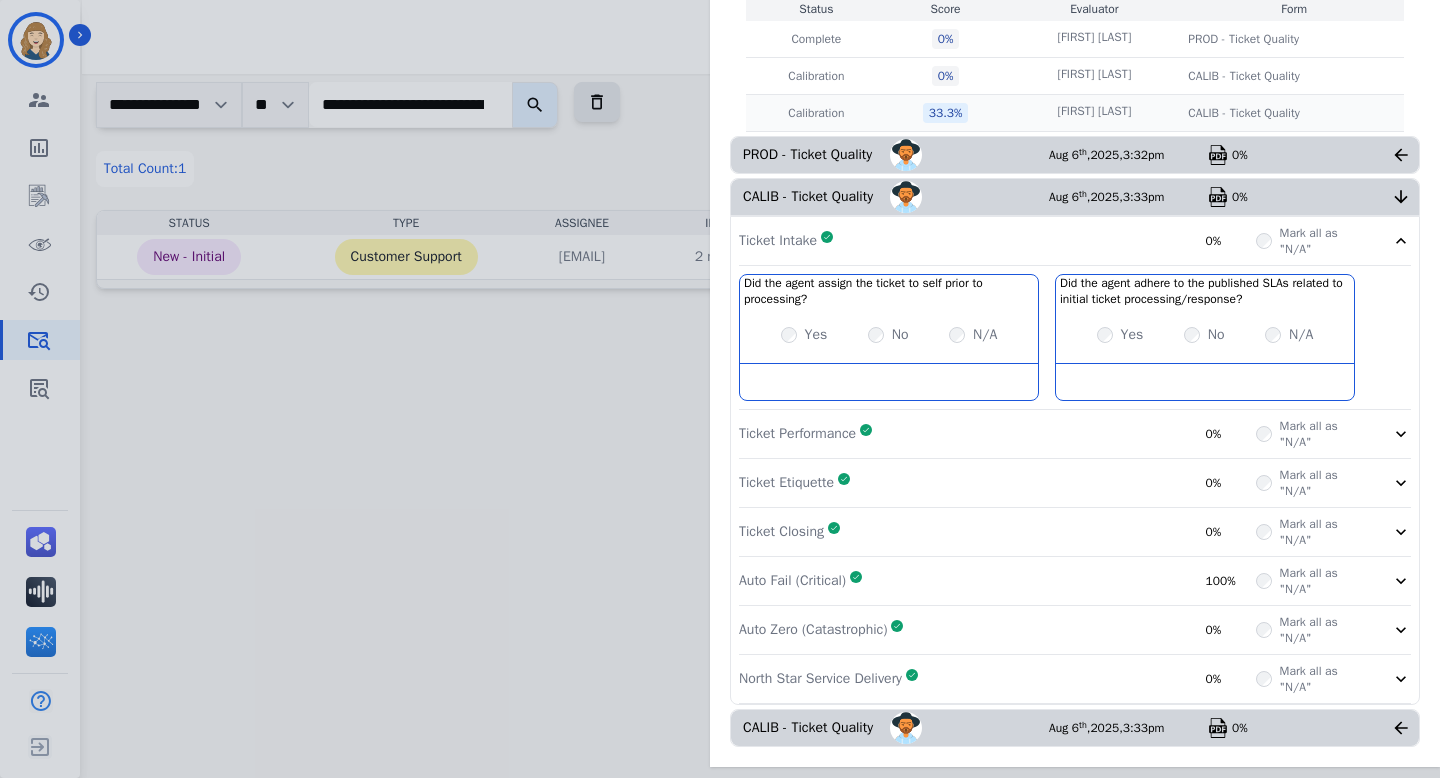 scroll, scrollTop: 0, scrollLeft: 0, axis: both 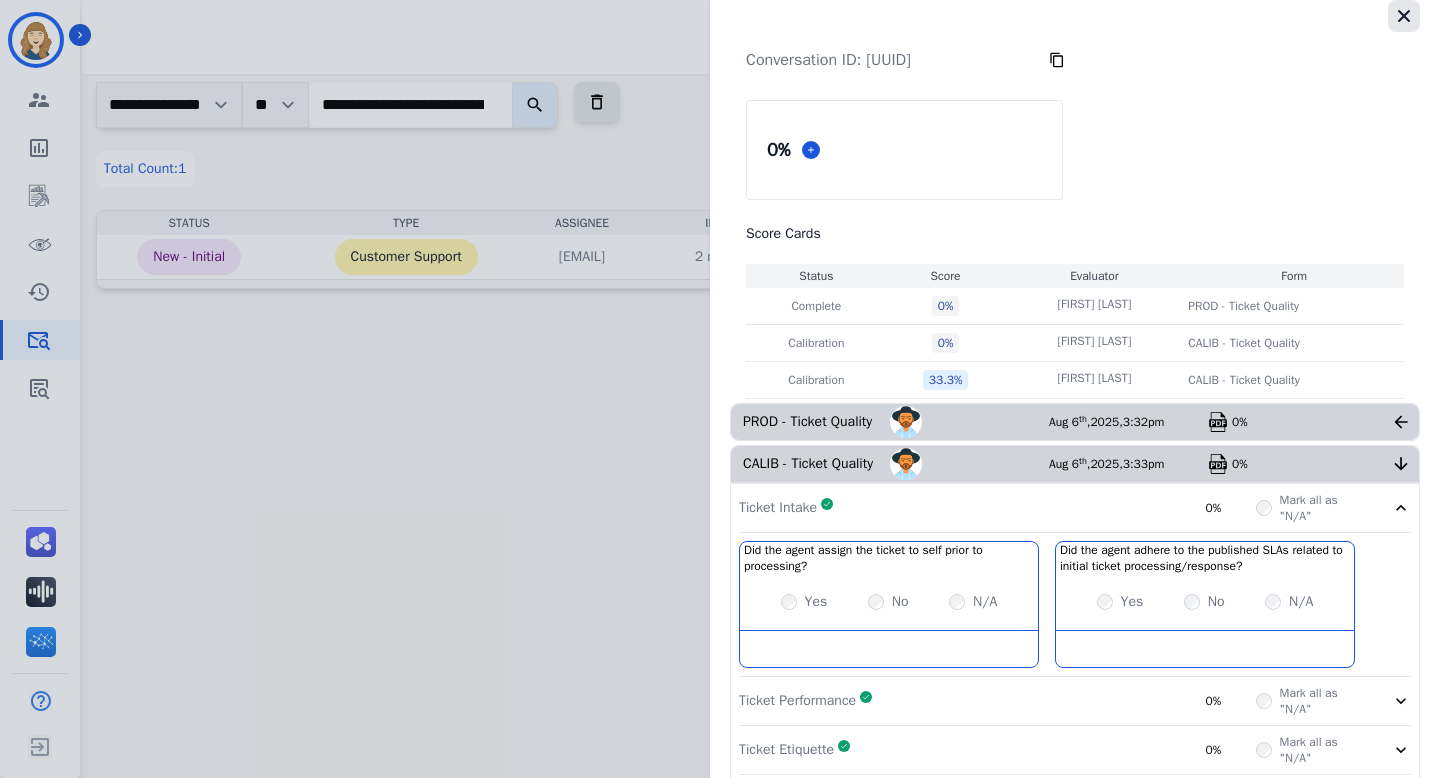 click at bounding box center (1404, 16) 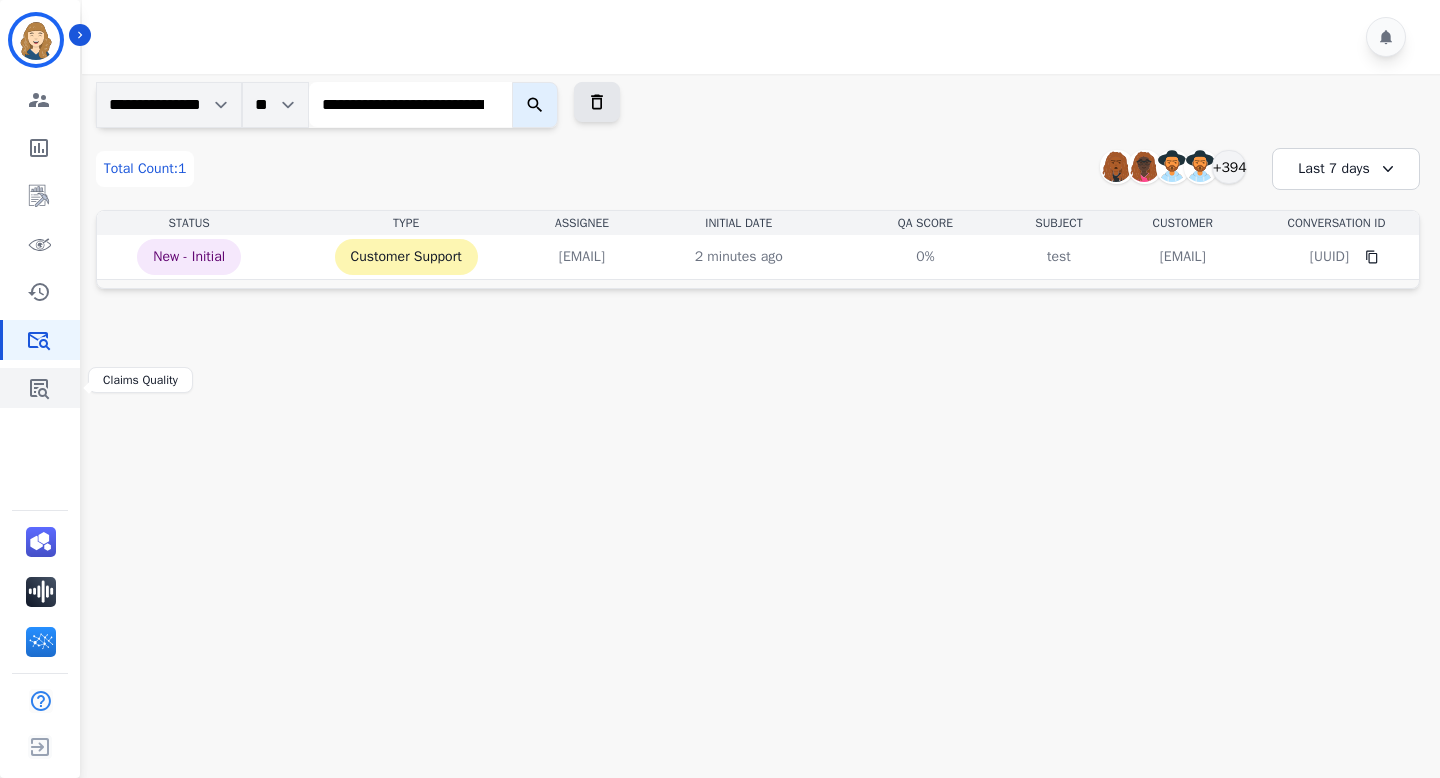 click 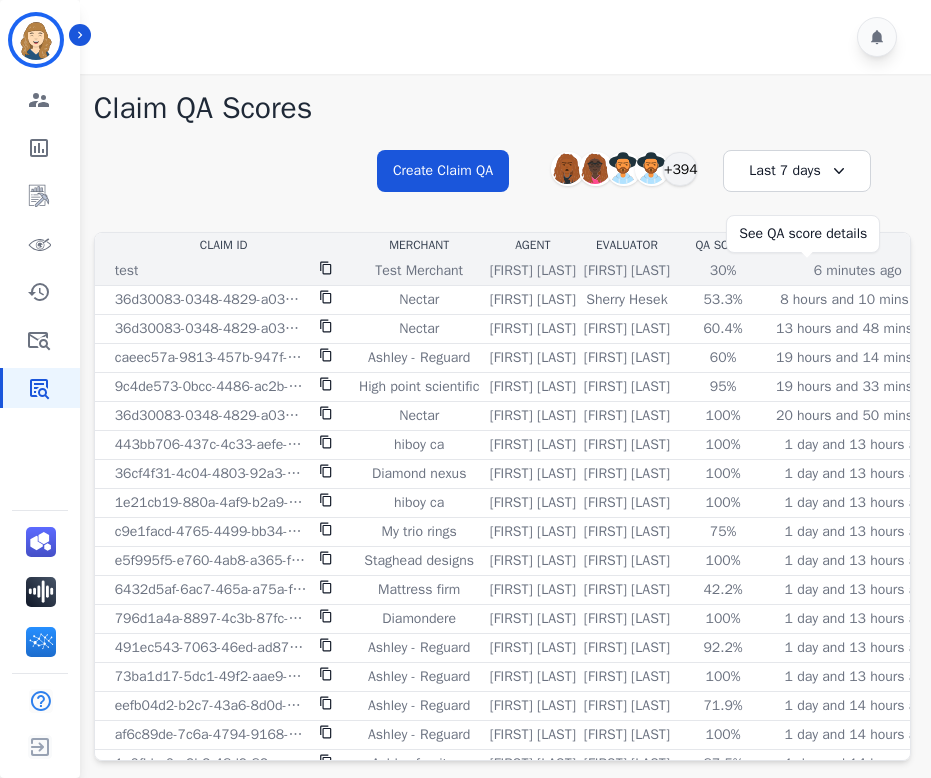 click on "30%" at bounding box center [723, 271] 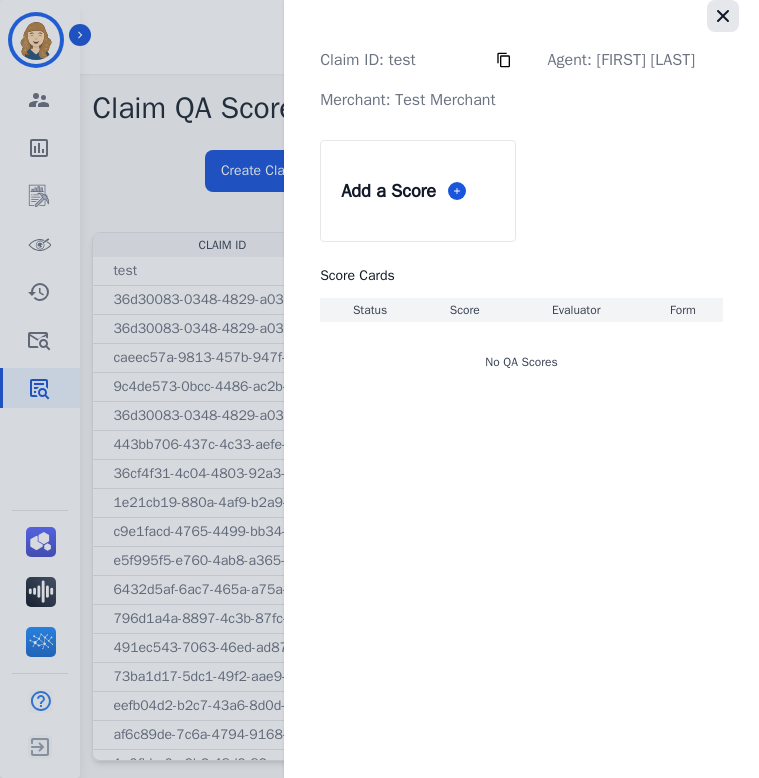 click 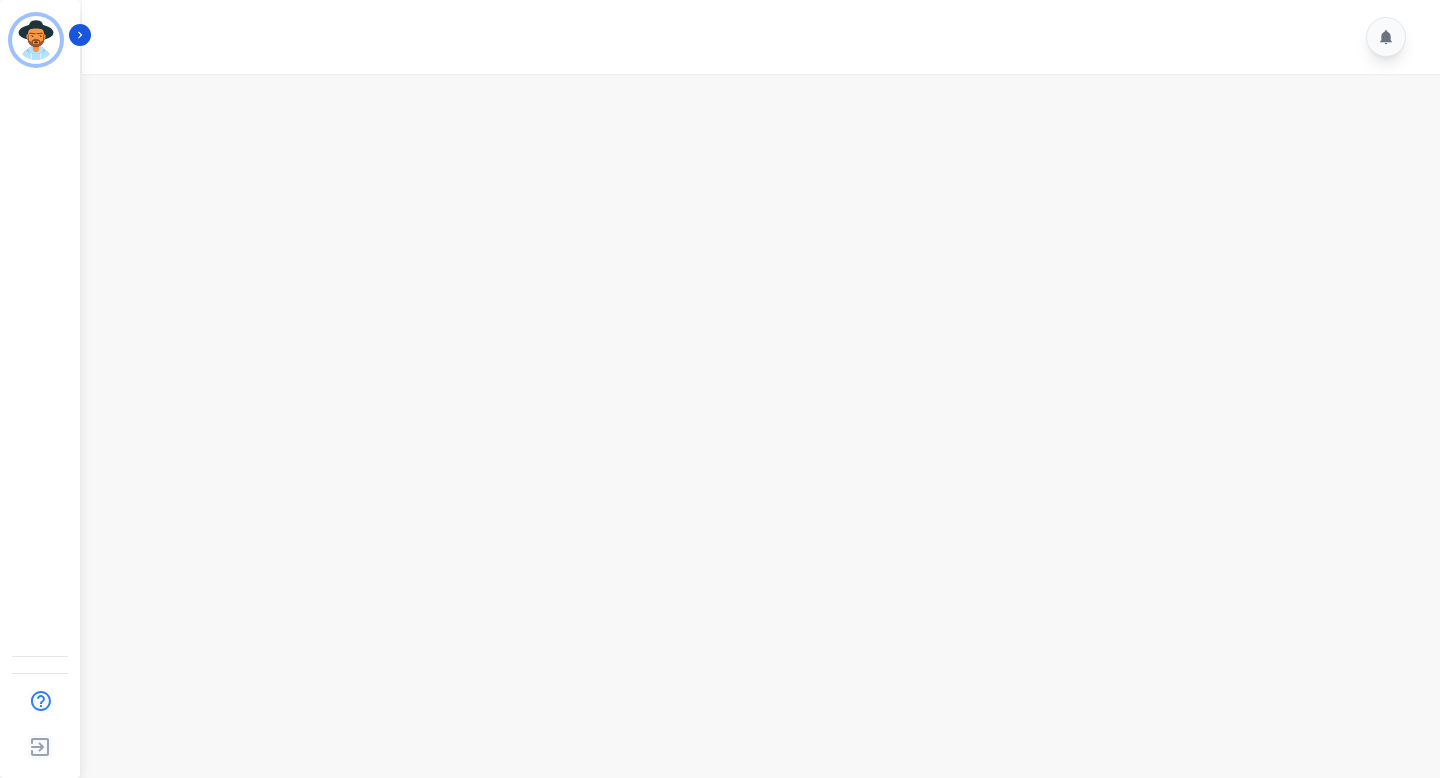 scroll, scrollTop: 0, scrollLeft: 0, axis: both 